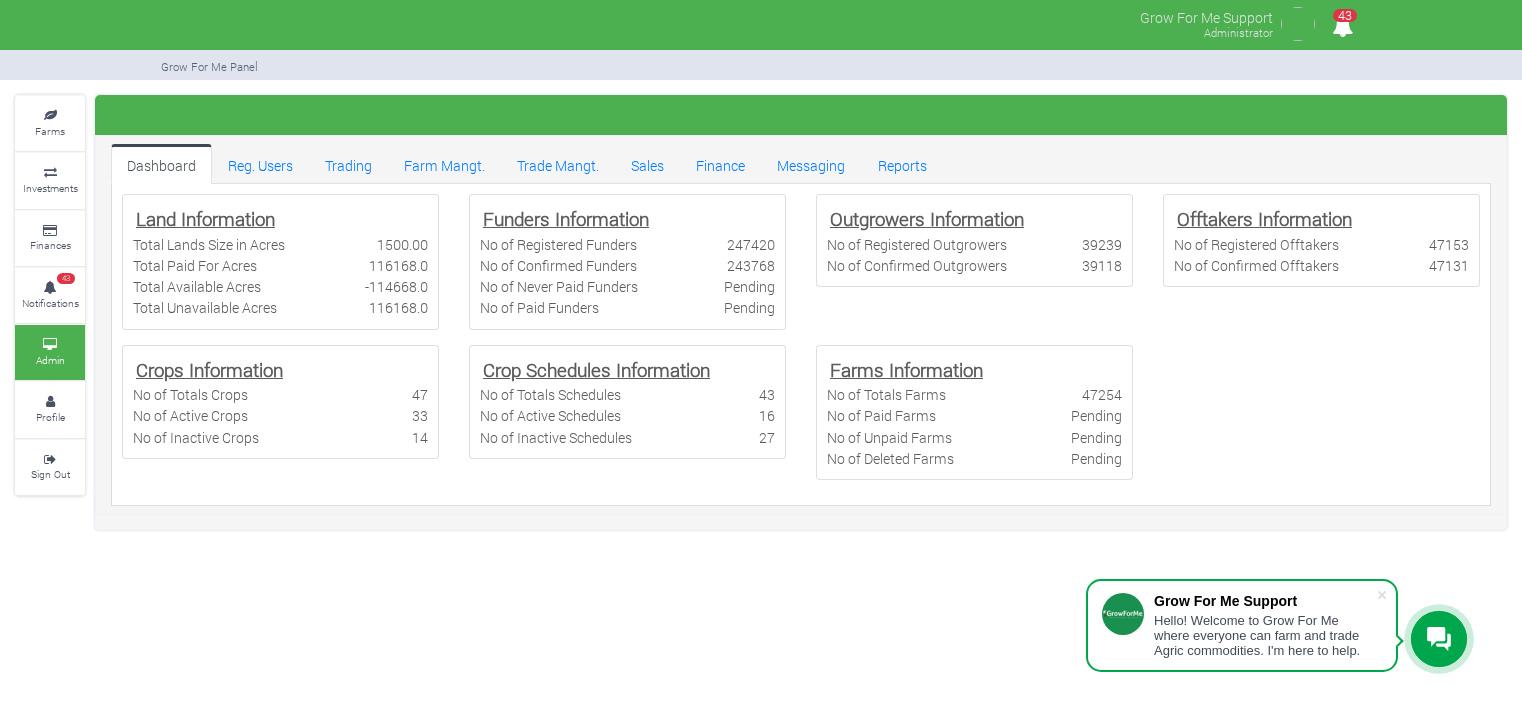 scroll, scrollTop: 0, scrollLeft: 0, axis: both 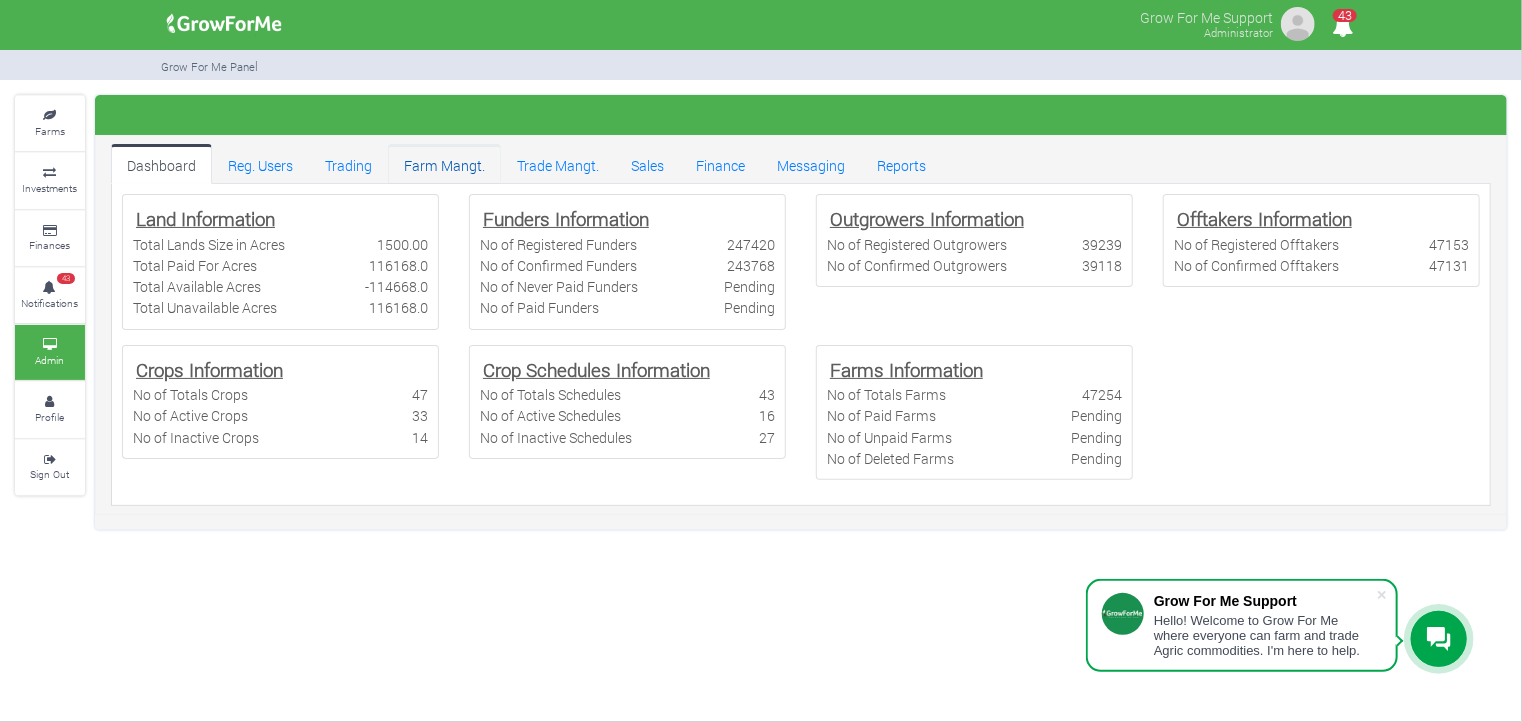 click on "Farm Mangt." at bounding box center (444, 164) 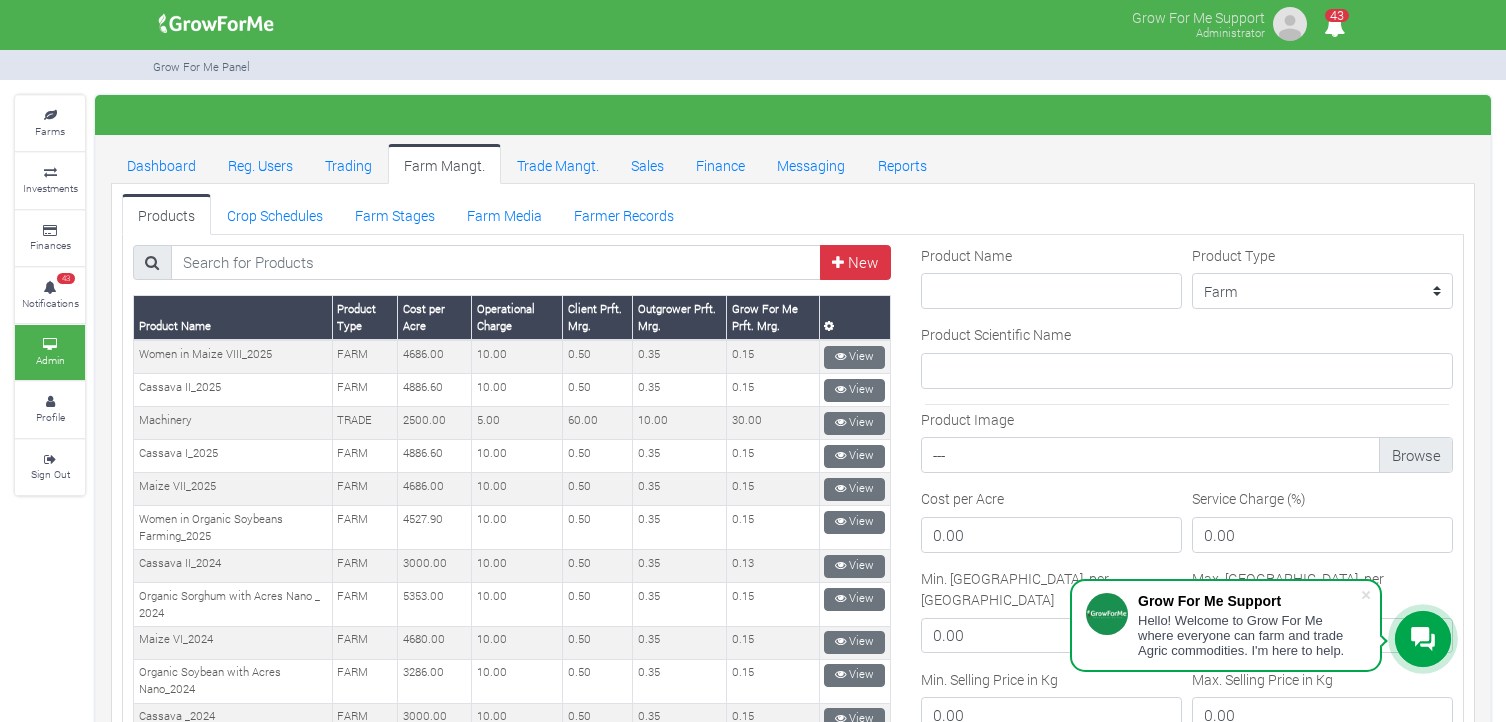 scroll, scrollTop: 0, scrollLeft: 0, axis: both 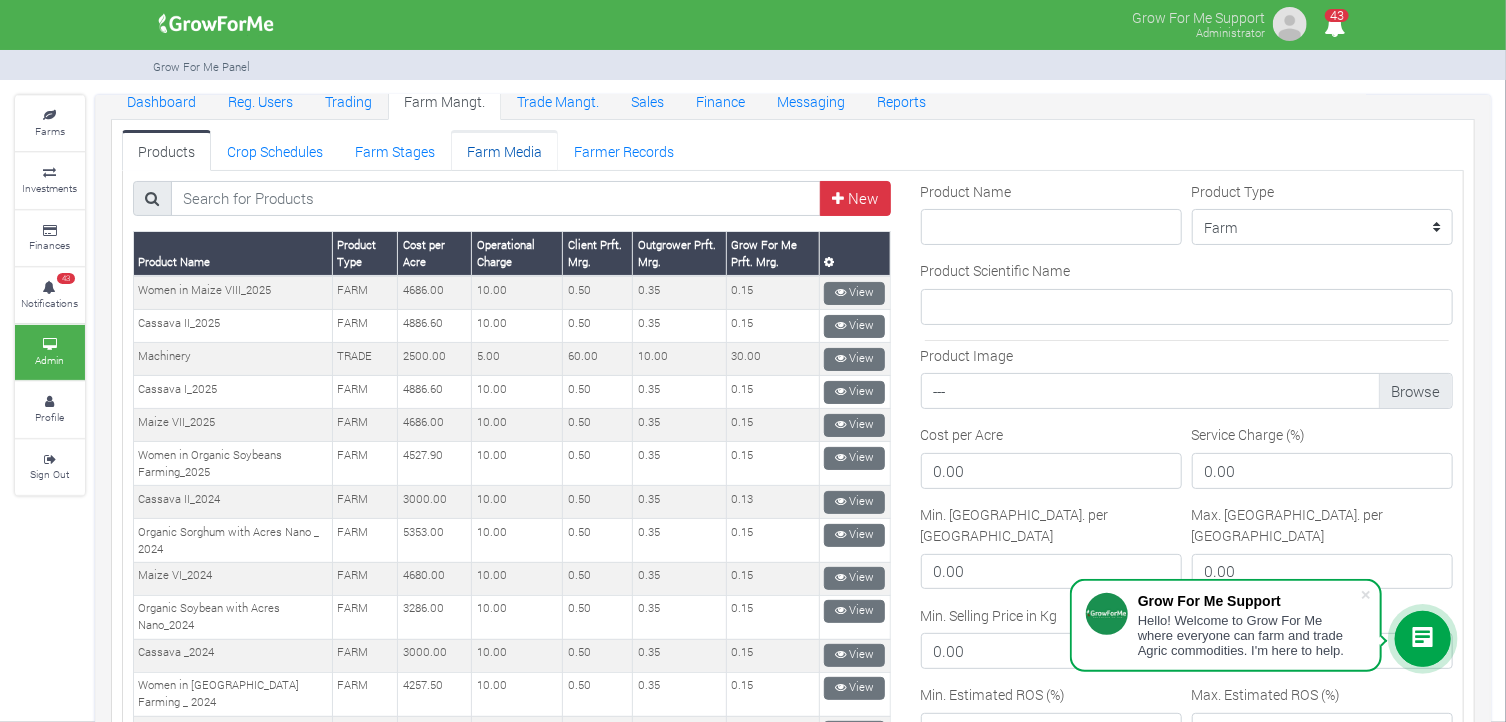 click on "Farm Media" at bounding box center (504, 150) 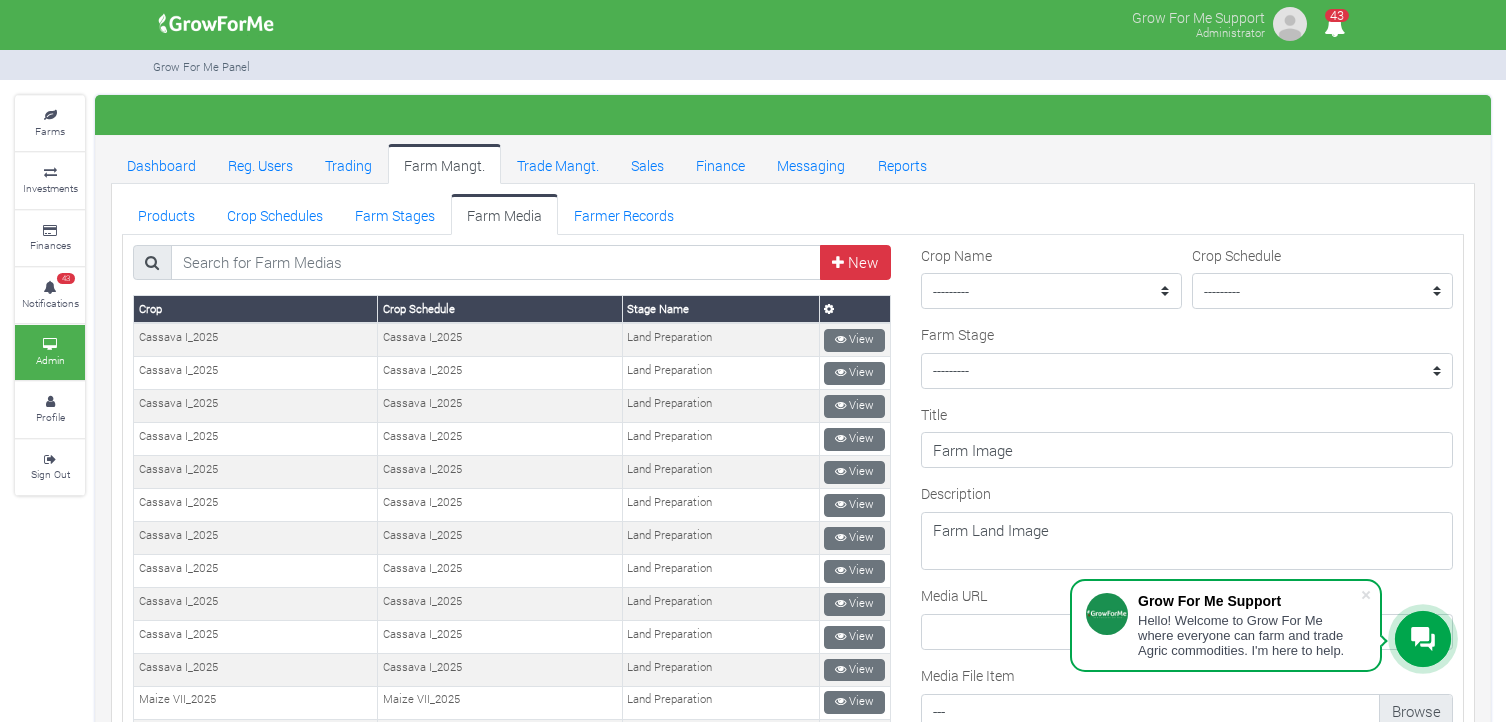 scroll, scrollTop: 0, scrollLeft: 0, axis: both 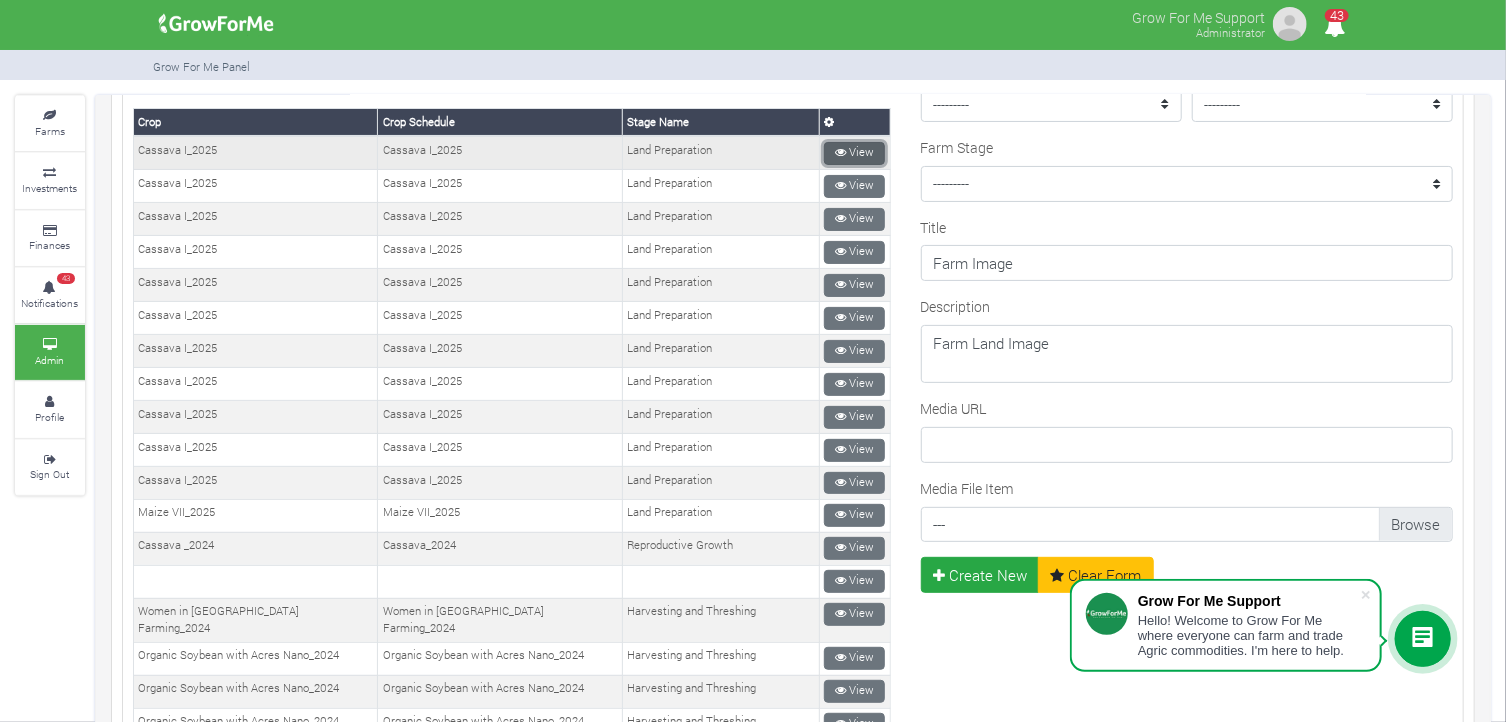 click on "View" at bounding box center [854, 153] 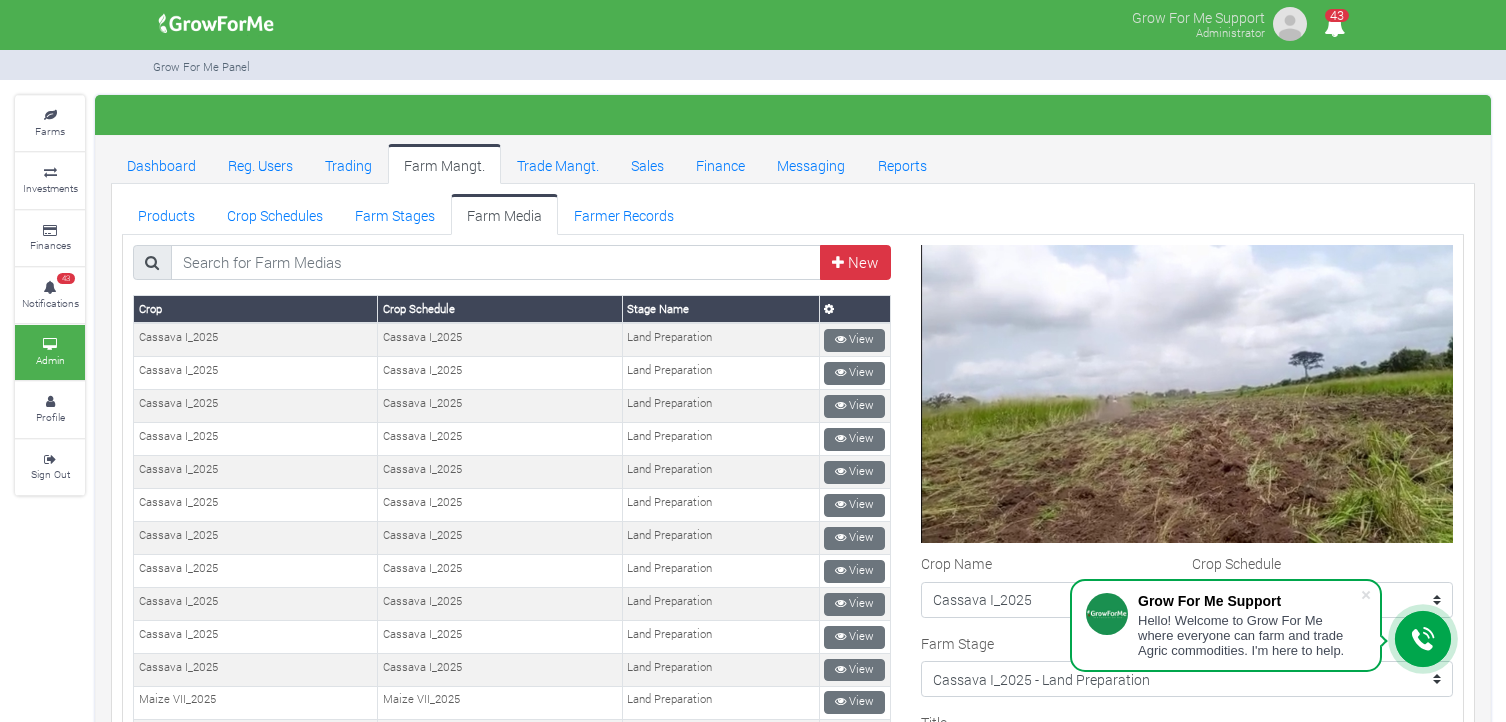 scroll, scrollTop: 0, scrollLeft: 0, axis: both 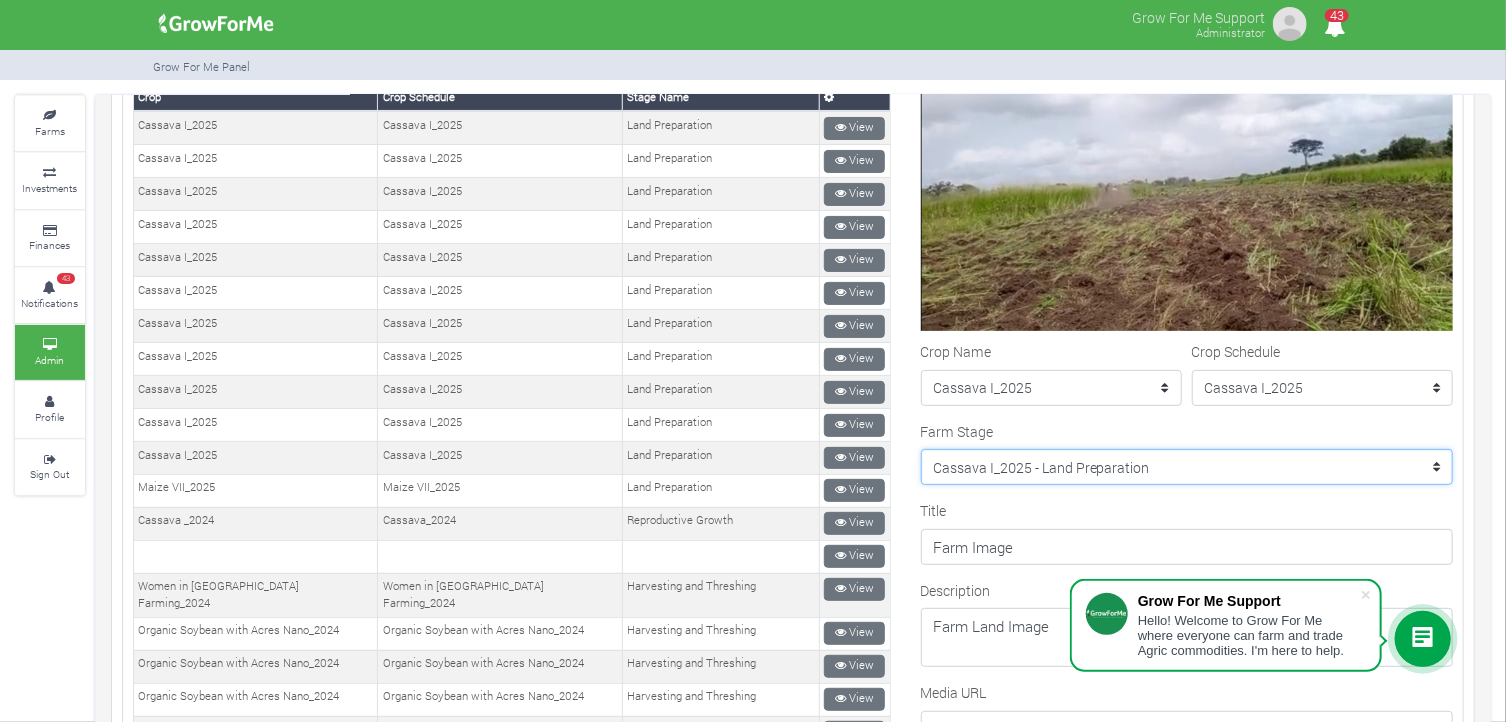 click on "---------   Crop Name   Maize II_2020 - Land Preparation   Crop Name   Crop Name   Women in Maize Farming II_2022 - Planting   Crop Name   Women in [GEOGRAPHIC_DATA] Farming_2023 - Planting Stage   Crop Name   Pineapple I_2020 - Fertilization   Soybean II_2021 - Land Preparation   Pineapple I_2020 - Maintenance   Pineapple I_2020 - Floral Induction   Crop Name   Crop Name   Crop Name   Crop Name   Crop Name   Crop Name   Maize II_2020 - Harvesting and Threshing   Maize II_2020 - Germination and Plant Population Establishment   Soybean II_2021 - Reproductive Growth stage   Pineapple II_2020 - Floral Induction   Pineapple II_2020 - Fruit Maturity   Maize II_2020 - Tasseling   Soybean II_2021 - Germination and Population establishment   Pineapple I_2020 - Fruit Development   Pineapple I_2020 - Harvesting   Soybean II_2021 - Harvesting and Threshing   Pineapple II_2020 - Crop Growth and Maintenance Stage   Pineapple 1_2021 - Planting   Pineapple 1_2021 - Vegetative Growth   Pineapple 1_2021 - Fruit Development" at bounding box center (1187, 467) 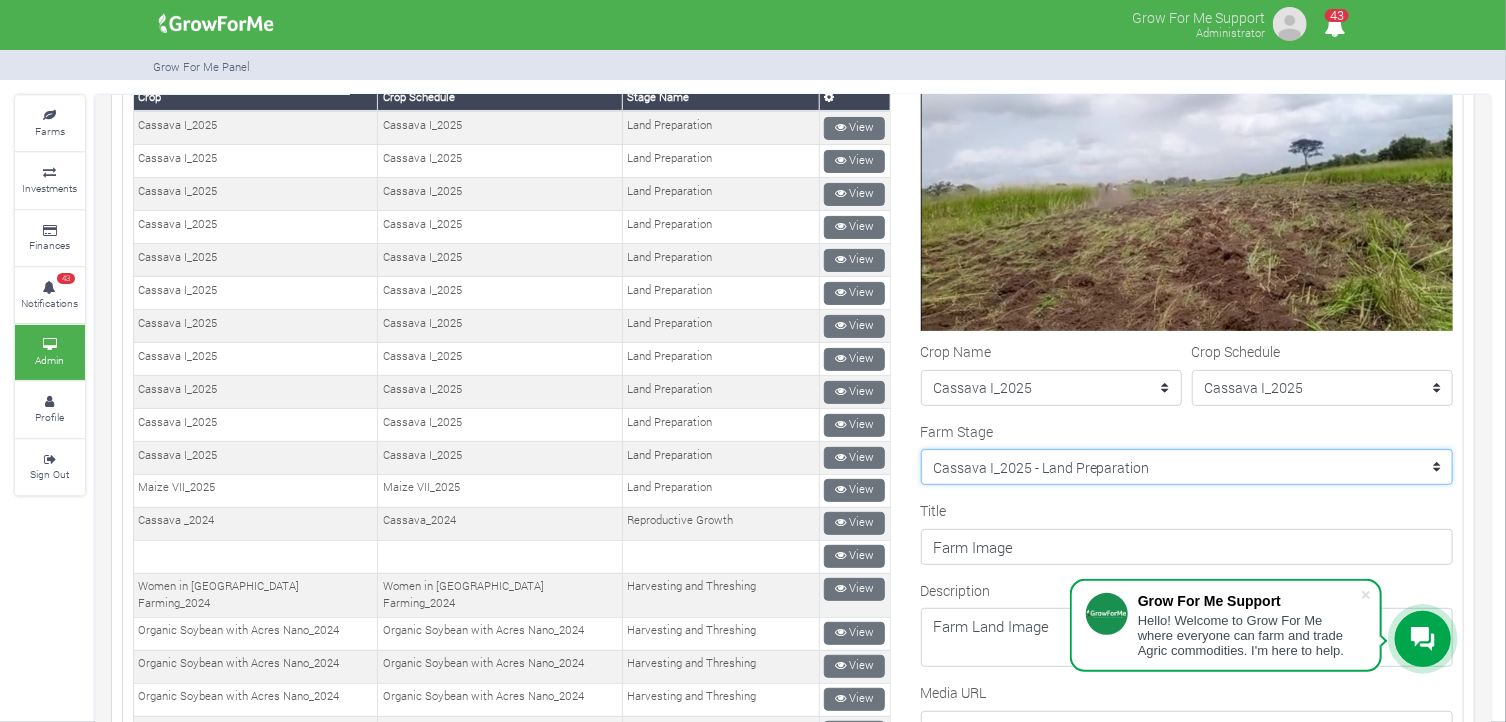 select on "208" 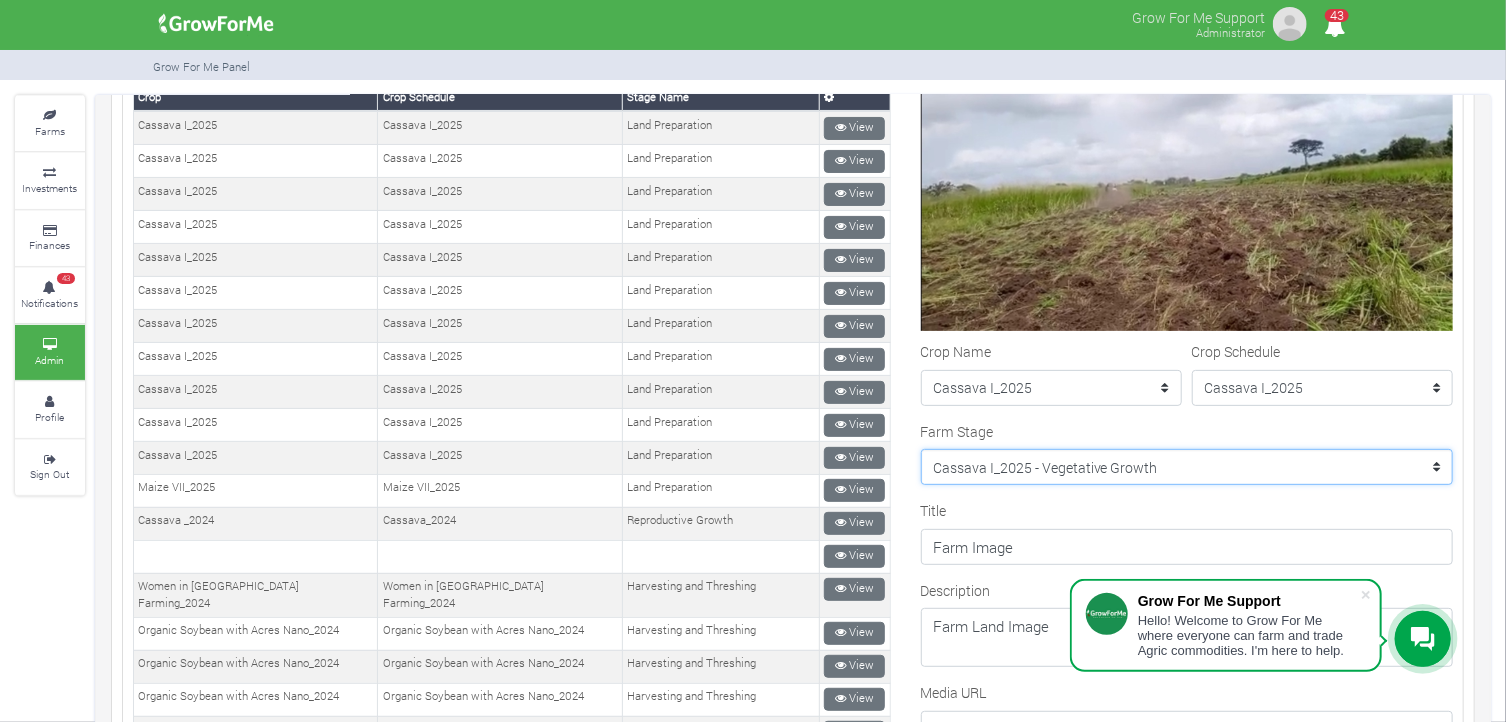 click on "---------   Crop Name   Maize II_2020 - Land Preparation   Crop Name   Crop Name   Women in Maize Farming II_2022 - Planting   Crop Name   Women in [GEOGRAPHIC_DATA] Farming_2023 - Planting Stage   Crop Name   Pineapple I_2020 - Fertilization   Soybean II_2021 - Land Preparation   Pineapple I_2020 - Maintenance   Pineapple I_2020 - Floral Induction   Crop Name   Crop Name   Crop Name   Crop Name   Crop Name   Crop Name   Maize II_2020 - Harvesting and Threshing   Maize II_2020 - Germination and Plant Population Establishment   Soybean II_2021 - Reproductive Growth stage   Pineapple II_2020 - Floral Induction   Pineapple II_2020 - Fruit Maturity   Maize II_2020 - Tasseling   Soybean II_2021 - Germination and Population establishment   Pineapple I_2020 - Fruit Development   Pineapple I_2020 - Harvesting   Soybean II_2021 - Harvesting and Threshing   Pineapple II_2020 - Crop Growth and Maintenance Stage   Pineapple 1_2021 - Planting   Pineapple 1_2021 - Vegetative Growth   Pineapple 1_2021 - Fruit Development" at bounding box center [1187, 467] 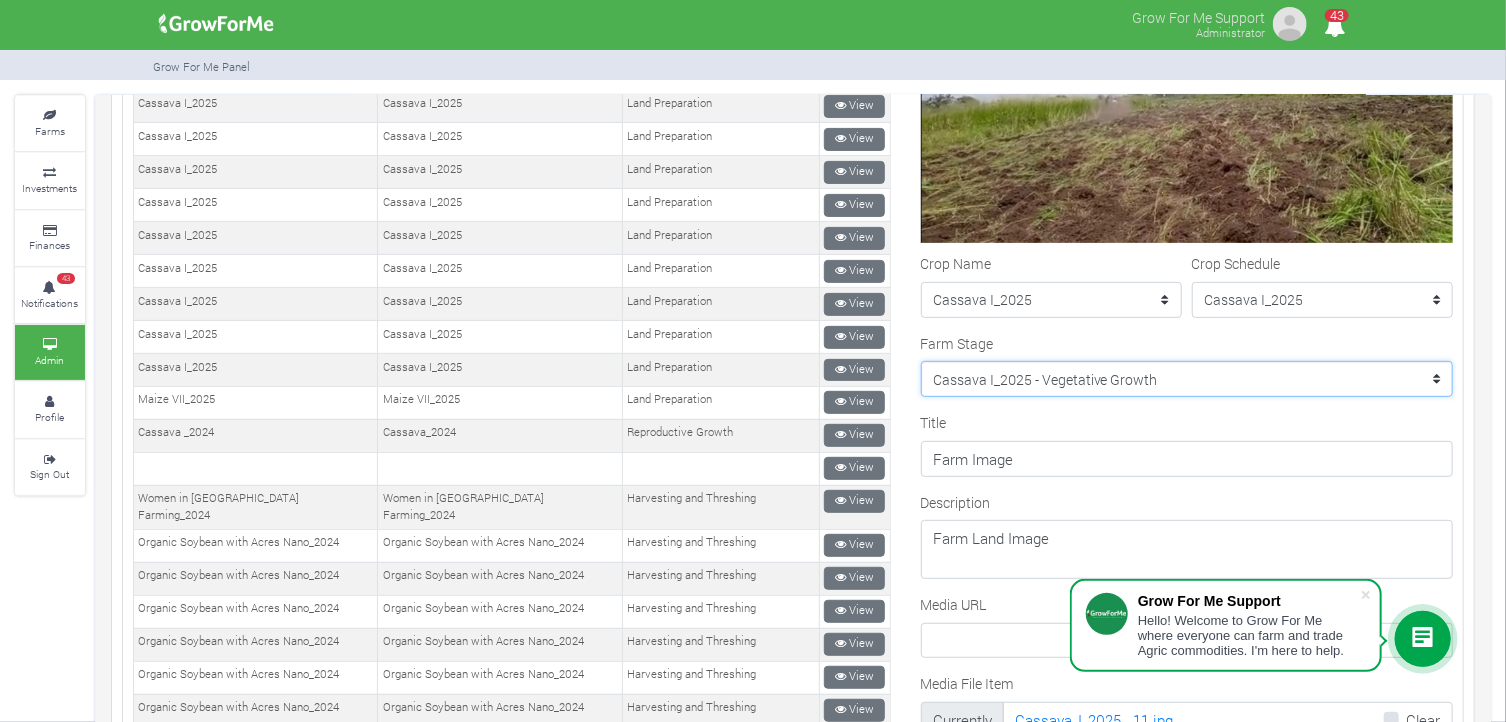 scroll, scrollTop: 300, scrollLeft: 0, axis: vertical 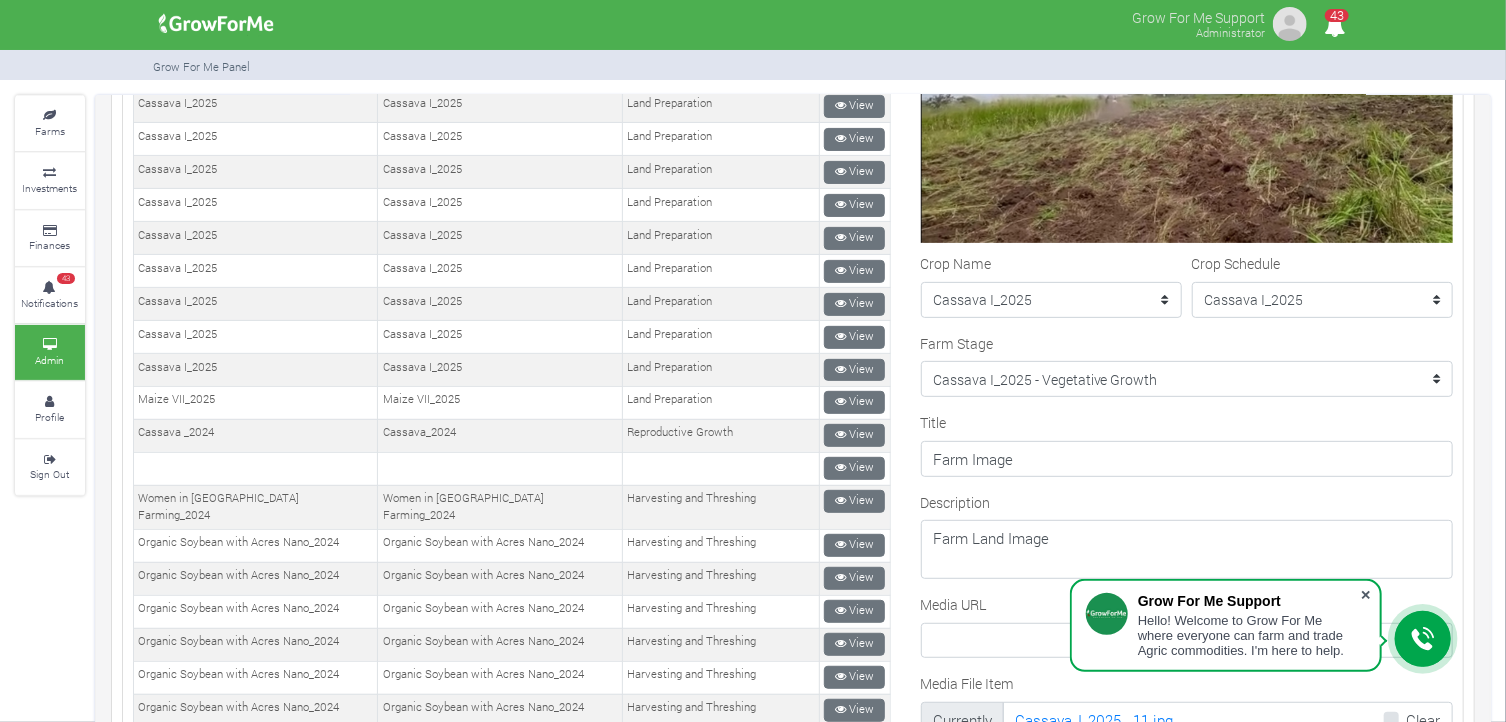 click at bounding box center [1366, 595] 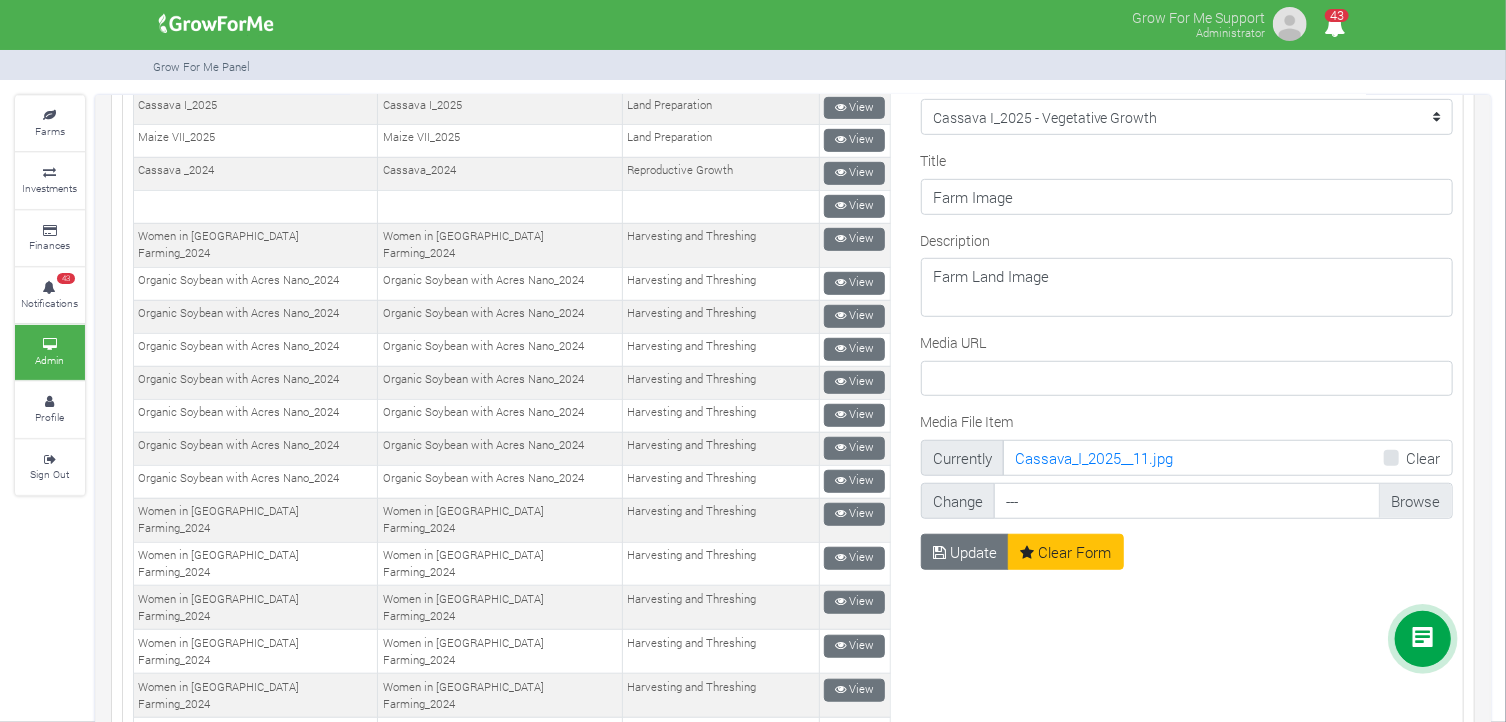 scroll, scrollTop: 563, scrollLeft: 0, axis: vertical 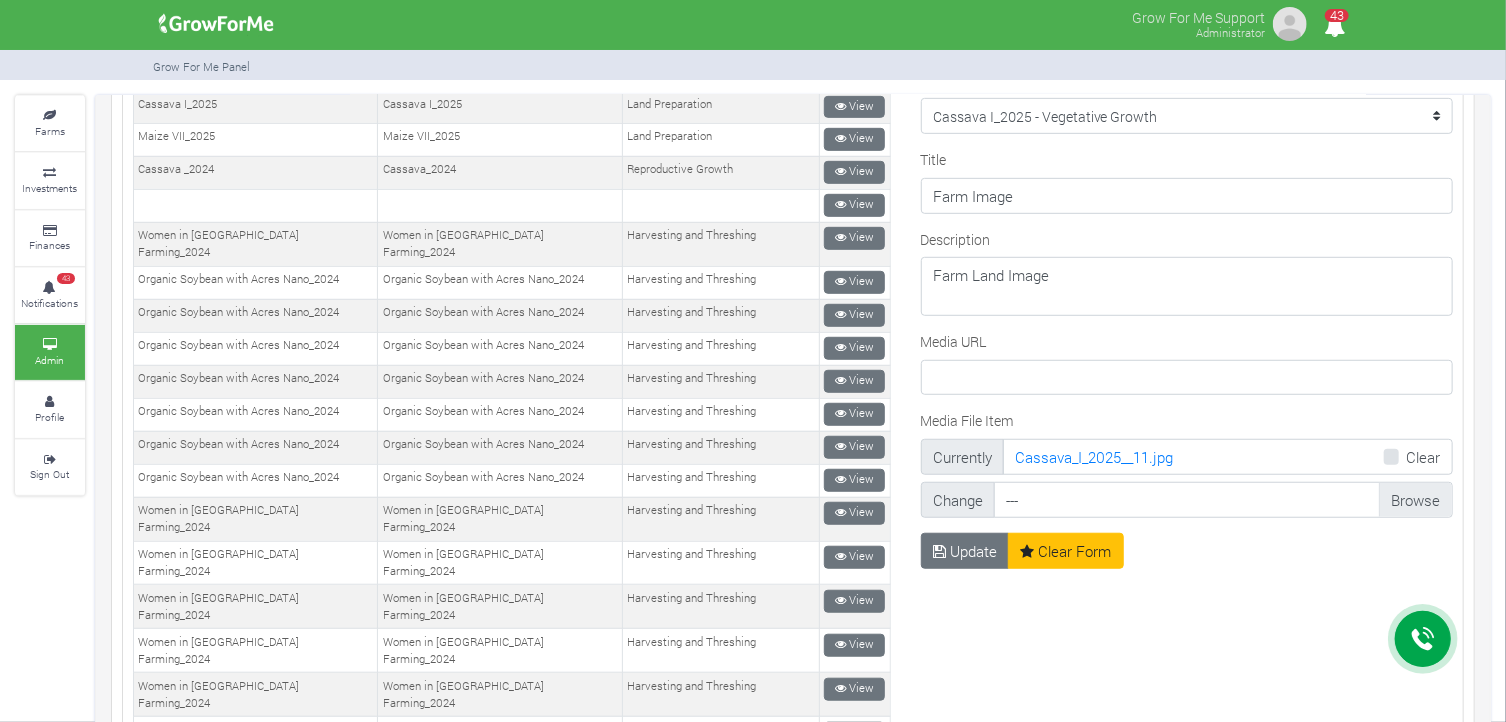 click on "Media File Item" at bounding box center (1223, 500) 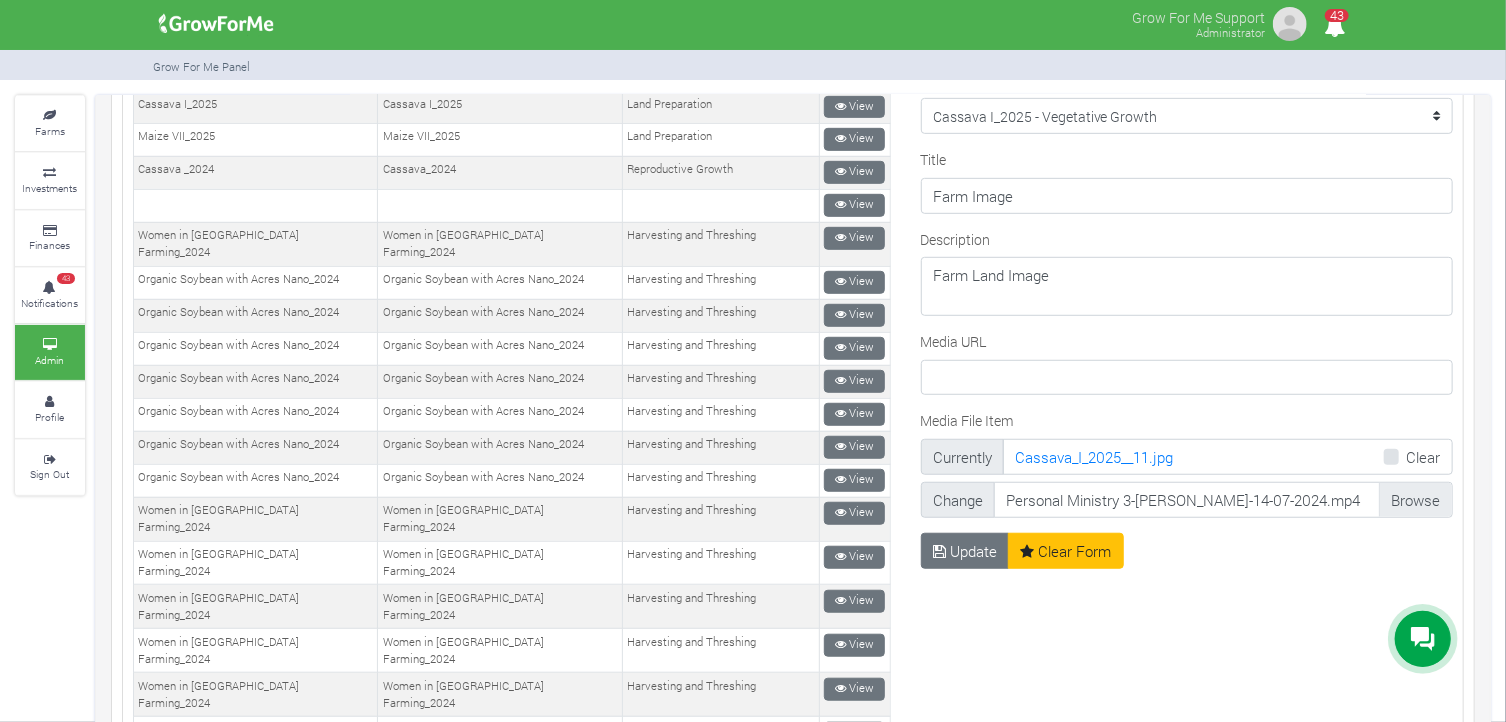 click on "Media File Item" at bounding box center [1223, 500] 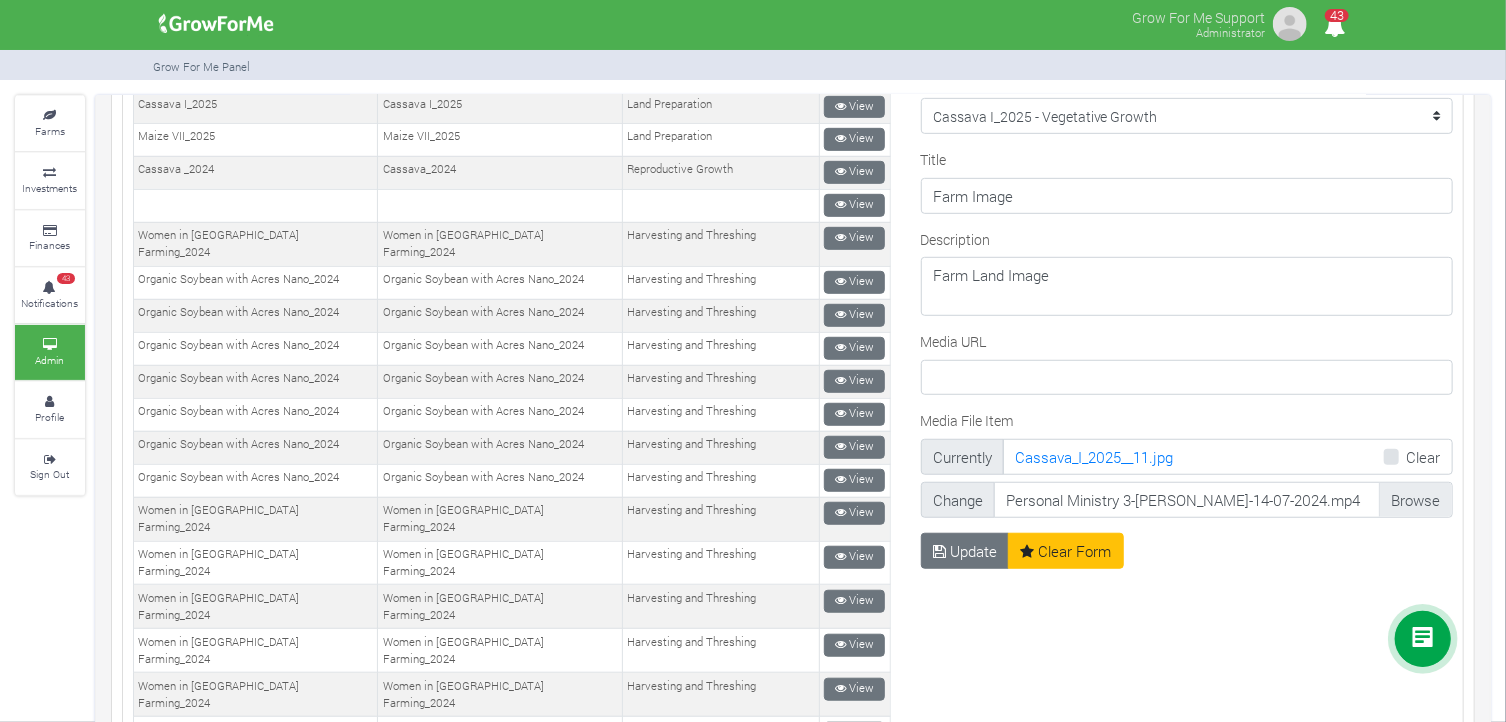 type on "C:\fakepath\IMG-20250709-WA0001.jpg" 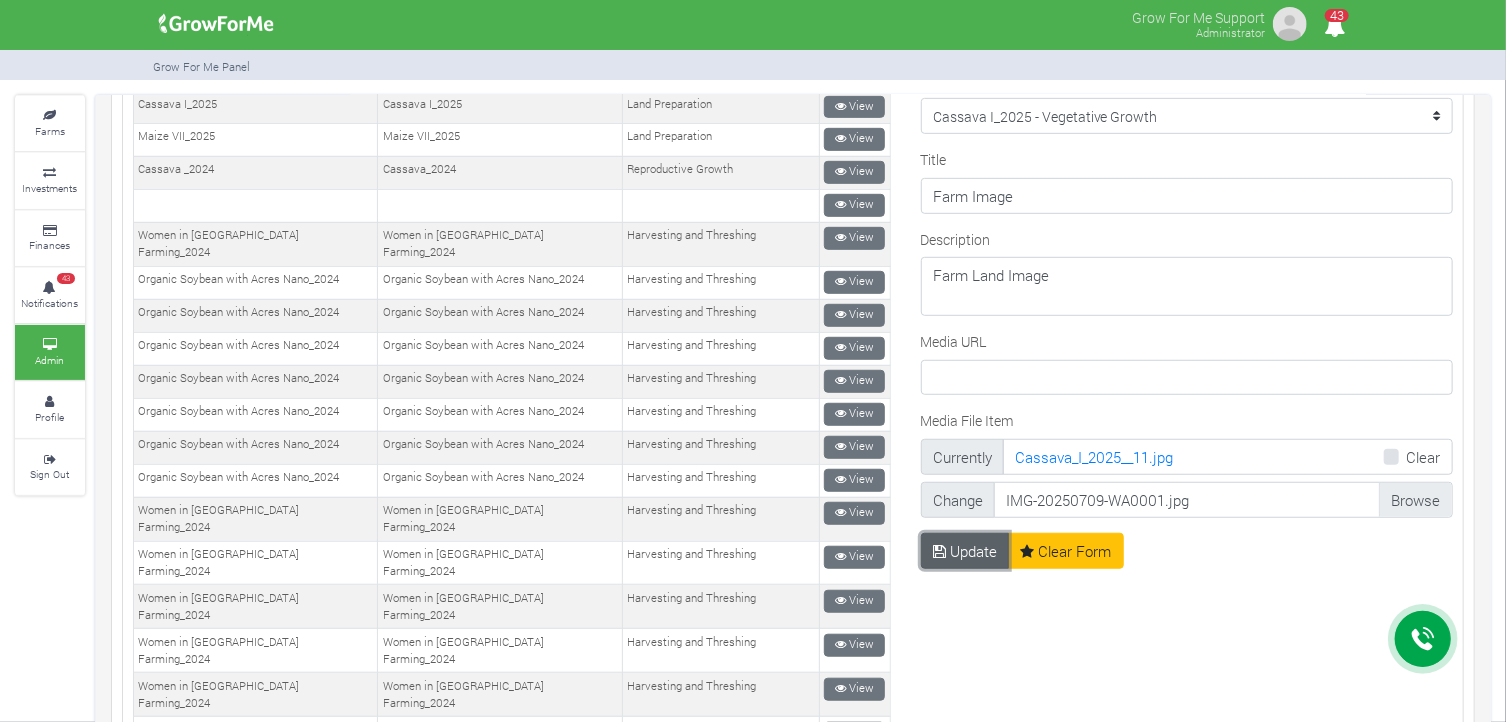 click on "Update" at bounding box center [965, 551] 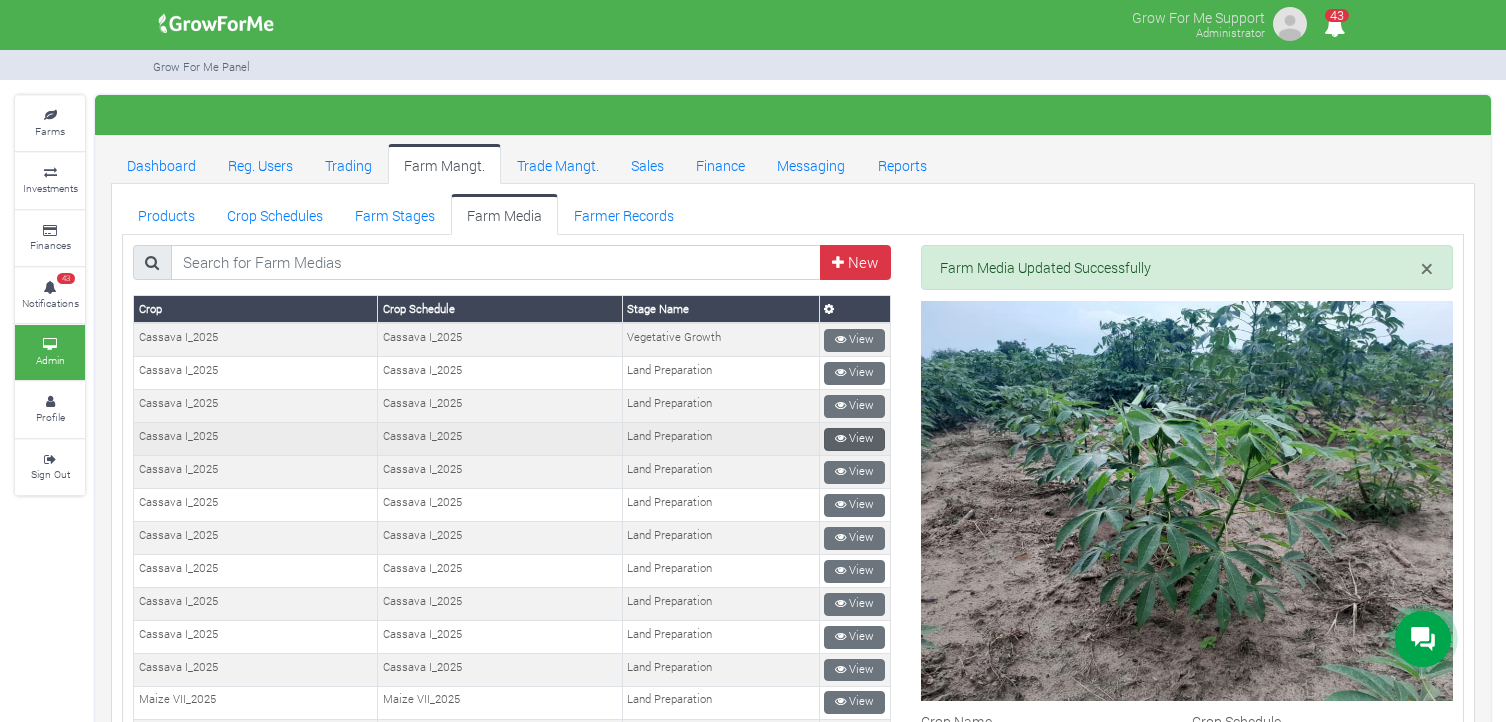 scroll, scrollTop: 0, scrollLeft: 0, axis: both 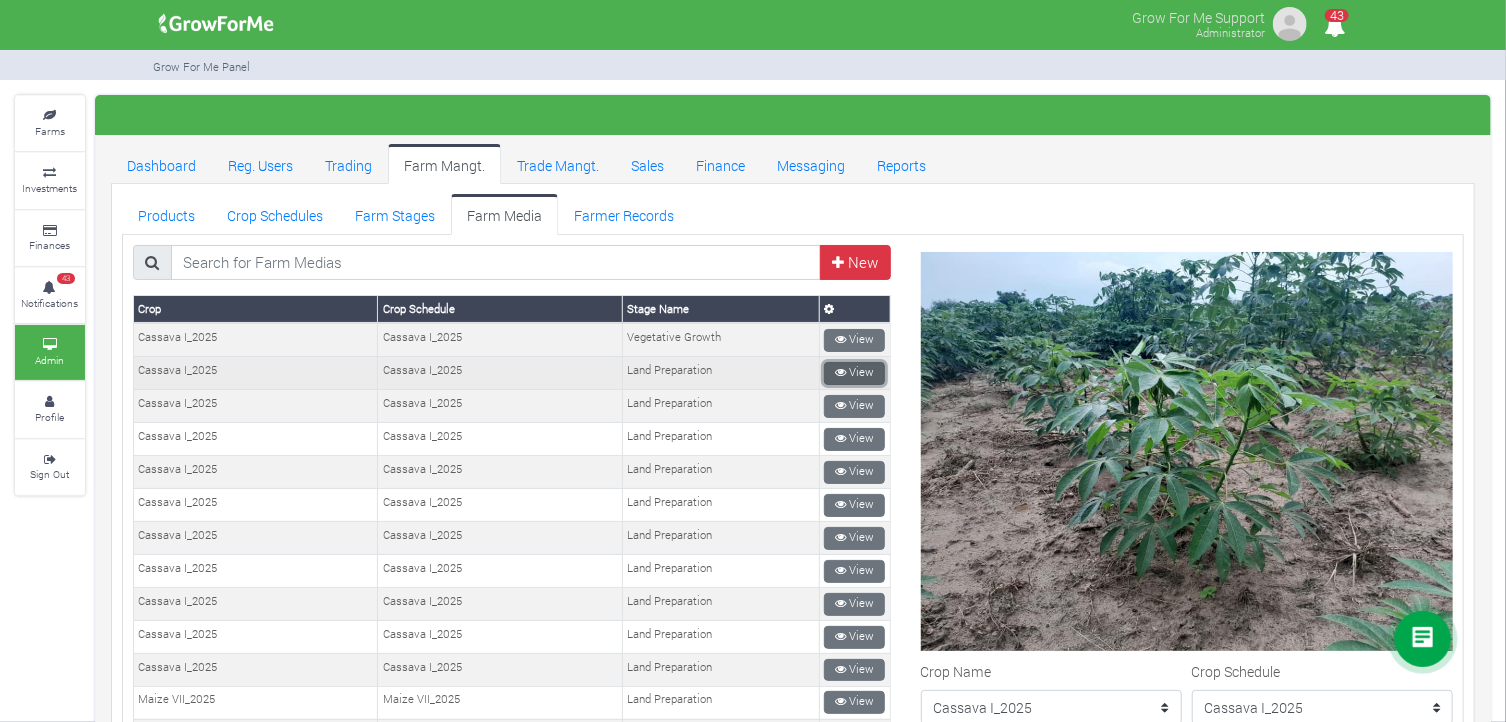click on "View" at bounding box center [854, 373] 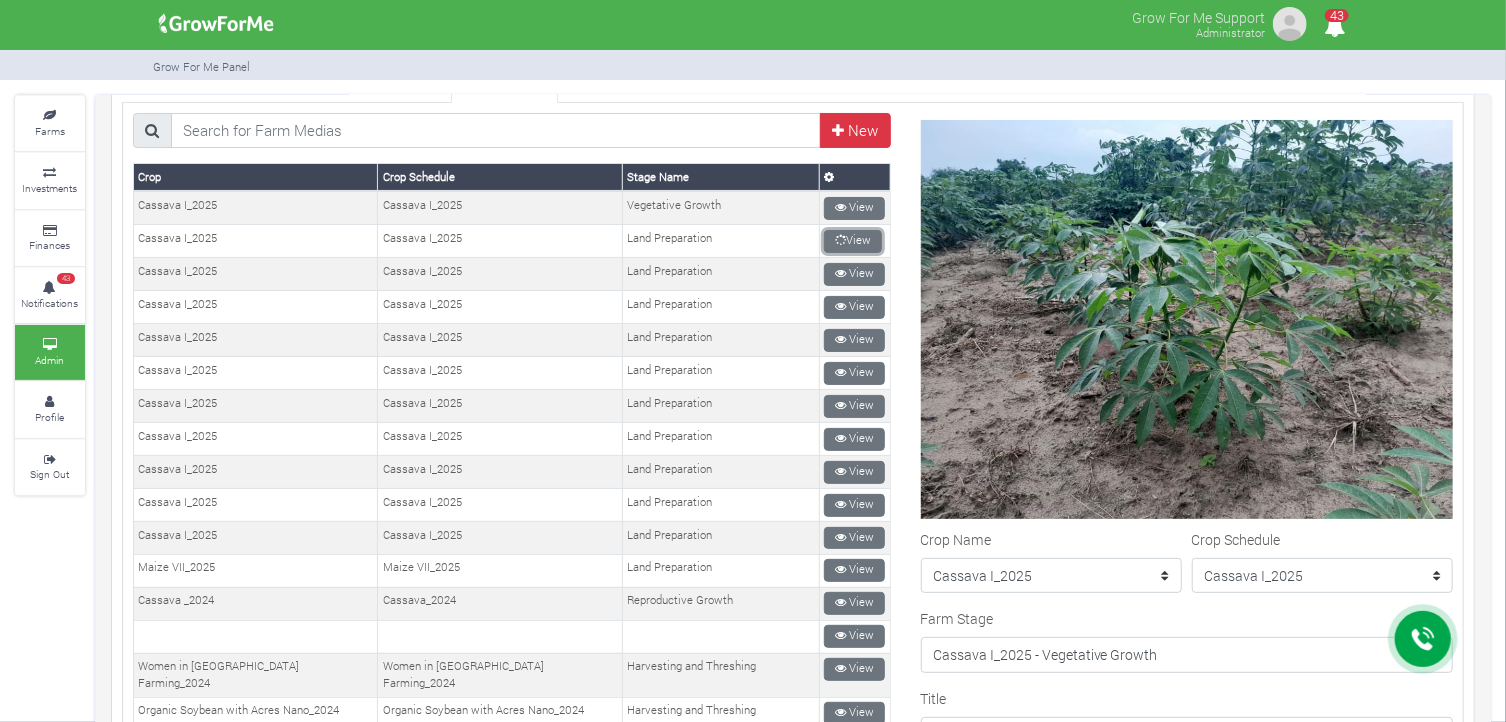 scroll, scrollTop: 136, scrollLeft: 0, axis: vertical 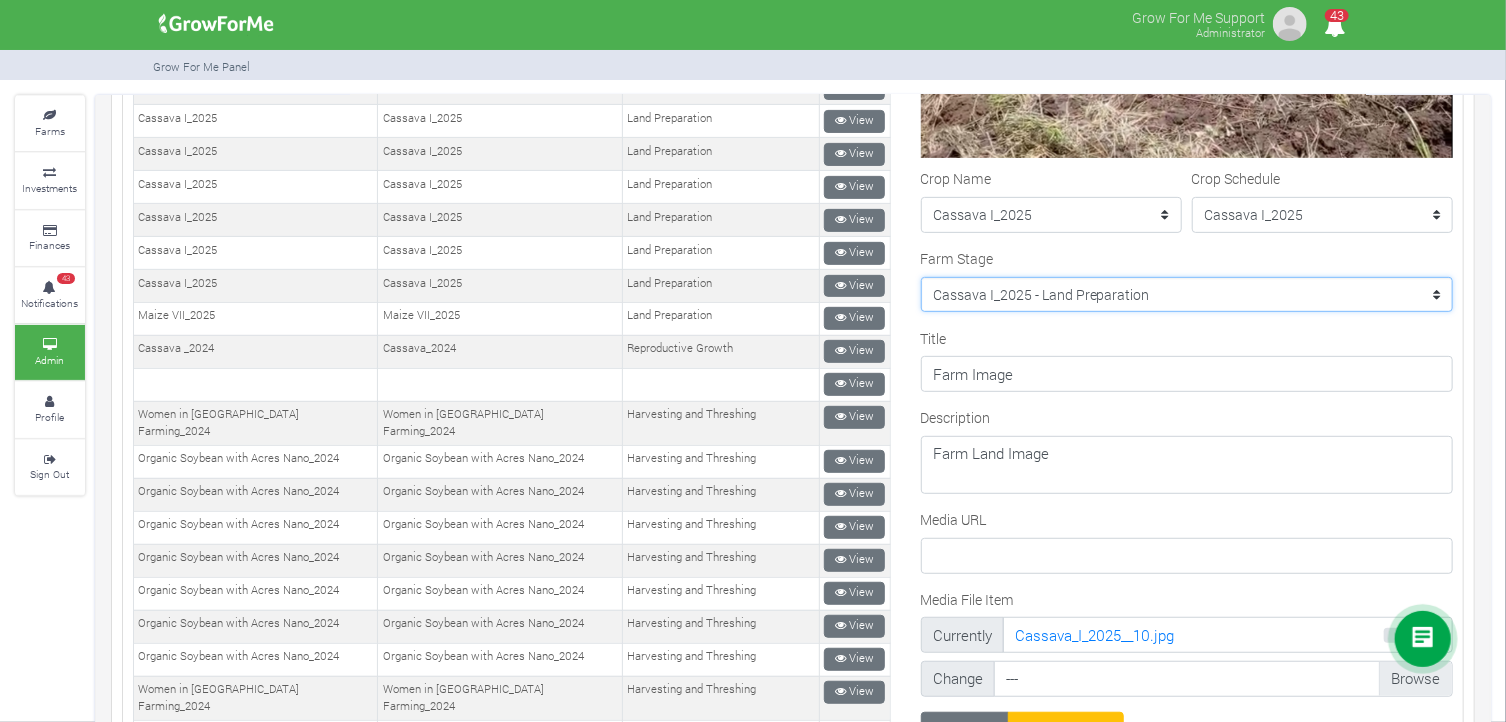 click on "---------   Crop Name   Maize II_2020 - Land Preparation   Crop Name   Crop Name   Women in Maize Farming II_2022 - Planting   Crop Name   Women in Soybean Farming_2023 - Planting Stage   Crop Name   Pineapple I_2020 - Fertilization   Soybean II_2021 - Land Preparation   Pineapple I_2020 - Maintenance   Pineapple I_2020 - Floral Induction   Crop Name   Crop Name   Crop Name   Crop Name   Crop Name   Crop Name   Maize II_2020 - Harvesting and Threshing   Maize II_2020 - Germination and Plant Population Establishment   Soybean II_2021 - Reproductive Growth stage   Pineapple II_2020 - Floral Induction   Pineapple II_2020 - Fruit Maturity   Maize II_2020 - Tasseling   Soybean II_2021 - Germination and Population establishment   Pineapple I_2020 - Fruit Development   Pineapple I_2020 - Harvesting   Soybean II_2021 - Harvesting and Threshing   Pineapple II_2020 - Crop Growth and Maintenance Stage   Pineapple 1_2021 - Planting   Pineapple 1_2021 - Vegetative Growth   Pineapple 1_2021 - Fruit Development" at bounding box center (1187, 295) 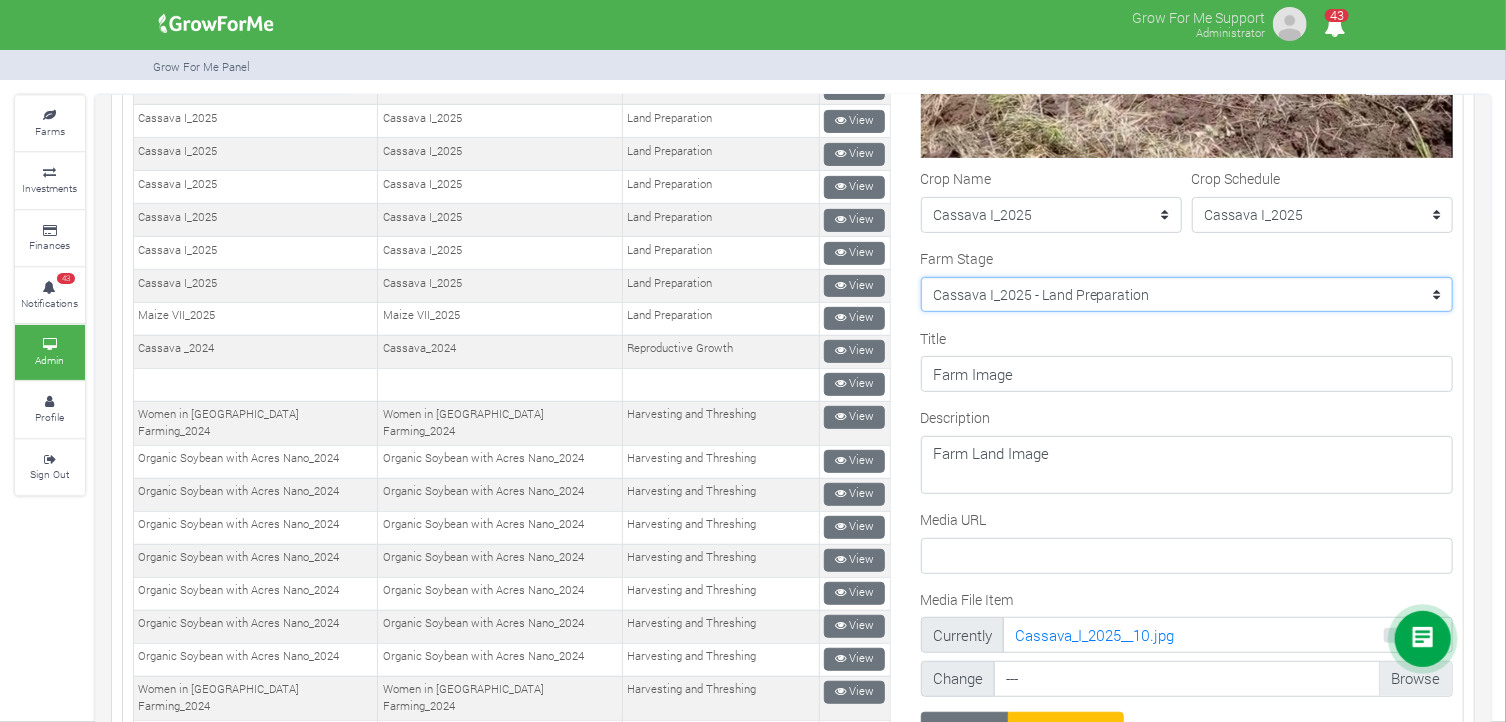 select on "208" 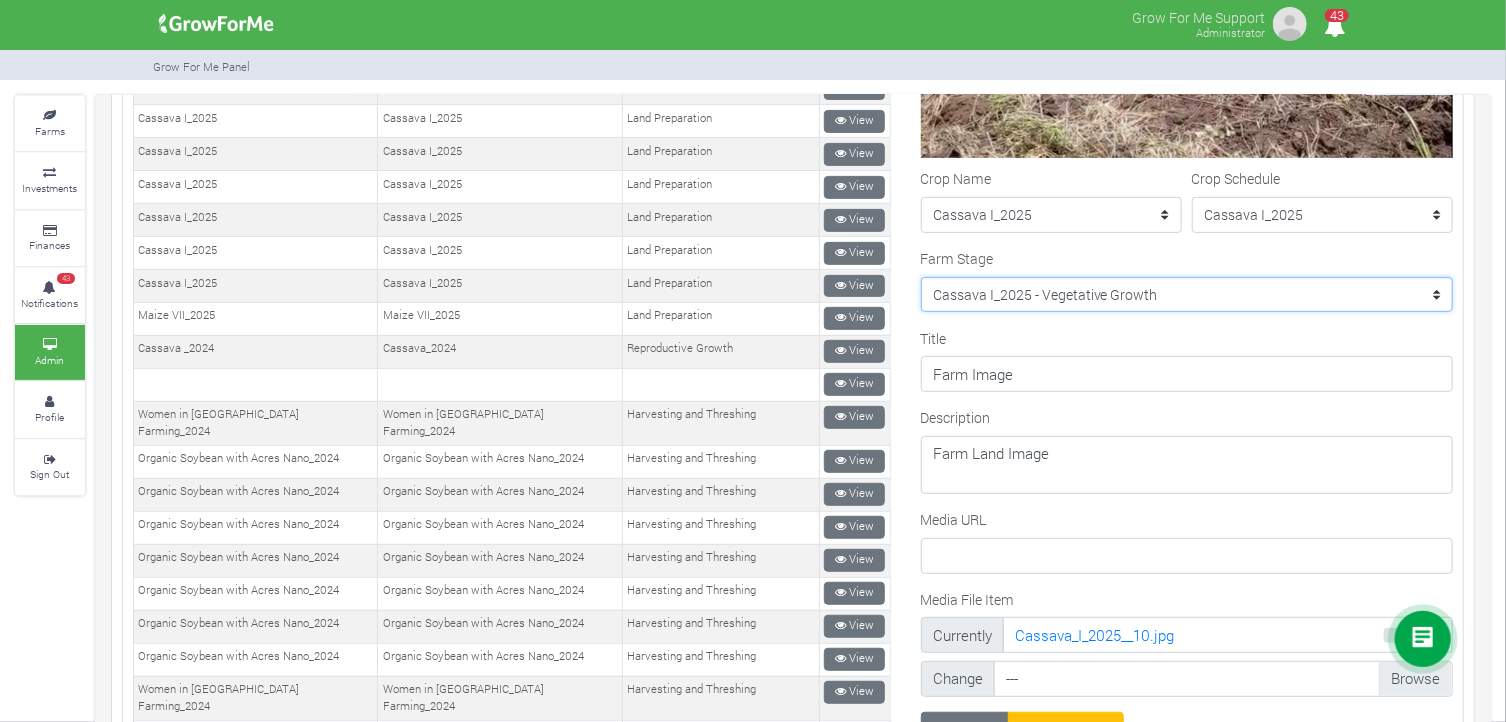 click on "---------   Crop Name   Maize II_2020 - Land Preparation   Crop Name   Crop Name   Women in Maize Farming II_2022 - Planting   Crop Name   Women in Soybean Farming_2023 - Planting Stage   Crop Name   Pineapple I_2020 - Fertilization   Soybean II_2021 - Land Preparation   Pineapple I_2020 - Maintenance   Pineapple I_2020 - Floral Induction   Crop Name   Crop Name   Crop Name   Crop Name   Crop Name   Crop Name   Maize II_2020 - Harvesting and Threshing   Maize II_2020 - Germination and Plant Population Establishment   Soybean II_2021 - Reproductive Growth stage   Pineapple II_2020 - Floral Induction   Pineapple II_2020 - Fruit Maturity   Maize II_2020 - Tasseling   Soybean II_2021 - Germination and Population establishment   Pineapple I_2020 - Fruit Development   Pineapple I_2020 - Harvesting   Soybean II_2021 - Harvesting and Threshing   Pineapple II_2020 - Crop Growth and Maintenance Stage   Pineapple 1_2021 - Planting   Pineapple 1_2021 - Vegetative Growth   Pineapple 1_2021 - Fruit Development" at bounding box center [1187, 295] 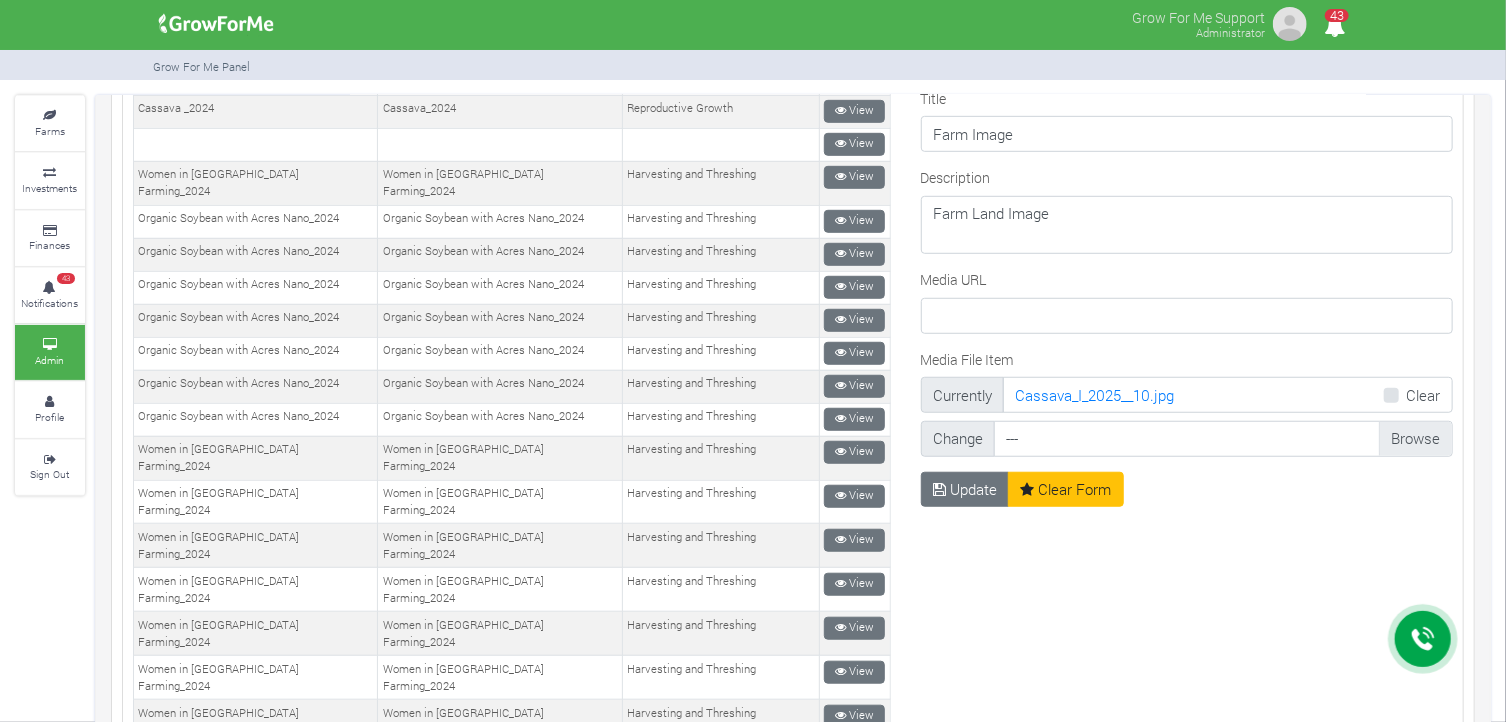 scroll, scrollTop: 624, scrollLeft: 0, axis: vertical 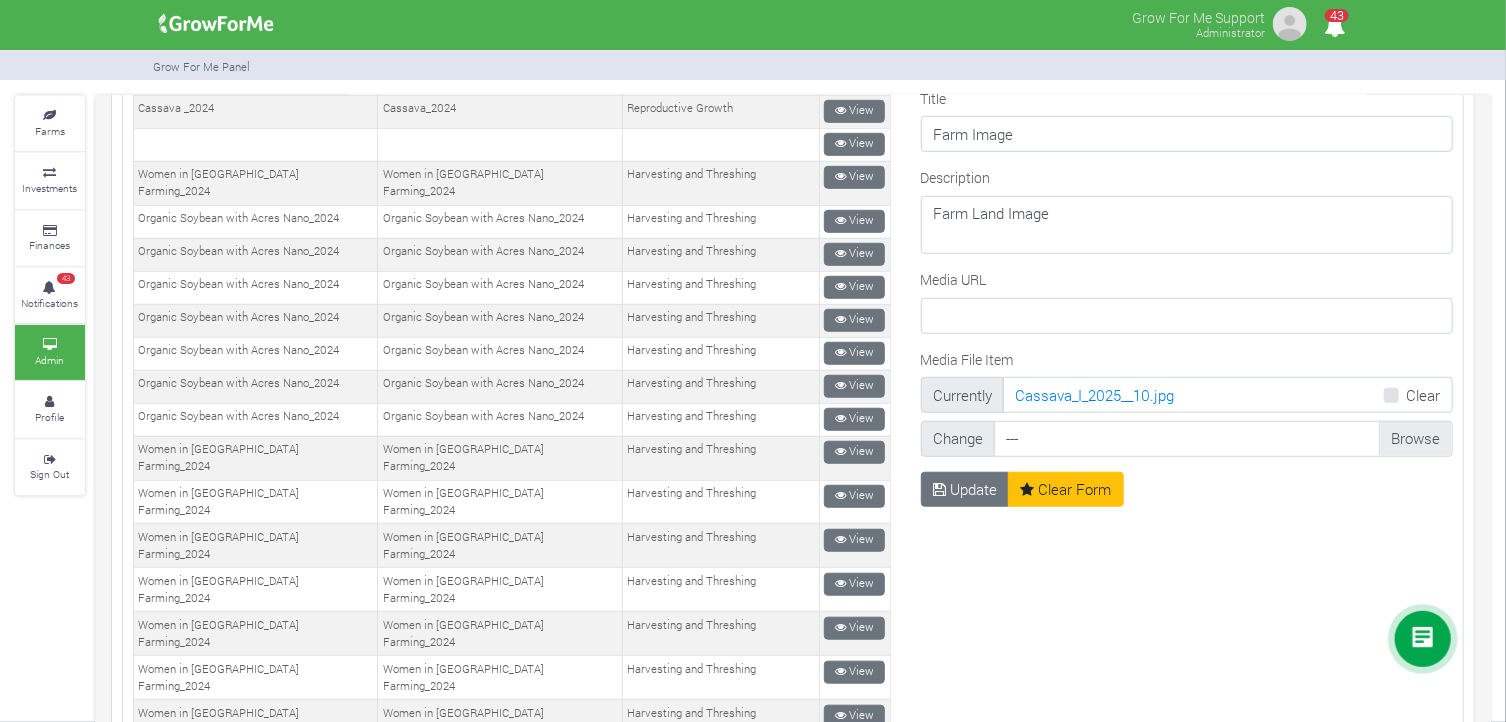 click on "Media File Item" at bounding box center [1223, 439] 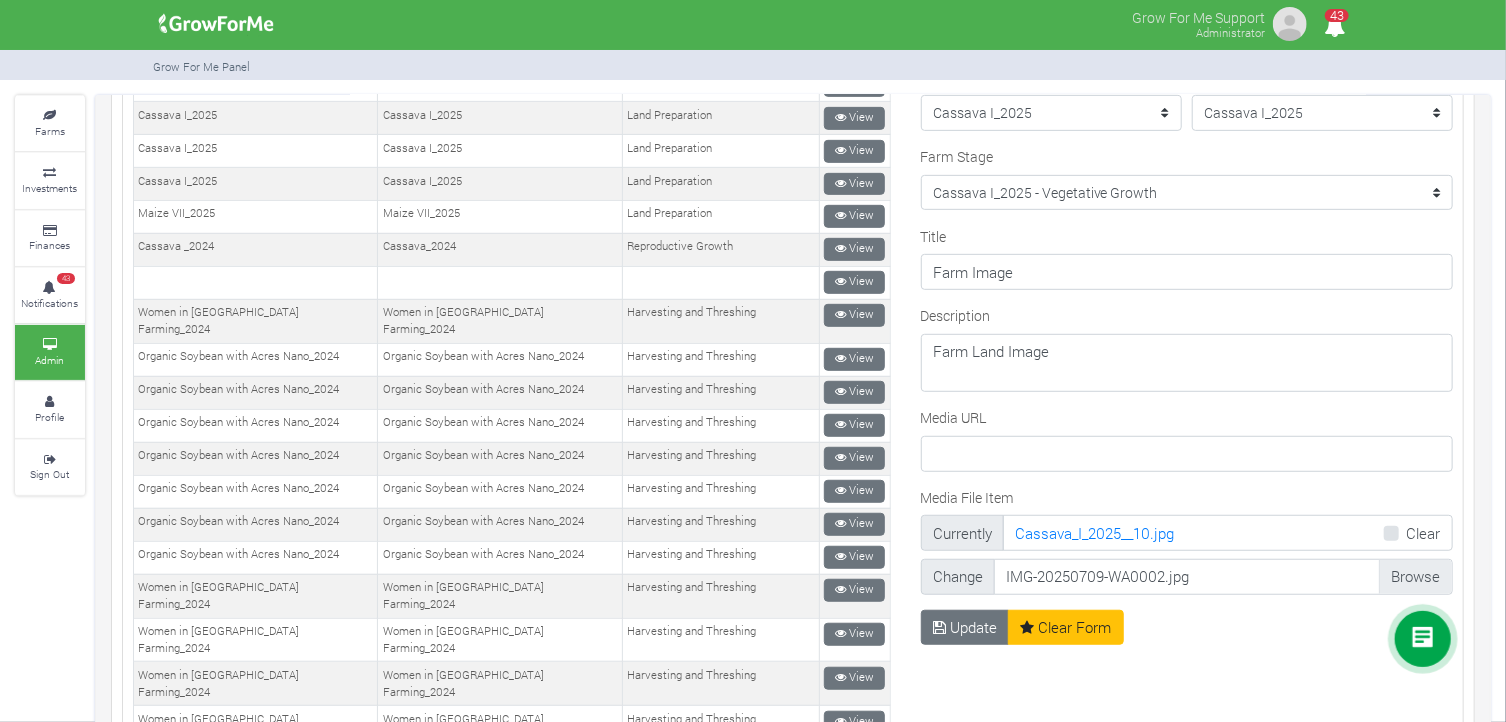 scroll, scrollTop: 540, scrollLeft: 0, axis: vertical 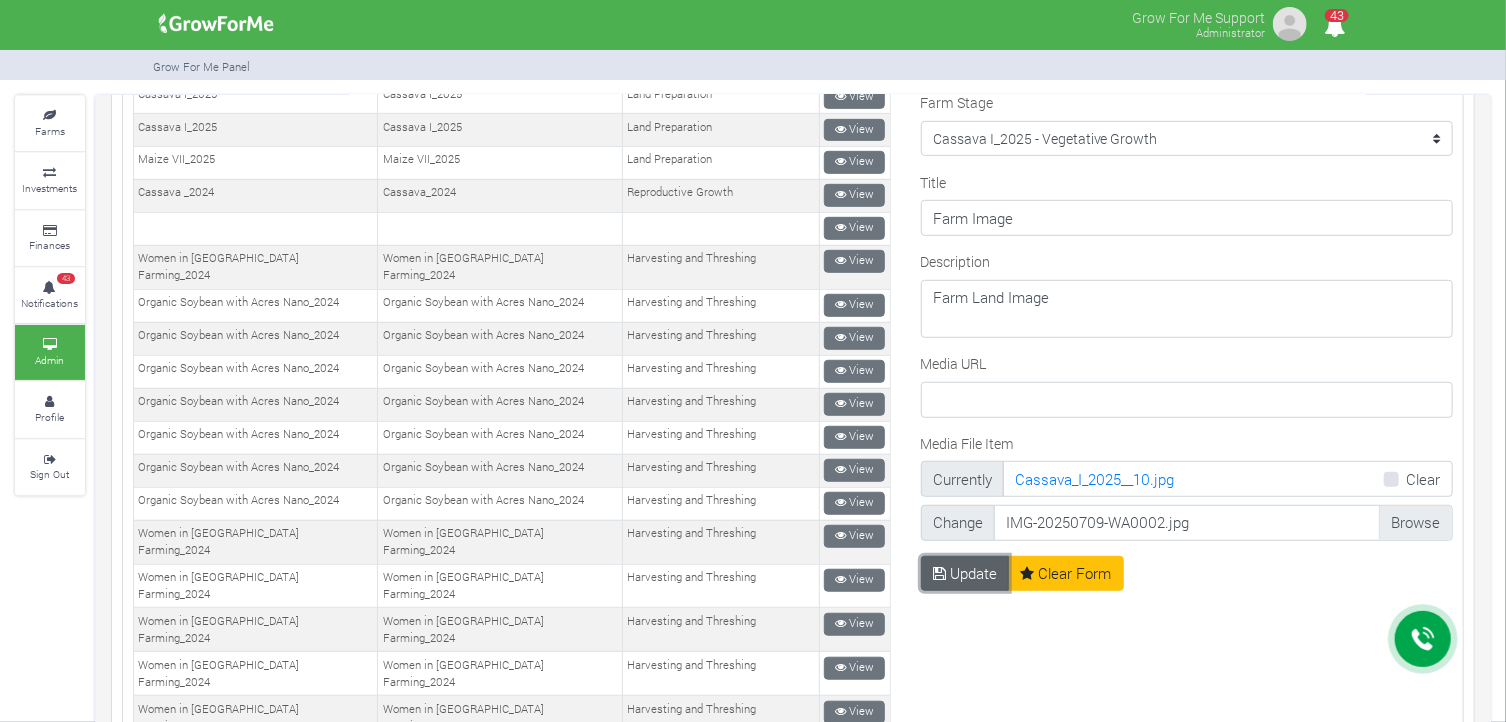 click at bounding box center (939, 573) 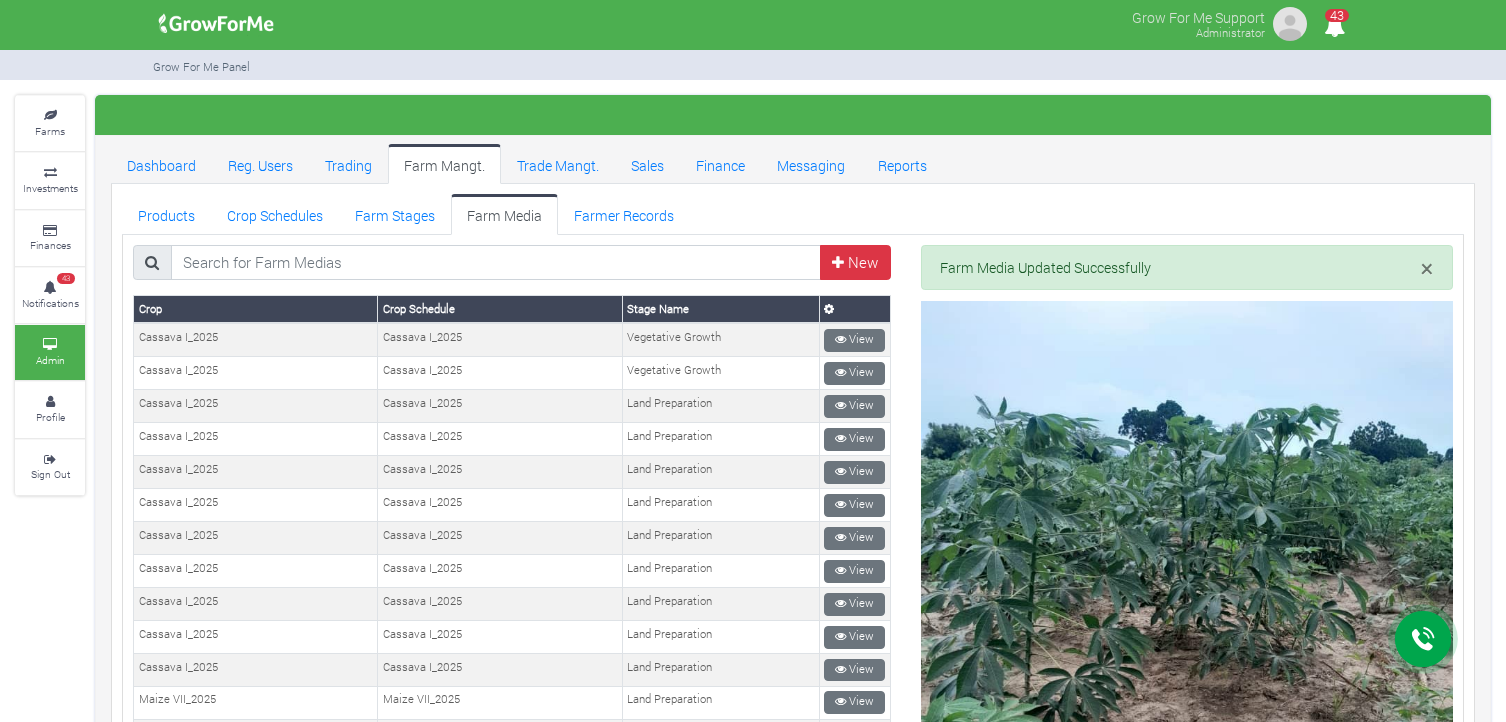 scroll, scrollTop: 0, scrollLeft: 0, axis: both 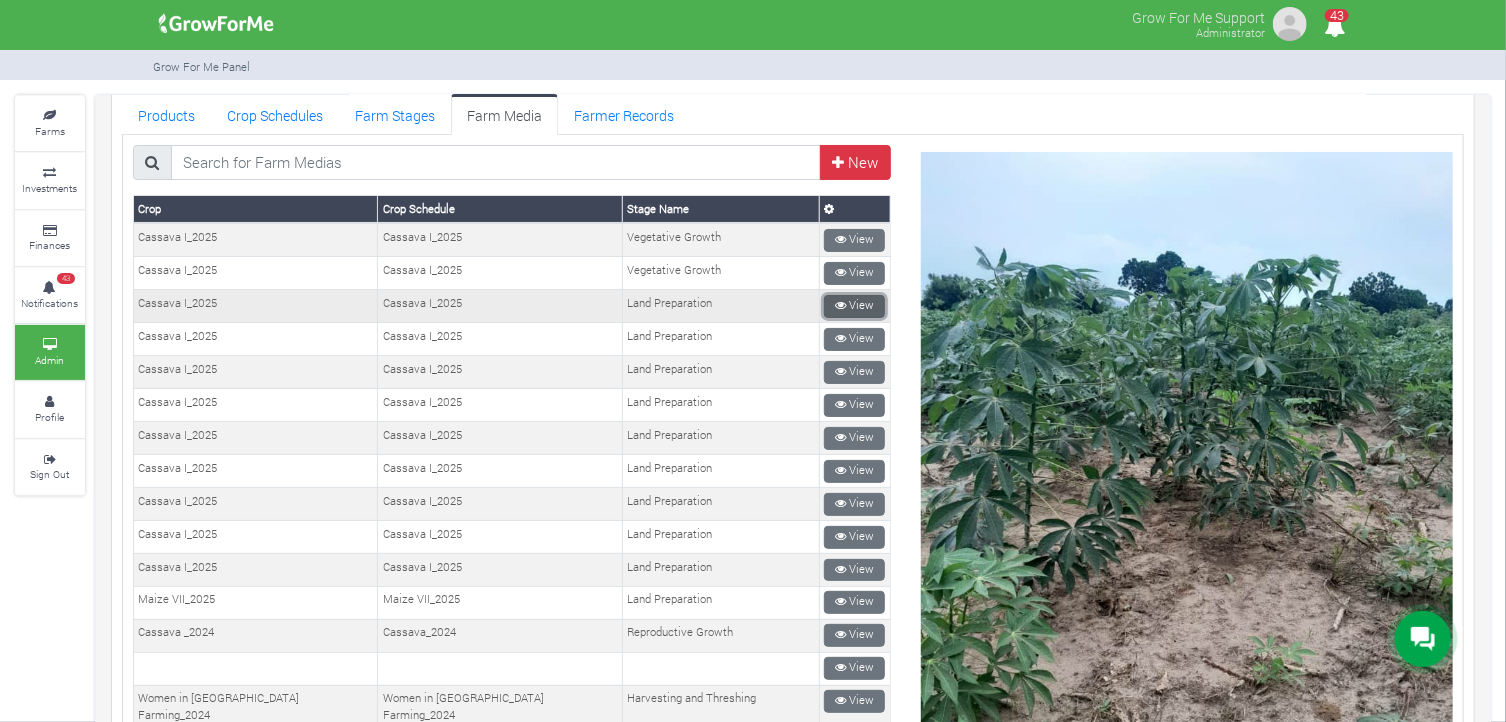 click on "View" at bounding box center [854, 306] 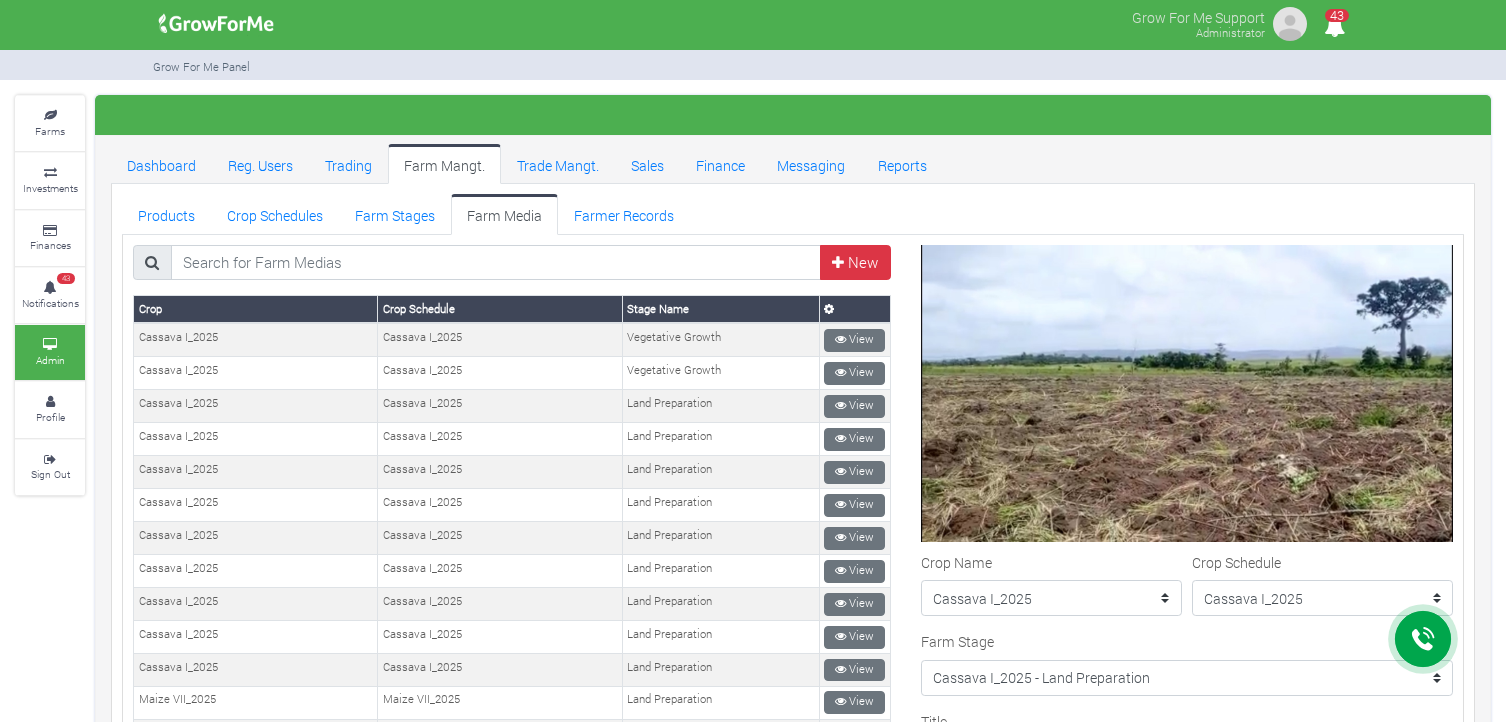 scroll, scrollTop: 0, scrollLeft: 0, axis: both 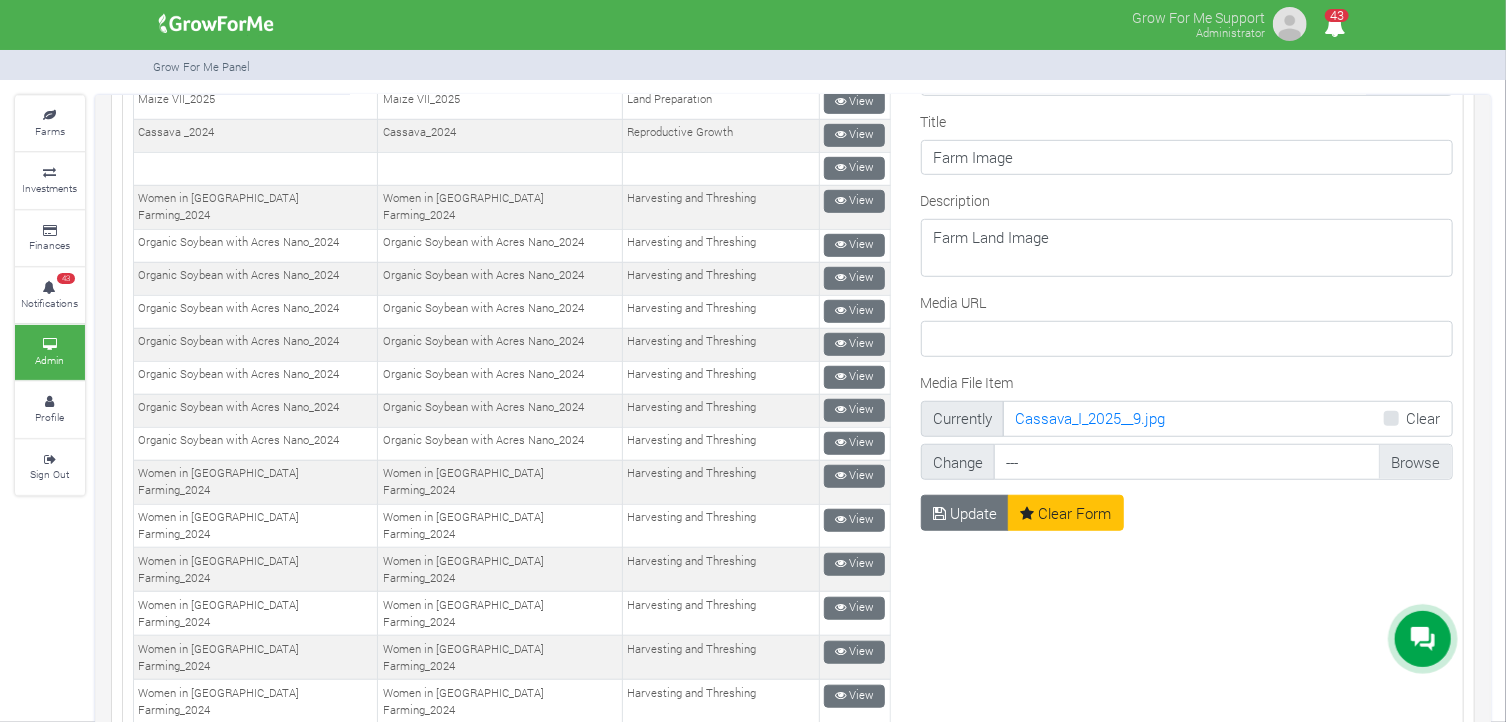 click on "Media File Item" at bounding box center [1223, 462] 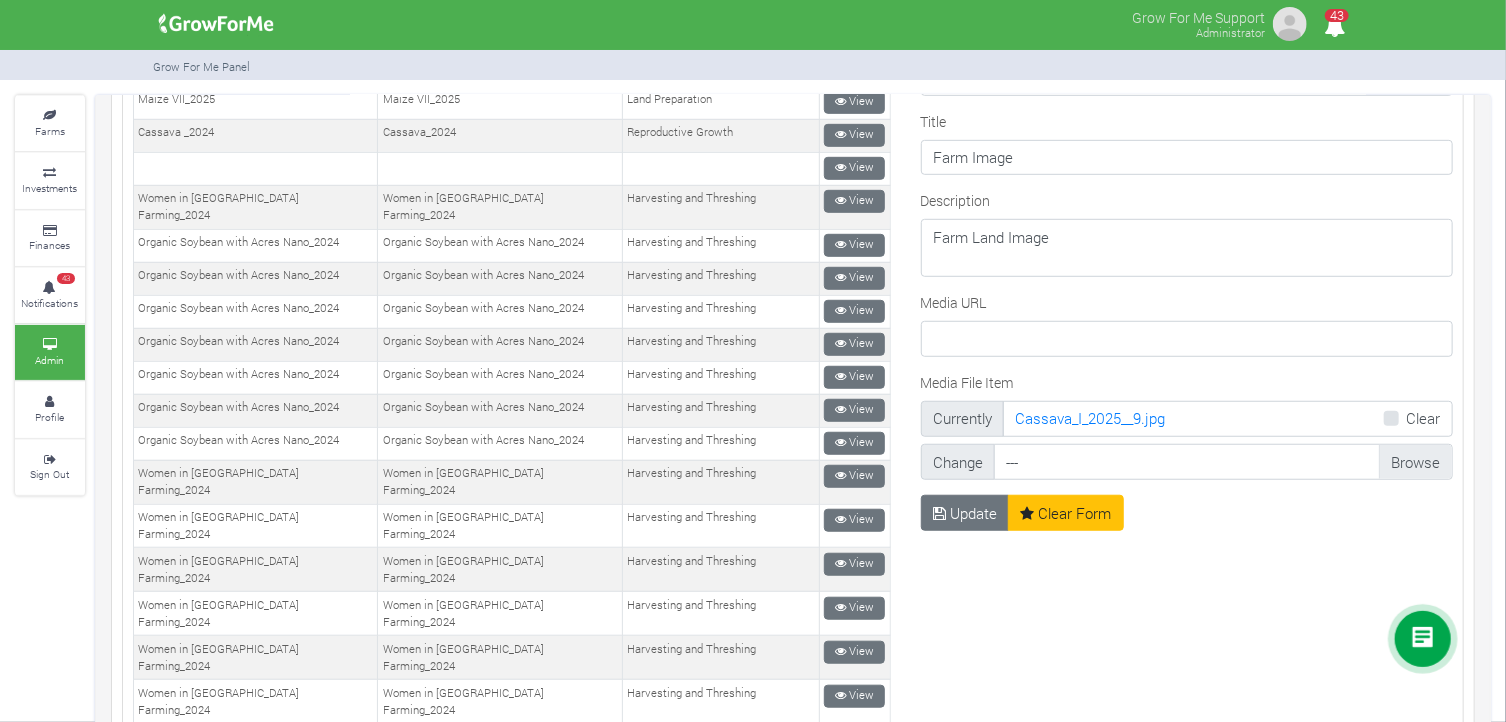 type on "C:\fakepath\IMG-20250709-WA0003.jpg" 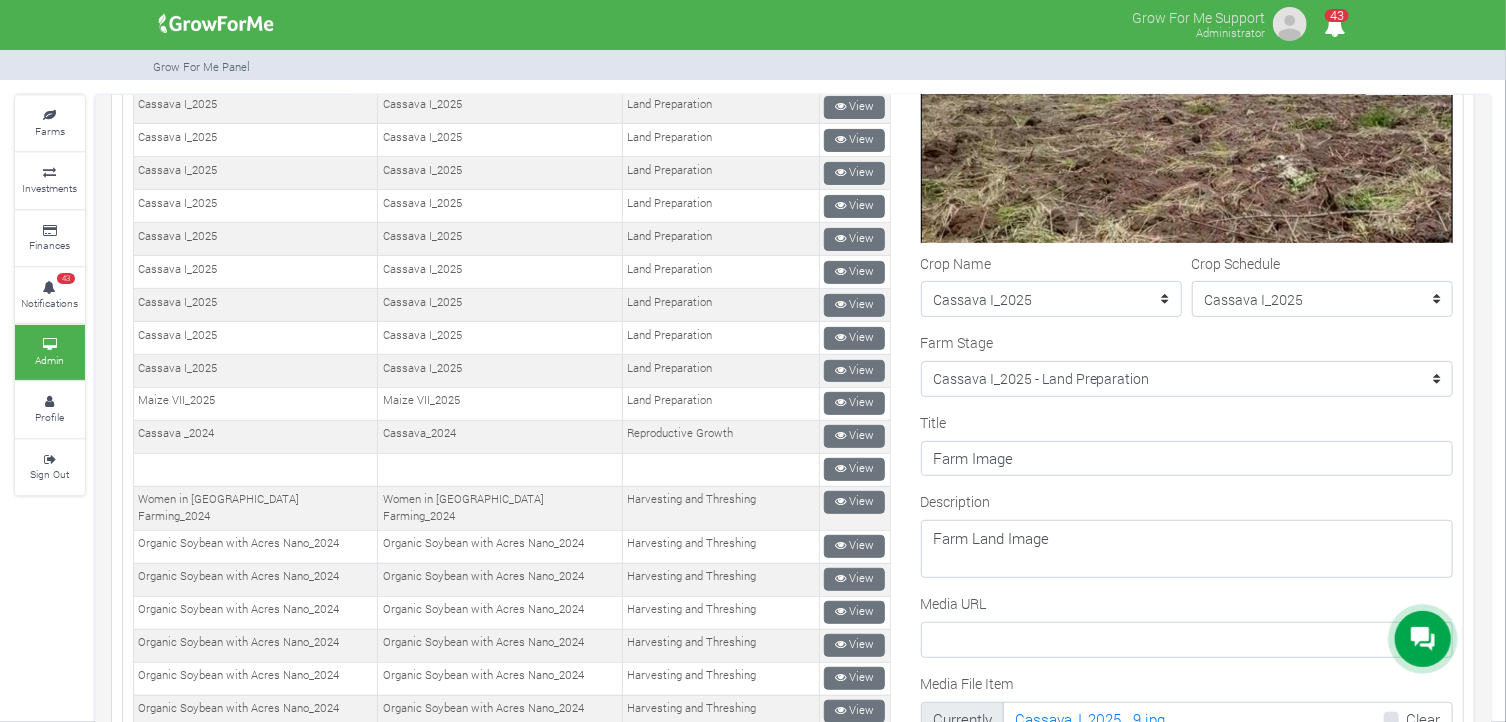 scroll, scrollTop: 300, scrollLeft: 0, axis: vertical 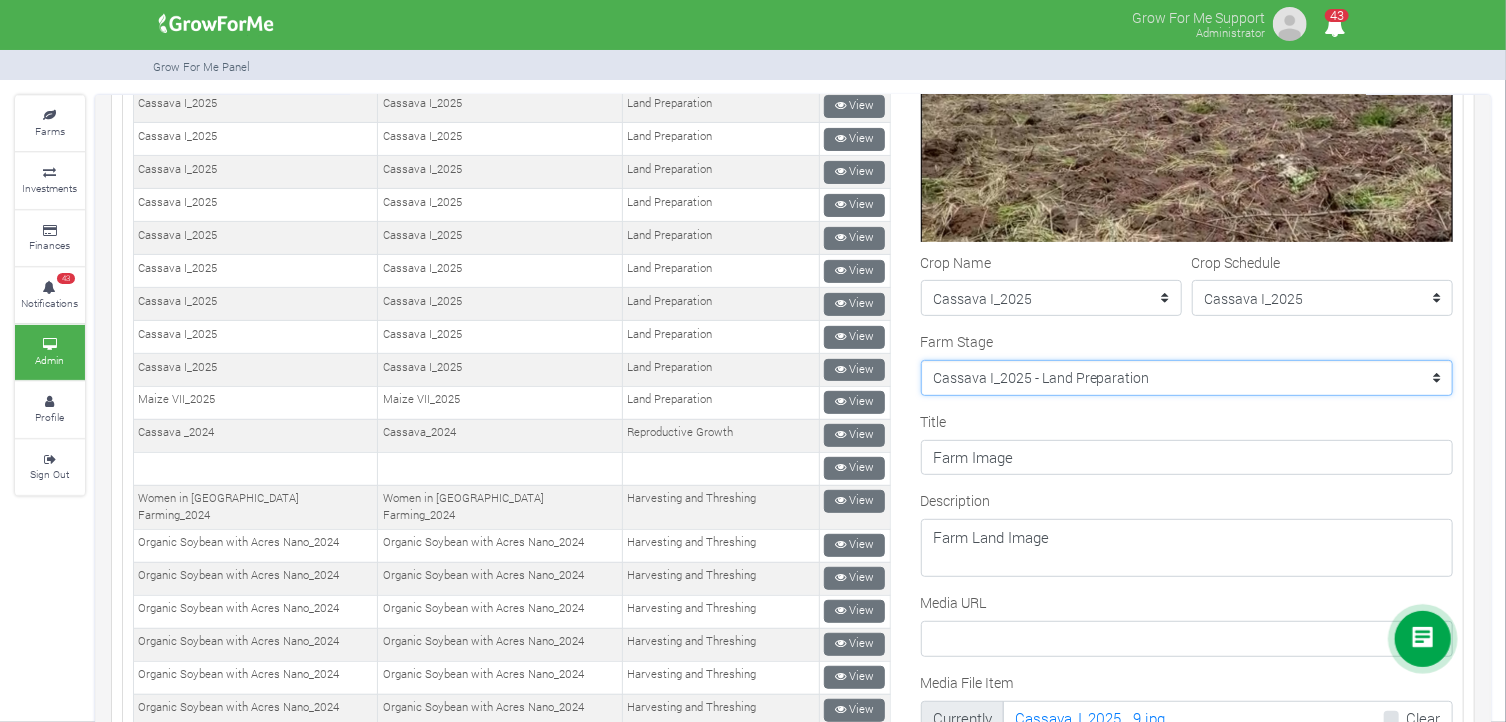 click on "---------   Crop Name   Maize II_2020 - Land Preparation   Crop Name   Crop Name   Women in Maize Farming II_2022 - Planting   Crop Name   Women in [GEOGRAPHIC_DATA] Farming_2023 - Planting Stage   Crop Name   Pineapple I_2020 - Fertilization   Soybean II_2021 - Land Preparation   Pineapple I_2020 - Maintenance   Pineapple I_2020 - Floral Induction   Crop Name   Crop Name   Crop Name   Crop Name   Crop Name   Crop Name   Maize II_2020 - Harvesting and Threshing   Maize II_2020 - Germination and Plant Population Establishment   Soybean II_2021 - Reproductive Growth stage   Pineapple II_2020 - Floral Induction   Pineapple II_2020 - Fruit Maturity   Maize II_2020 - Tasseling   Soybean II_2021 - Germination and Population establishment   Pineapple I_2020 - Fruit Development   Pineapple I_2020 - Harvesting   Soybean II_2021 - Harvesting and Threshing   Pineapple II_2020 - Crop Growth and Maintenance Stage   Pineapple 1_2021 - Planting   Pineapple 1_2021 - Vegetative Growth   Pineapple 1_2021 - Fruit Development" at bounding box center [1187, 378] 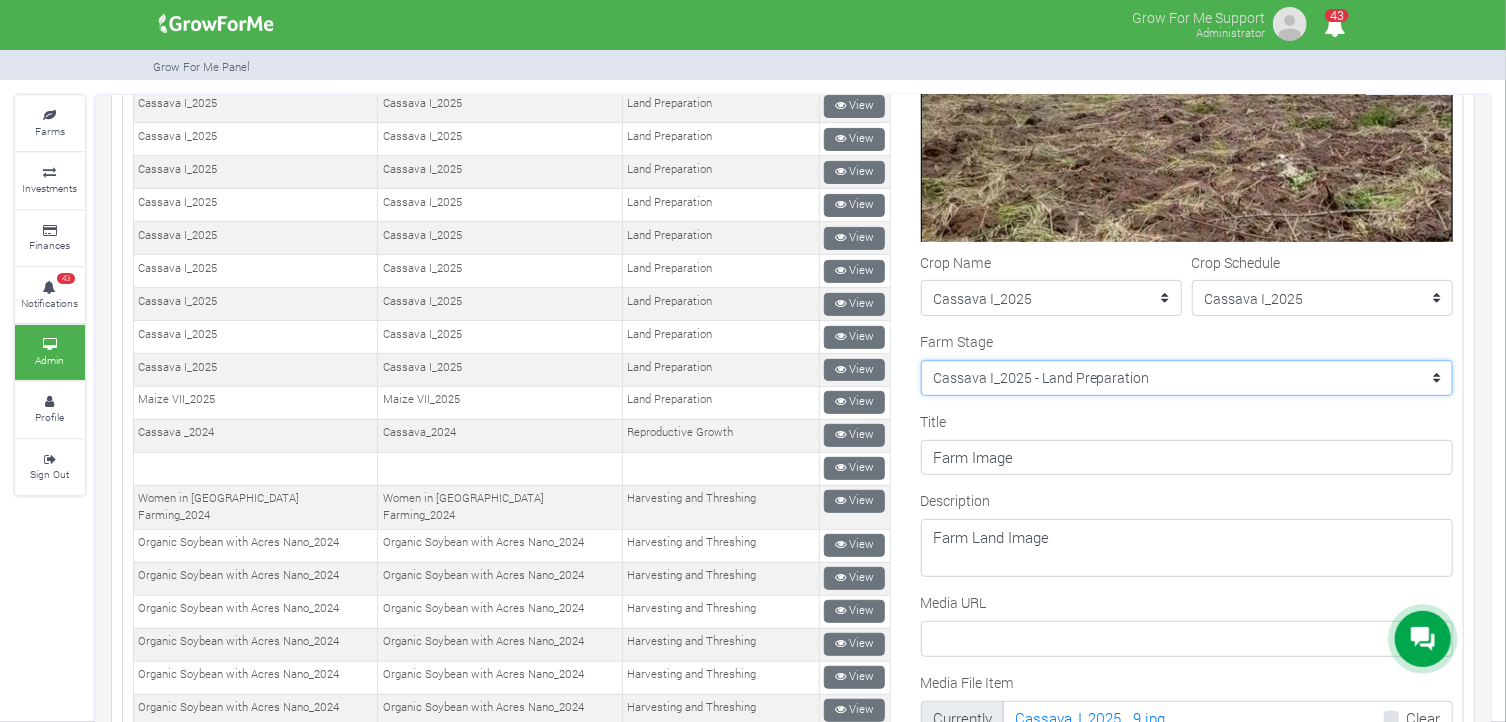 select on "208" 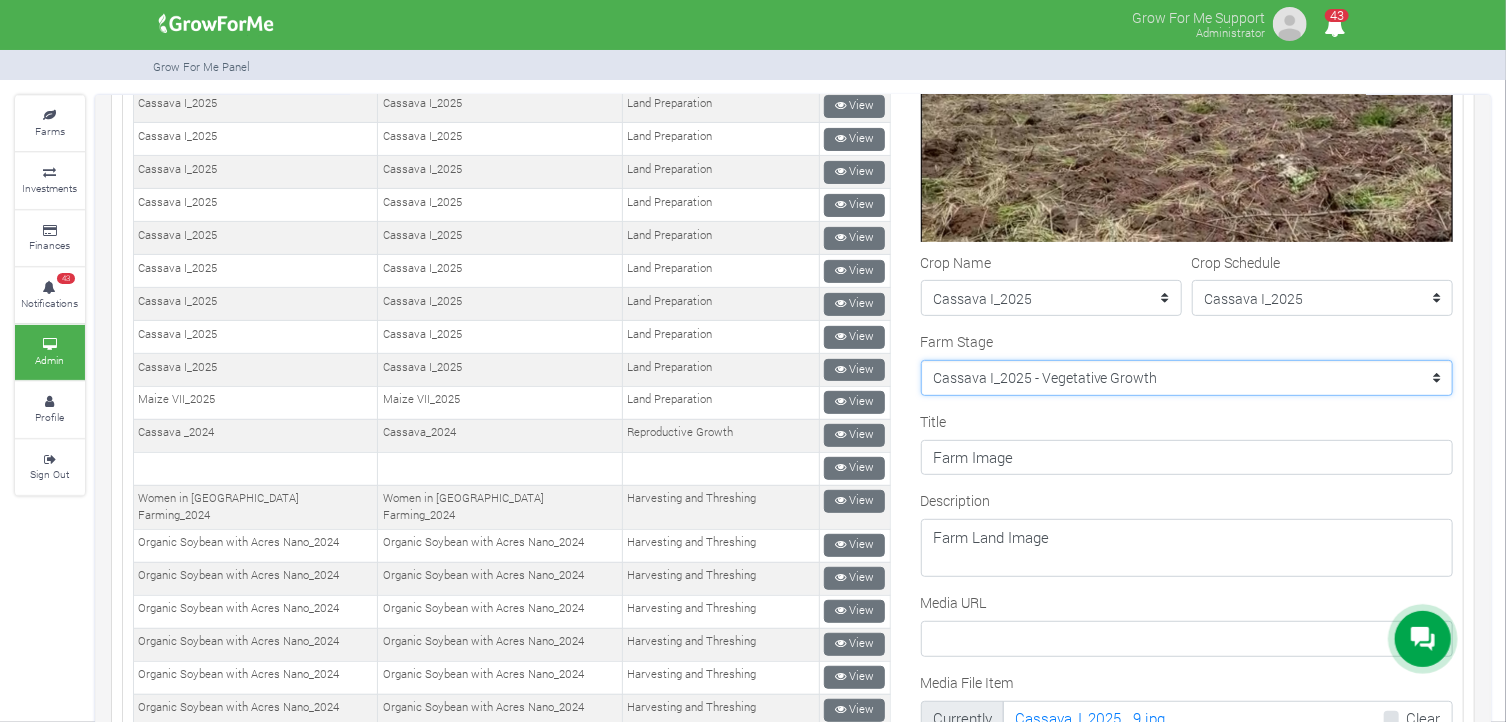 click on "---------   Crop Name   Maize II_2020 - Land Preparation   Crop Name   Crop Name   Women in Maize Farming II_2022 - Planting   Crop Name   Women in [GEOGRAPHIC_DATA] Farming_2023 - Planting Stage   Crop Name   Pineapple I_2020 - Fertilization   Soybean II_2021 - Land Preparation   Pineapple I_2020 - Maintenance   Pineapple I_2020 - Floral Induction   Crop Name   Crop Name   Crop Name   Crop Name   Crop Name   Crop Name   Maize II_2020 - Harvesting and Threshing   Maize II_2020 - Germination and Plant Population Establishment   Soybean II_2021 - Reproductive Growth stage   Pineapple II_2020 - Floral Induction   Pineapple II_2020 - Fruit Maturity   Maize II_2020 - Tasseling   Soybean II_2021 - Germination and Population establishment   Pineapple I_2020 - Fruit Development   Pineapple I_2020 - Harvesting   Soybean II_2021 - Harvesting and Threshing   Pineapple II_2020 - Crop Growth and Maintenance Stage   Pineapple 1_2021 - Planting   Pineapple 1_2021 - Vegetative Growth   Pineapple 1_2021 - Fruit Development" at bounding box center (1187, 378) 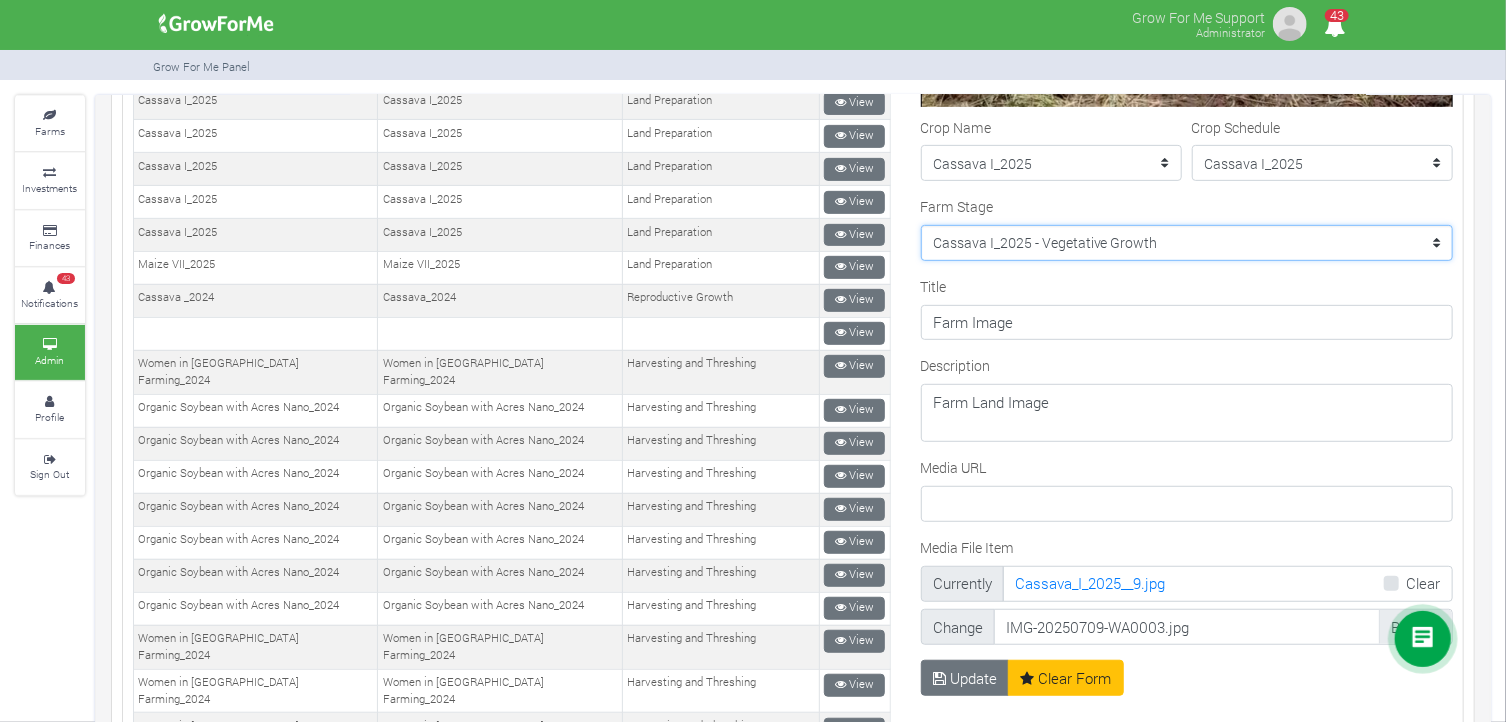 scroll, scrollTop: 700, scrollLeft: 0, axis: vertical 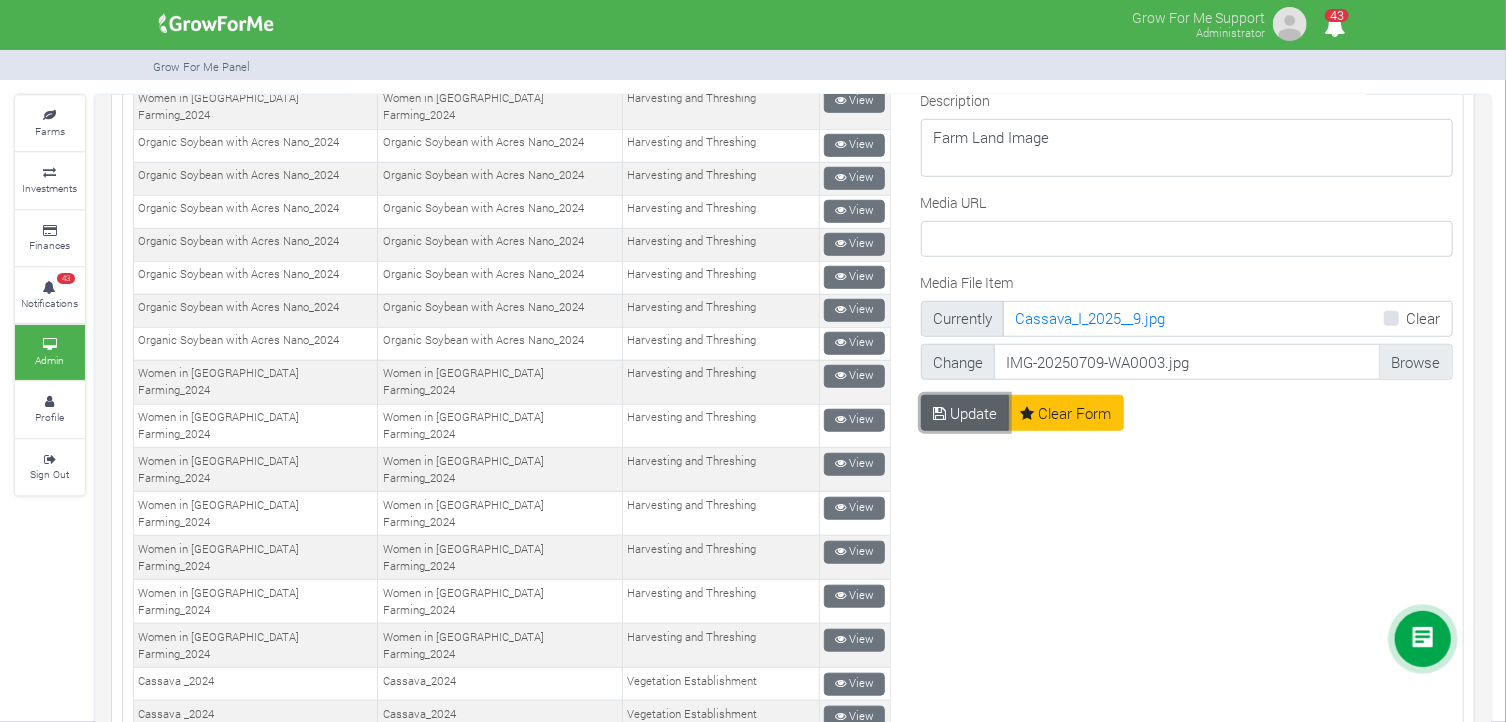 click on "Update" at bounding box center (965, 413) 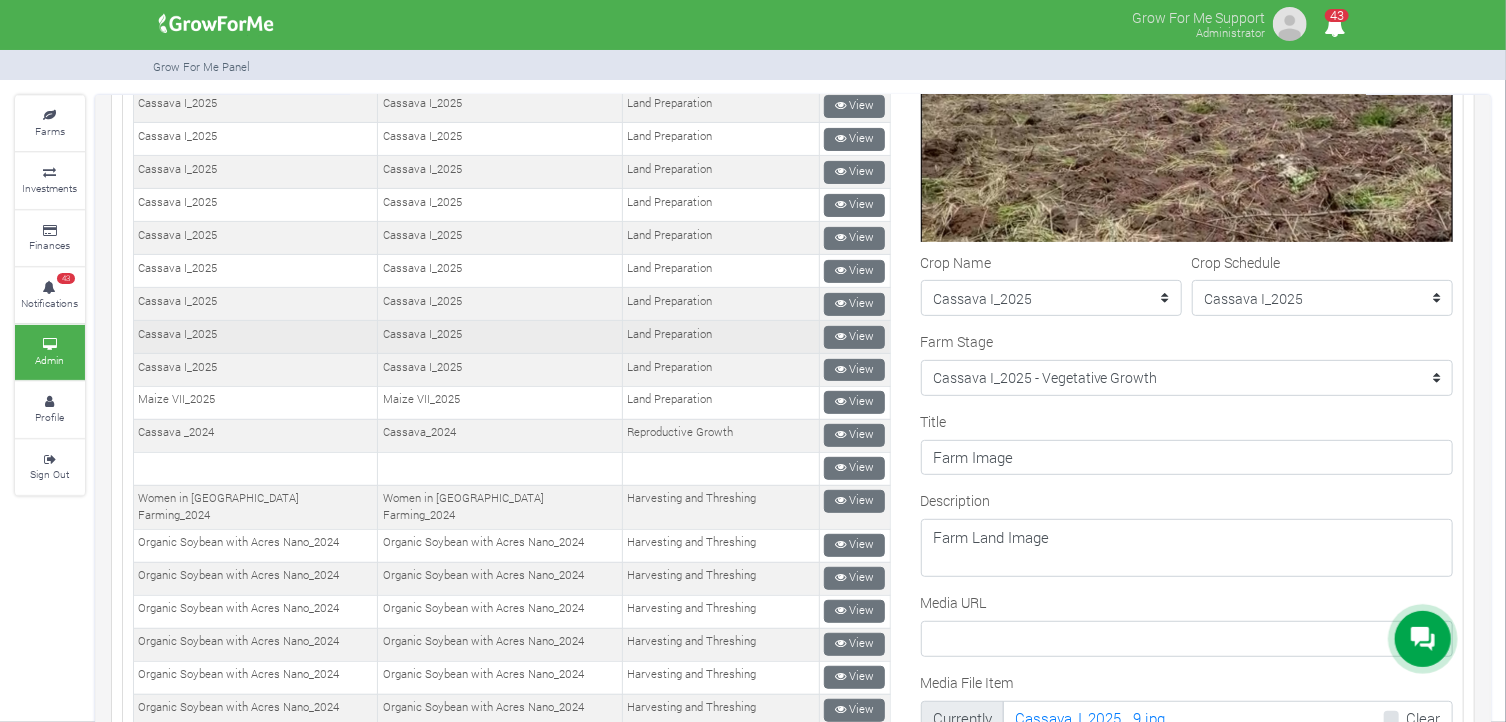 scroll, scrollTop: 0, scrollLeft: 0, axis: both 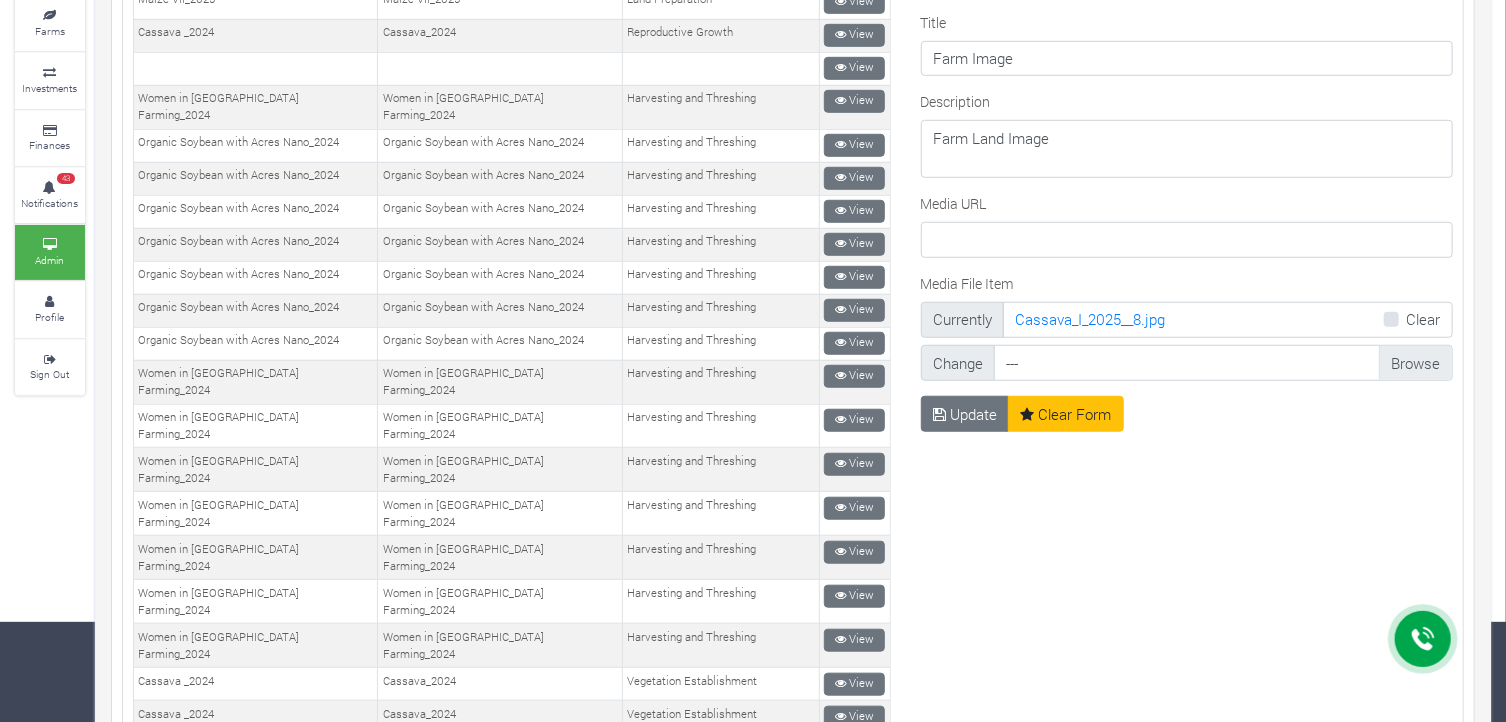 click on "Media File Item" at bounding box center [1223, 363] 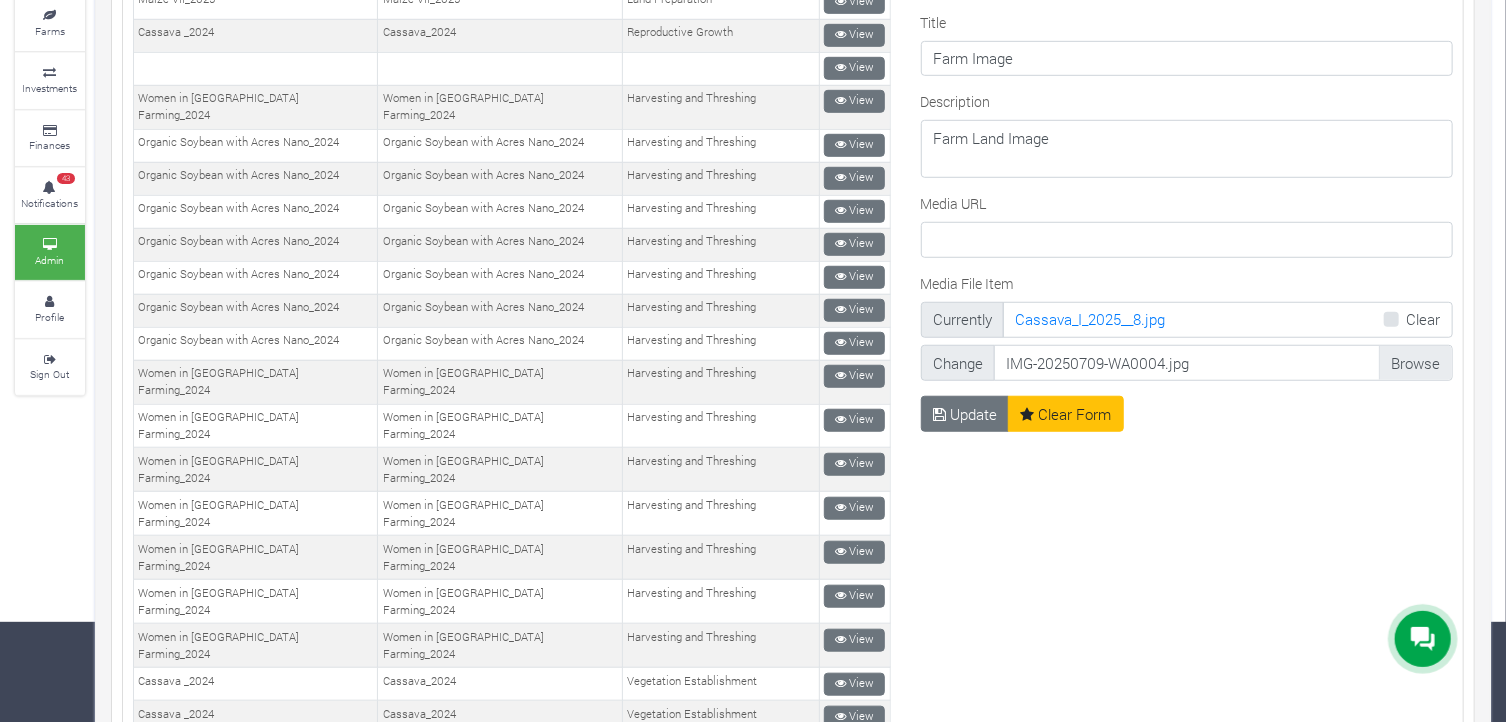 scroll, scrollTop: 785, scrollLeft: 0, axis: vertical 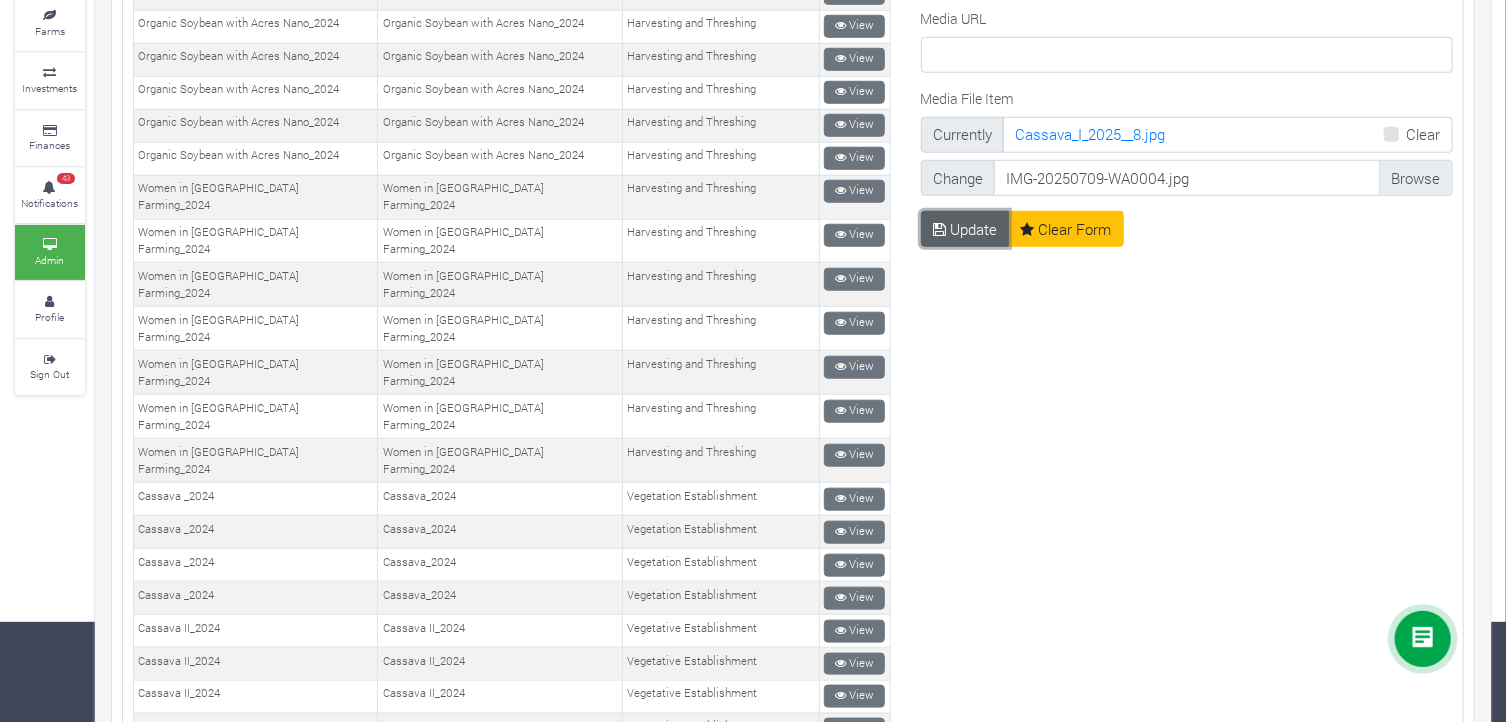 click on "Update" at bounding box center (965, 229) 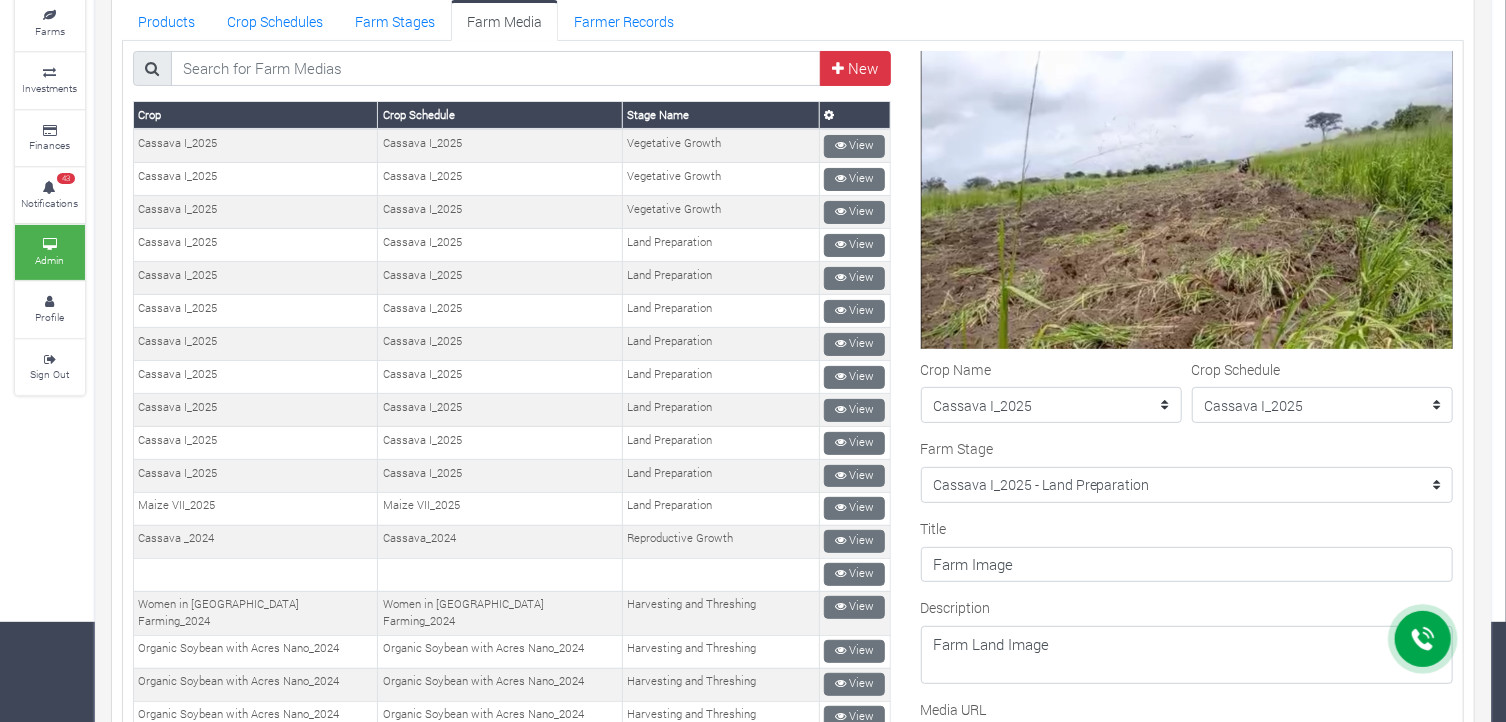 scroll, scrollTop: 0, scrollLeft: 0, axis: both 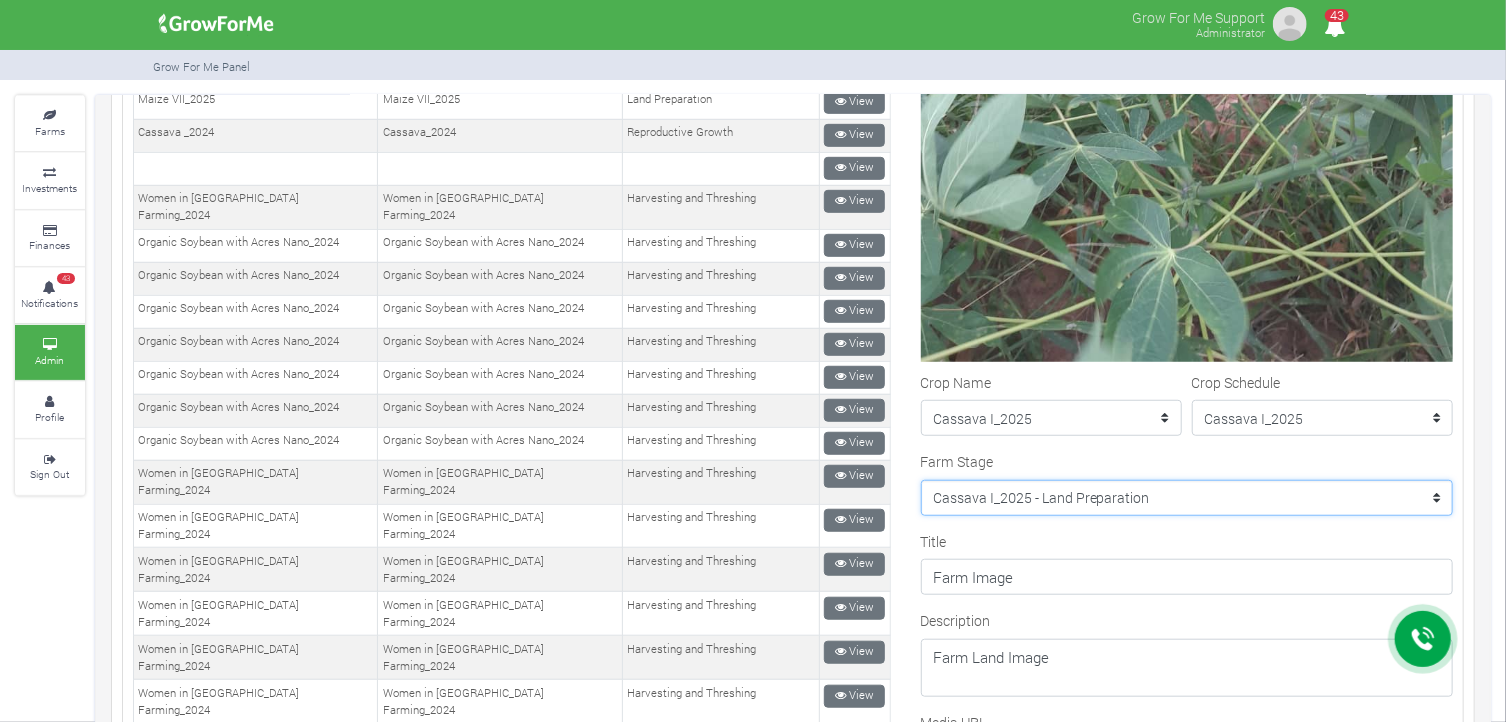 click on "---------   Crop Name   Maize II_2020 - Land Preparation   Crop Name   Crop Name   Women in Maize Farming II_2022 - Planting   Crop Name   Women in Soybean Farming_2023 - Planting Stage   Crop Name   Pineapple I_2020 - Fertilization   Soybean II_2021 - Land Preparation   Pineapple I_2020 - Maintenance   Pineapple I_2020 - Floral Induction   Crop Name   Crop Name   Crop Name   Crop Name   Crop Name   Crop Name   Maize II_2020 - Harvesting and Threshing   Maize II_2020 - Germination and Plant Population Establishment   Soybean II_2021 - Reproductive Growth stage   Pineapple II_2020 - Floral Induction   Pineapple II_2020 - Fruit Maturity   Maize II_2020 - Tasseling   Soybean II_2021 - Germination and Population establishment   Pineapple I_2020 - Fruit Development   Pineapple I_2020 - Harvesting   Soybean II_2021 - Harvesting and Threshing   Pineapple II_2020 - Crop Growth and Maintenance Stage   Pineapple 1_2021 - Planting   Pineapple 1_2021 - Vegetative Growth   Pineapple 1_2021 - Fruit Development" at bounding box center [1187, 498] 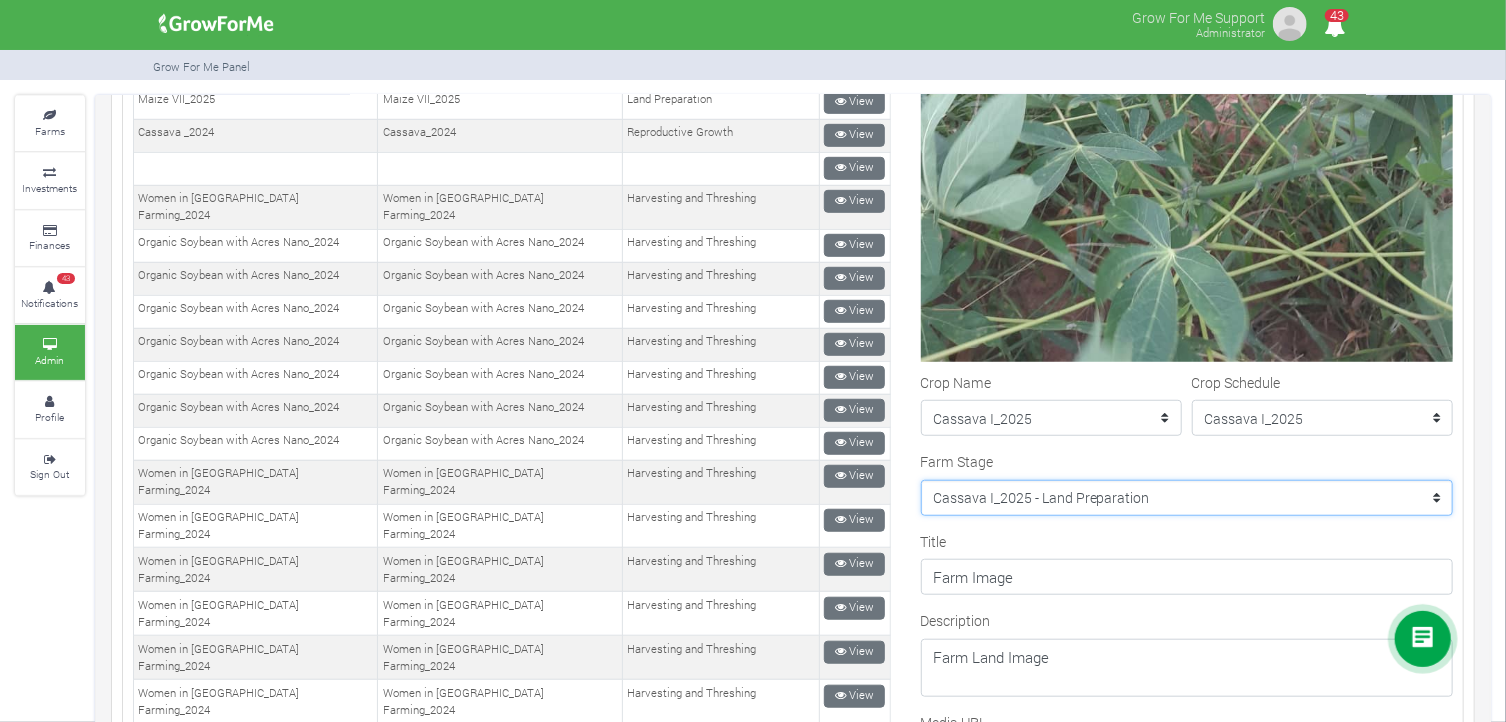 select on "208" 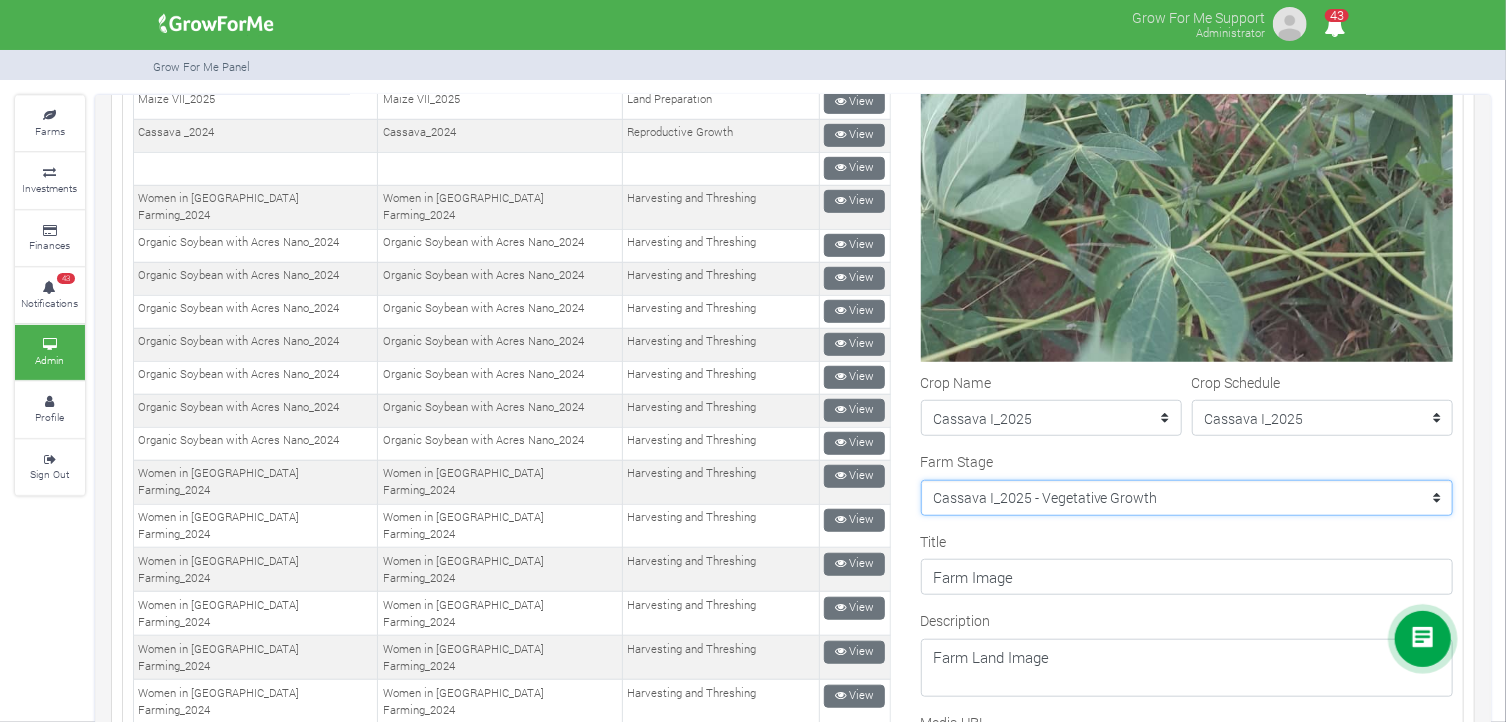 click on "---------   Crop Name   Maize II_2020 - Land Preparation   Crop Name   Crop Name   Women in Maize Farming II_2022 - Planting   Crop Name   Women in Soybean Farming_2023 - Planting Stage   Crop Name   Pineapple I_2020 - Fertilization   Soybean II_2021 - Land Preparation   Pineapple I_2020 - Maintenance   Pineapple I_2020 - Floral Induction   Crop Name   Crop Name   Crop Name   Crop Name   Crop Name   Crop Name   Maize II_2020 - Harvesting and Threshing   Maize II_2020 - Germination and Plant Population Establishment   Soybean II_2021 - Reproductive Growth stage   Pineapple II_2020 - Floral Induction   Pineapple II_2020 - Fruit Maturity   Maize II_2020 - Tasseling   Soybean II_2021 - Germination and Population establishment   Pineapple I_2020 - Fruit Development   Pineapple I_2020 - Harvesting   Soybean II_2021 - Harvesting and Threshing   Pineapple II_2020 - Crop Growth and Maintenance Stage   Pineapple 1_2021 - Planting   Pineapple 1_2021 - Vegetative Growth   Pineapple 1_2021 - Fruit Development" at bounding box center (1187, 498) 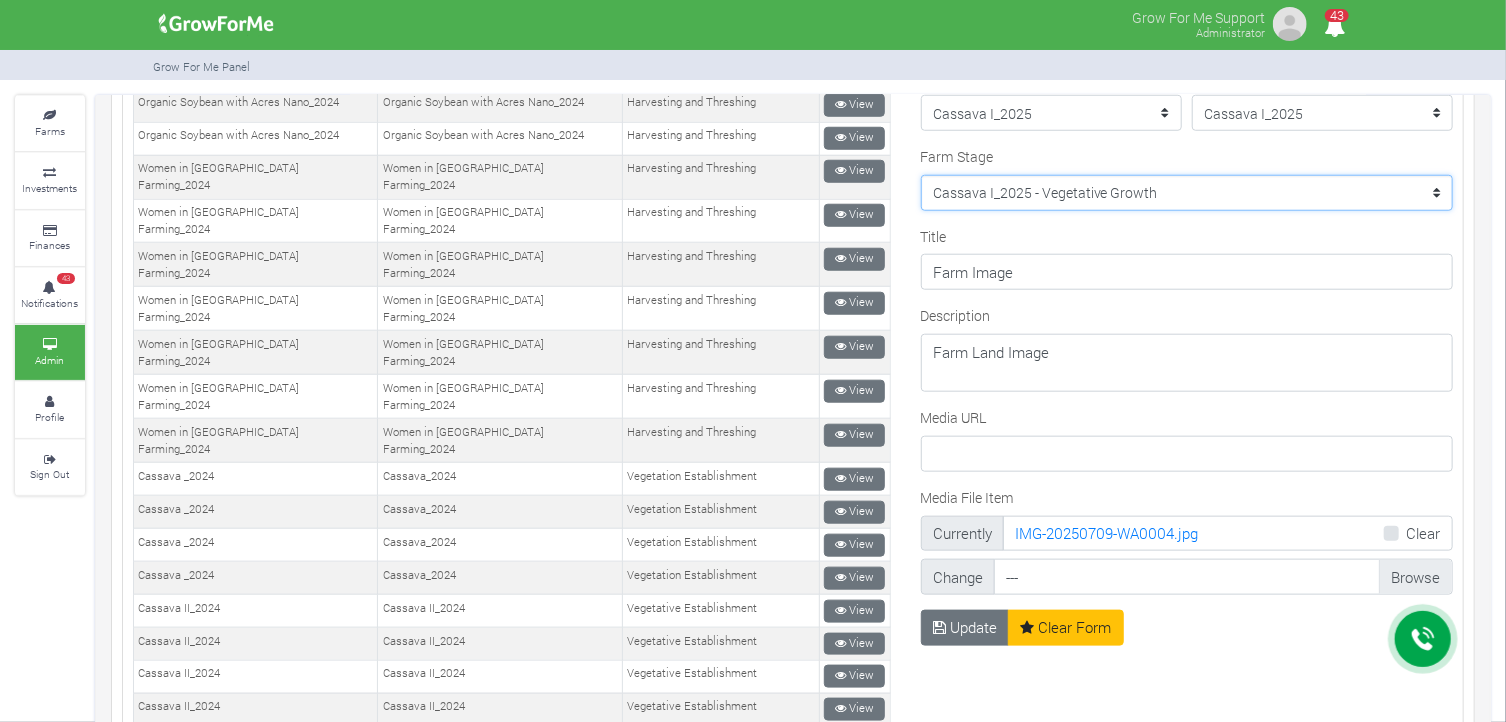 scroll, scrollTop: 1200, scrollLeft: 0, axis: vertical 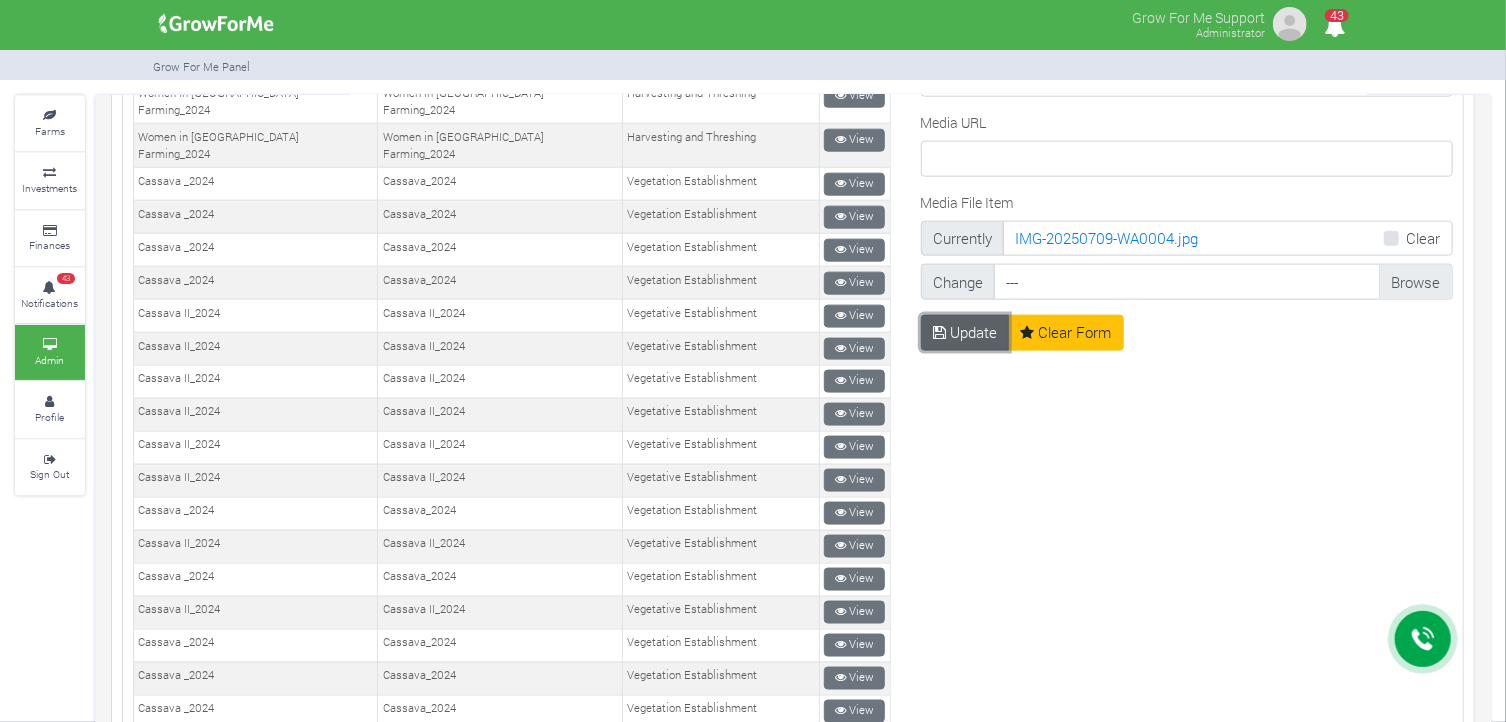 click at bounding box center (939, 332) 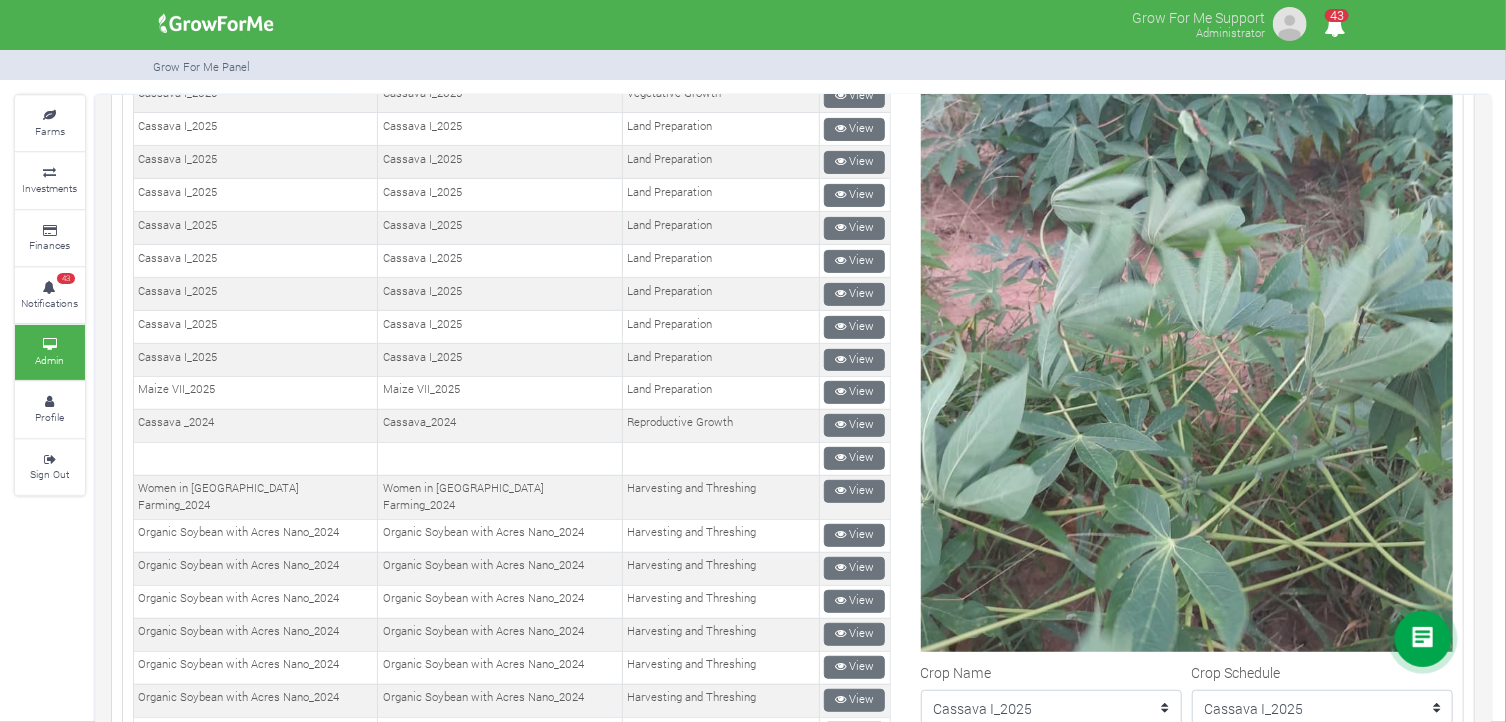 scroll, scrollTop: 300, scrollLeft: 0, axis: vertical 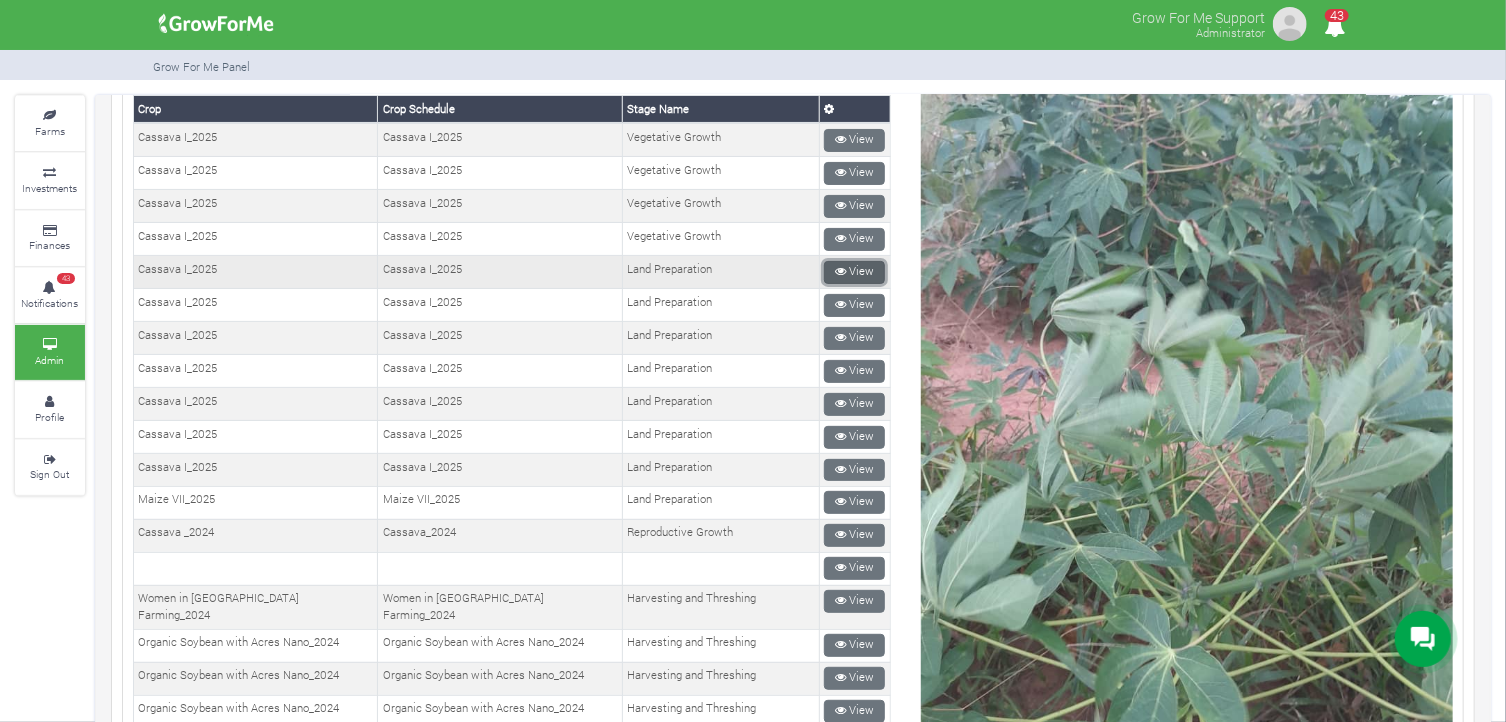 click on "View" at bounding box center (854, 272) 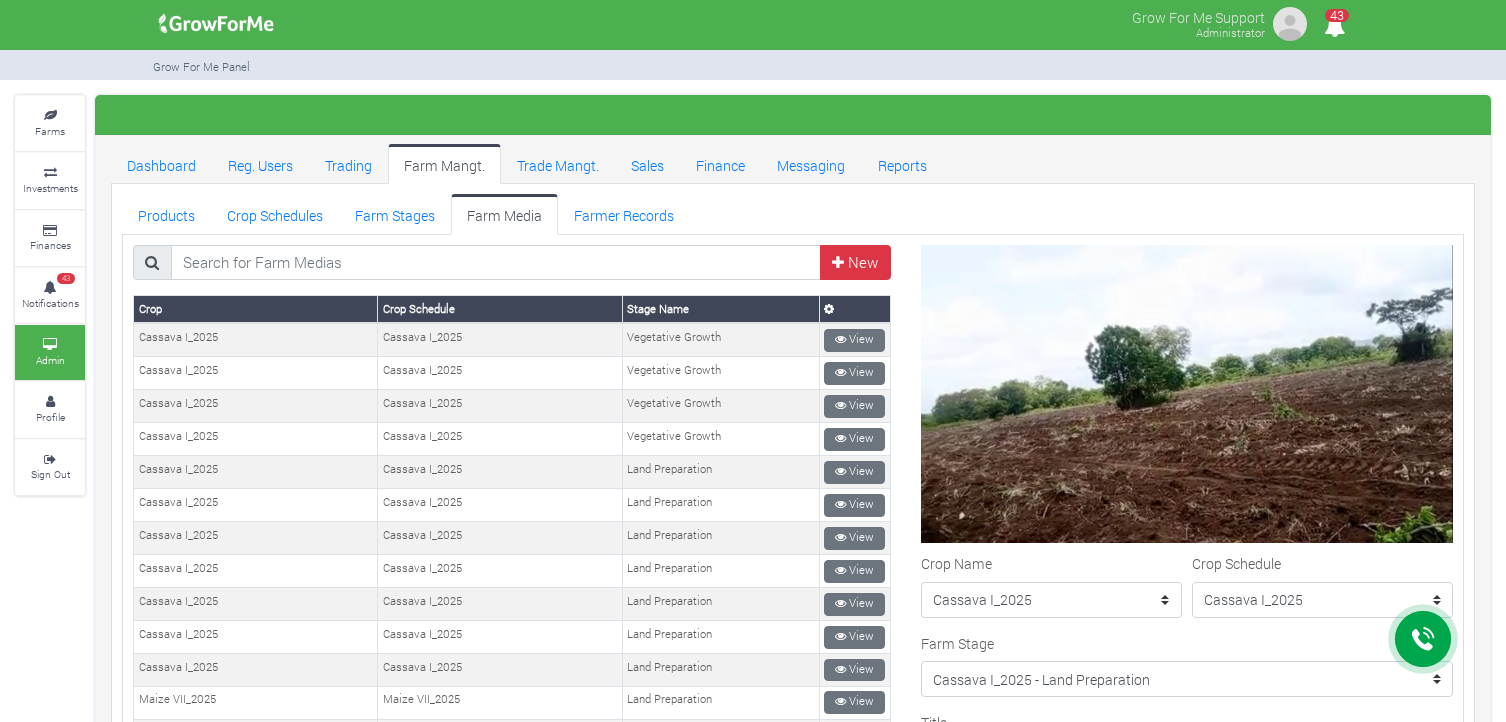 scroll, scrollTop: 0, scrollLeft: 0, axis: both 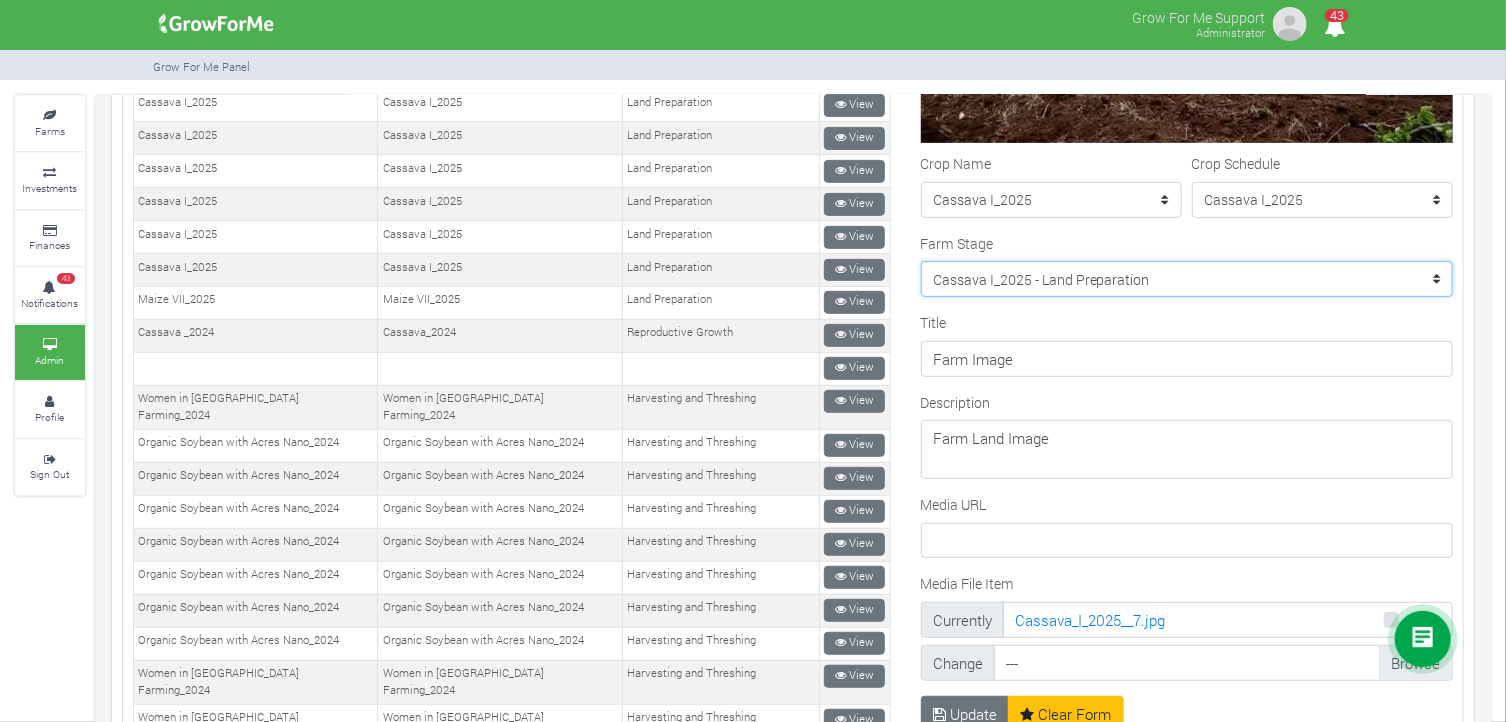 click on "---------   Crop Name   Maize II_2020 - Land Preparation   Crop Name   Crop Name   Women in Maize Farming II_2022 - Planting   Crop Name   Women in [GEOGRAPHIC_DATA] Farming_2023 - Planting Stage   Crop Name   Pineapple I_2020 - Fertilization   Soybean II_2021 - Land Preparation   Pineapple I_2020 - Maintenance   Pineapple I_2020 - Floral Induction   Crop Name   Crop Name   Crop Name   Crop Name   Crop Name   Crop Name   Maize II_2020 - Harvesting and Threshing   Maize II_2020 - Germination and Plant Population Establishment   Soybean II_2021 - Reproductive Growth stage   Pineapple II_2020 - Floral Induction   Pineapple II_2020 - Fruit Maturity   Maize II_2020 - Tasseling   Soybean II_2021 - Germination and Population establishment   Pineapple I_2020 - Fruit Development   Pineapple I_2020 - Harvesting   Soybean II_2021 - Harvesting and Threshing   Pineapple II_2020 - Crop Growth and Maintenance Stage   Pineapple 1_2021 - Planting   Pineapple 1_2021 - Vegetative Growth   Pineapple 1_2021 - Fruit Development" at bounding box center [1187, 279] 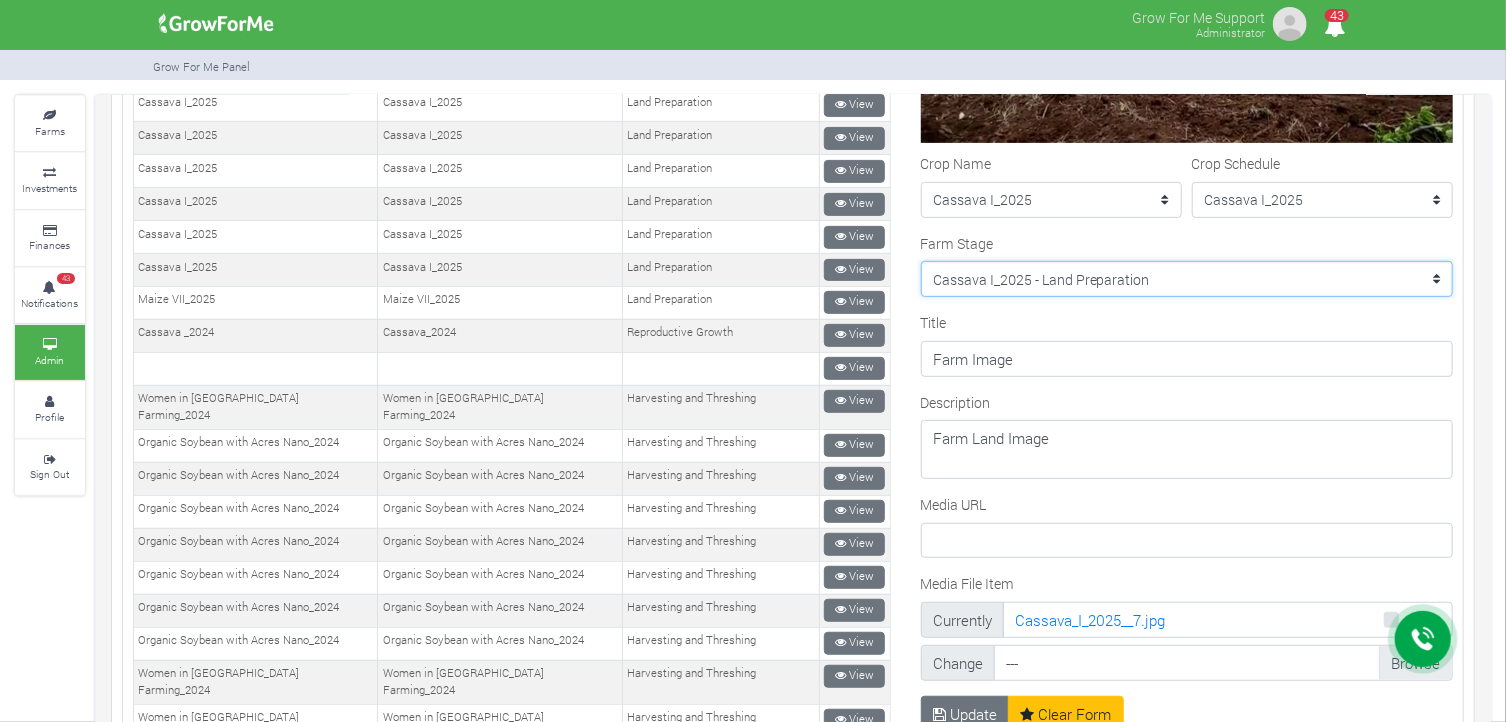 select on "208" 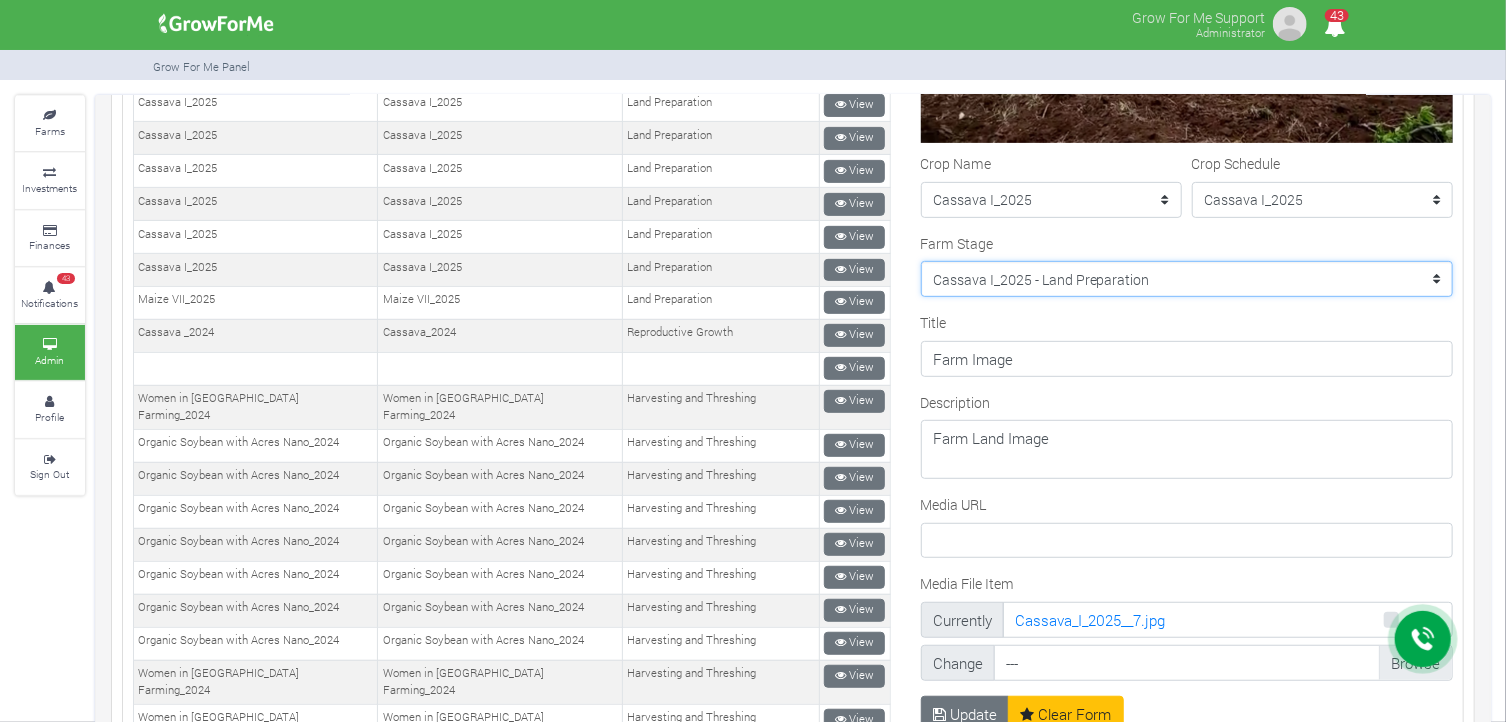 click on "---------   Crop Name   Maize II_2020 - Land Preparation   Crop Name   Crop Name   Women in Maize Farming II_2022 - Planting   Crop Name   Women in [GEOGRAPHIC_DATA] Farming_2023 - Planting Stage   Crop Name   Pineapple I_2020 - Fertilization   Soybean II_2021 - Land Preparation   Pineapple I_2020 - Maintenance   Pineapple I_2020 - Floral Induction   Crop Name   Crop Name   Crop Name   Crop Name   Crop Name   Crop Name   Maize II_2020 - Harvesting and Threshing   Maize II_2020 - Germination and Plant Population Establishment   Soybean II_2021 - Reproductive Growth stage   Pineapple II_2020 - Floral Induction   Pineapple II_2020 - Fruit Maturity   Maize II_2020 - Tasseling   Soybean II_2021 - Germination and Population establishment   Pineapple I_2020 - Fruit Development   Pineapple I_2020 - Harvesting   Soybean II_2021 - Harvesting and Threshing   Pineapple II_2020 - Crop Growth and Maintenance Stage   Pineapple 1_2021 - Planting   Pineapple 1_2021 - Vegetative Growth   Pineapple 1_2021 - Fruit Development" at bounding box center (1187, 279) 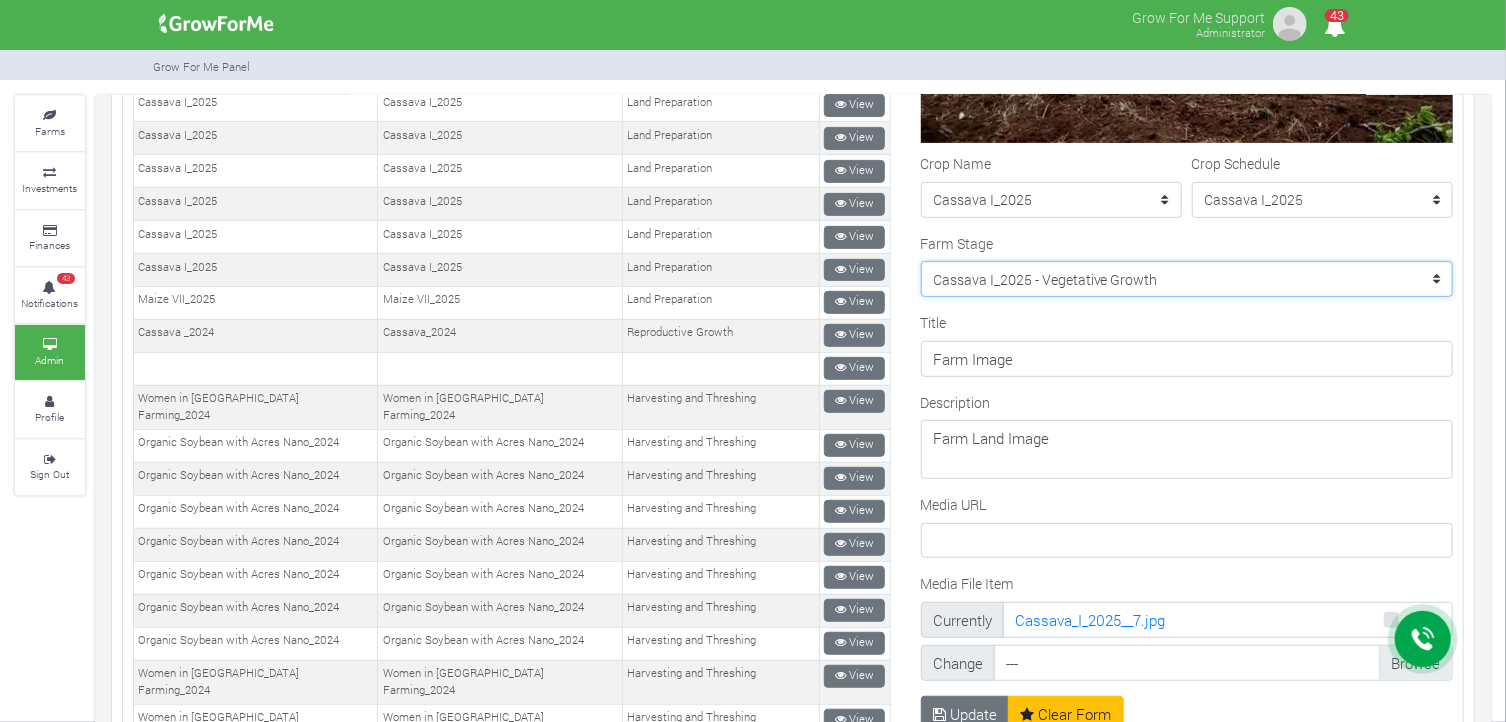 scroll, scrollTop: 500, scrollLeft: 0, axis: vertical 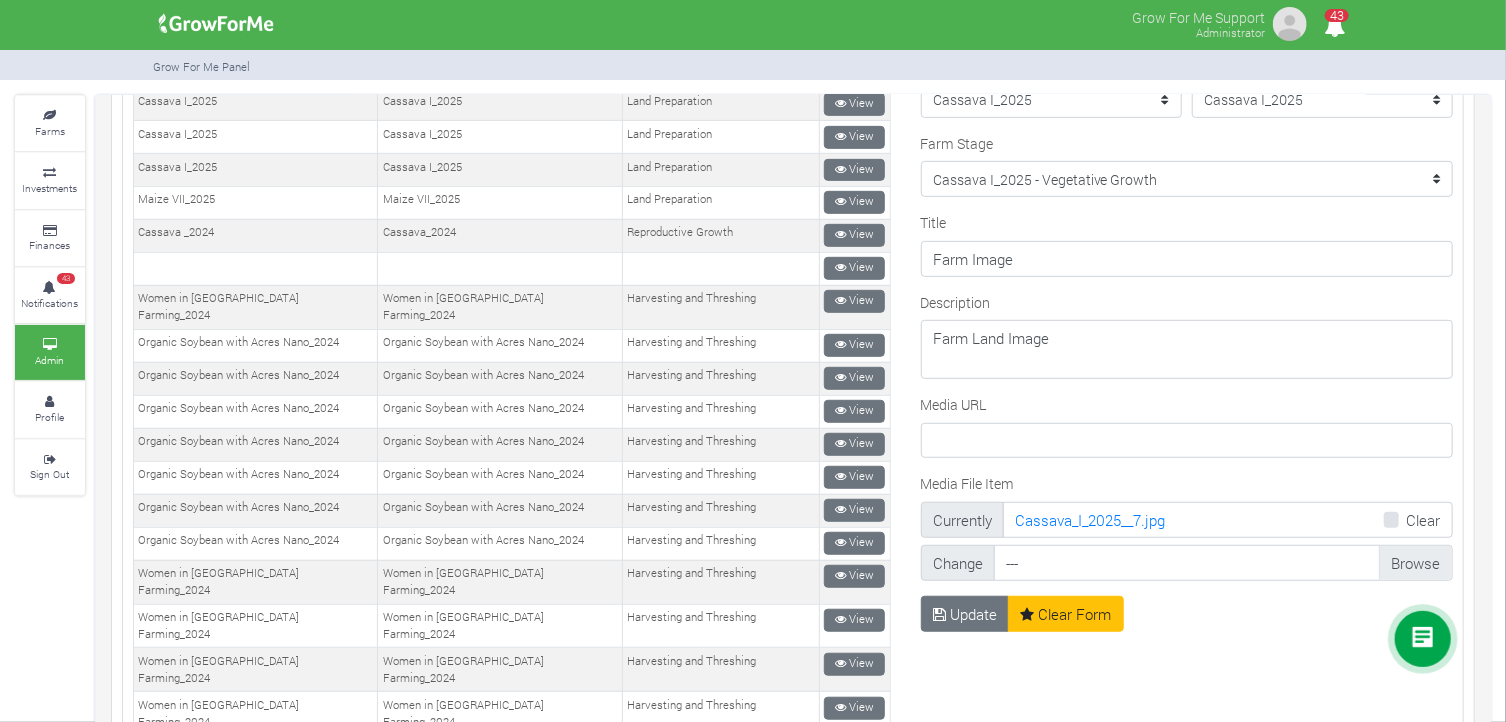 click on "Media File Item" at bounding box center [1223, 563] 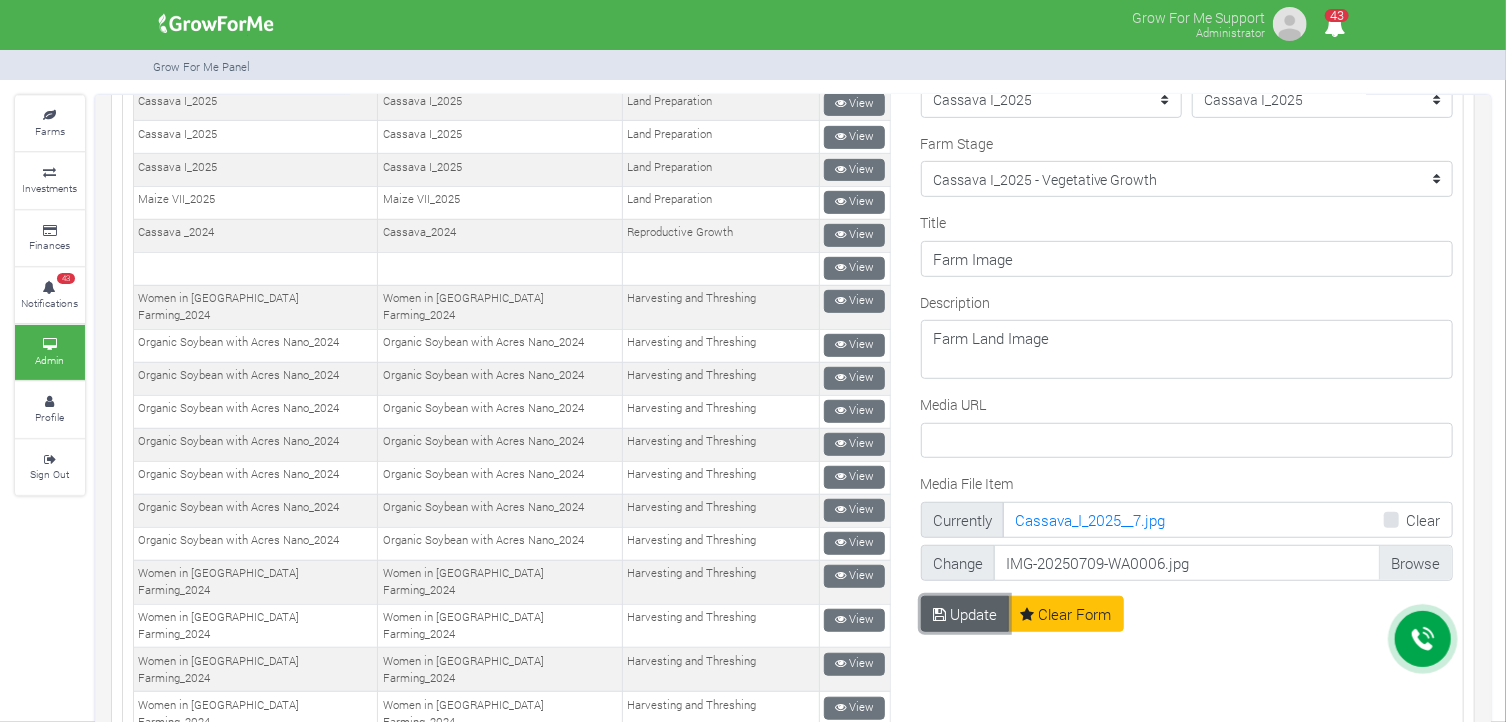 click on "Update" at bounding box center [965, 614] 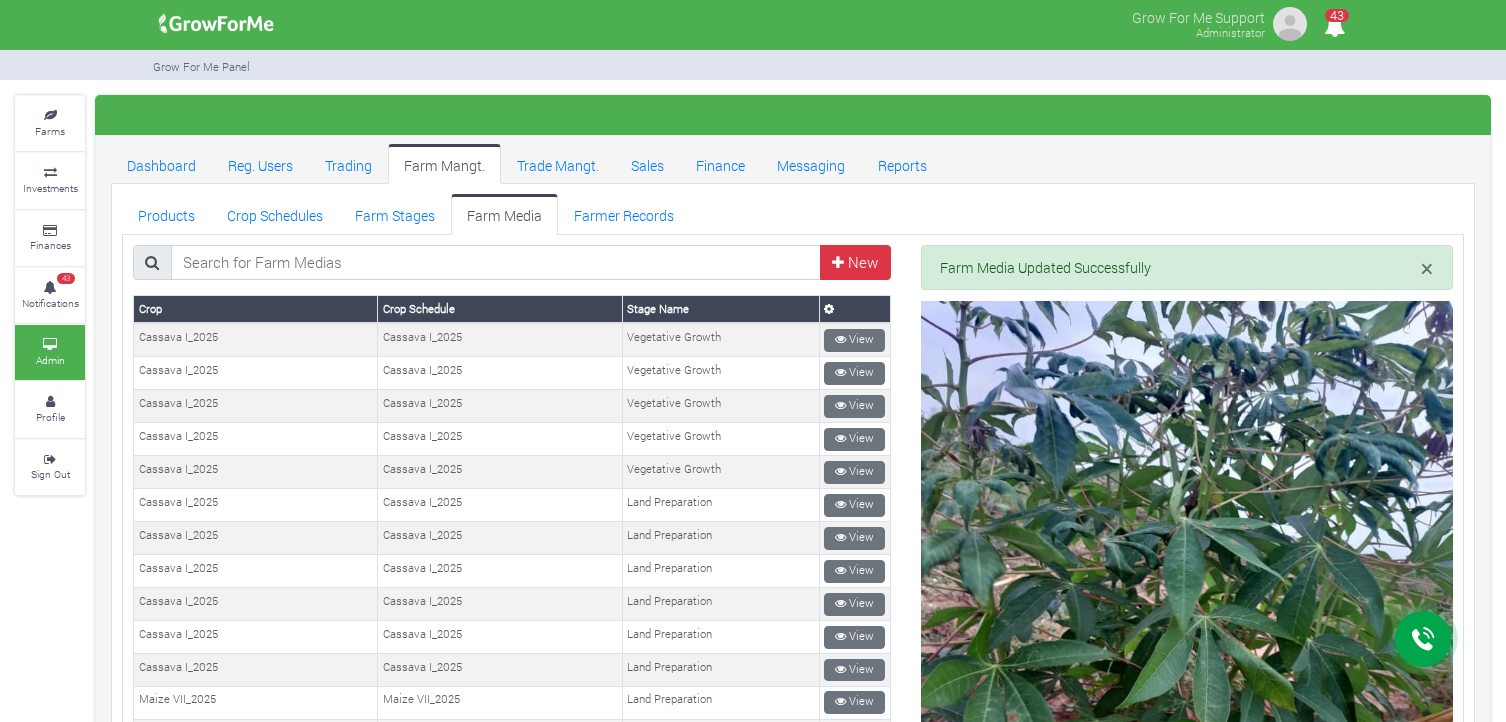 scroll, scrollTop: 0, scrollLeft: 0, axis: both 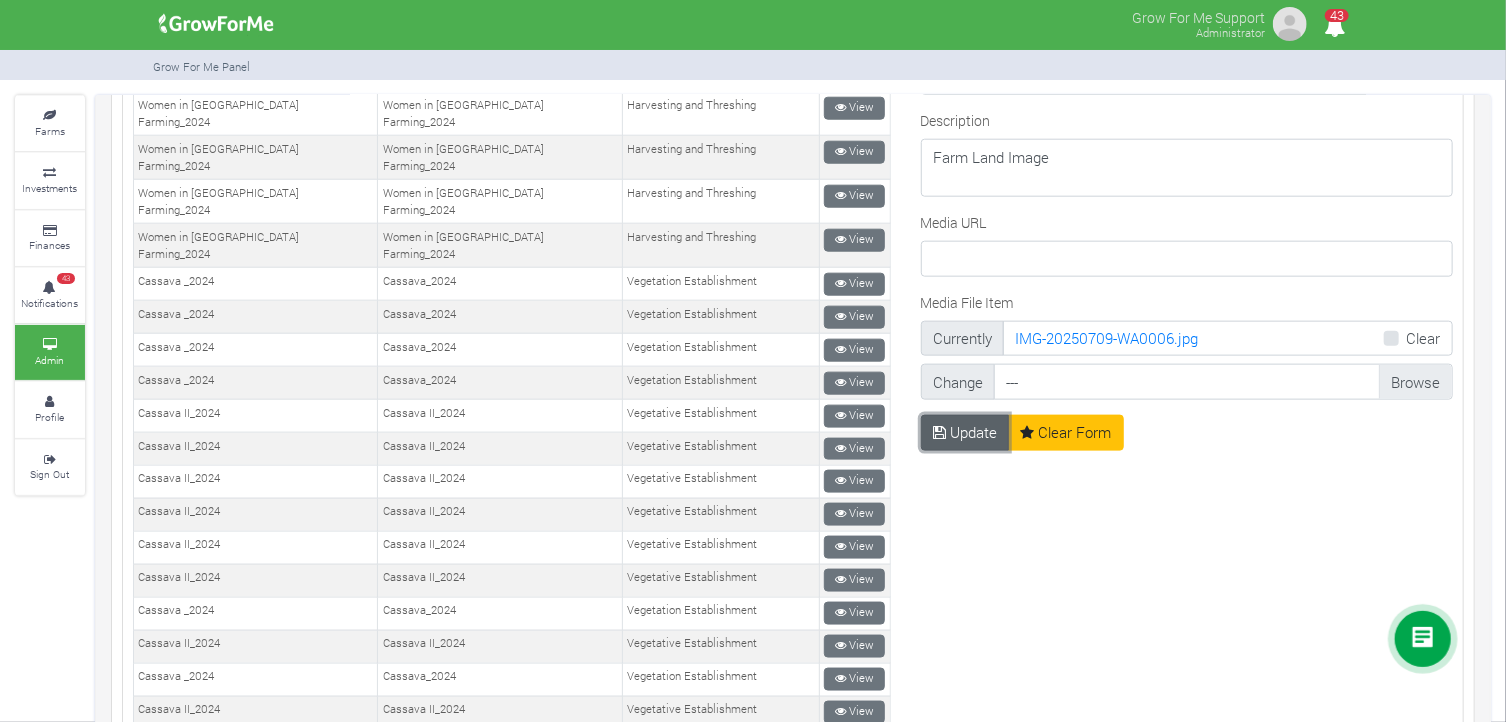 click on "Update" at bounding box center [965, 433] 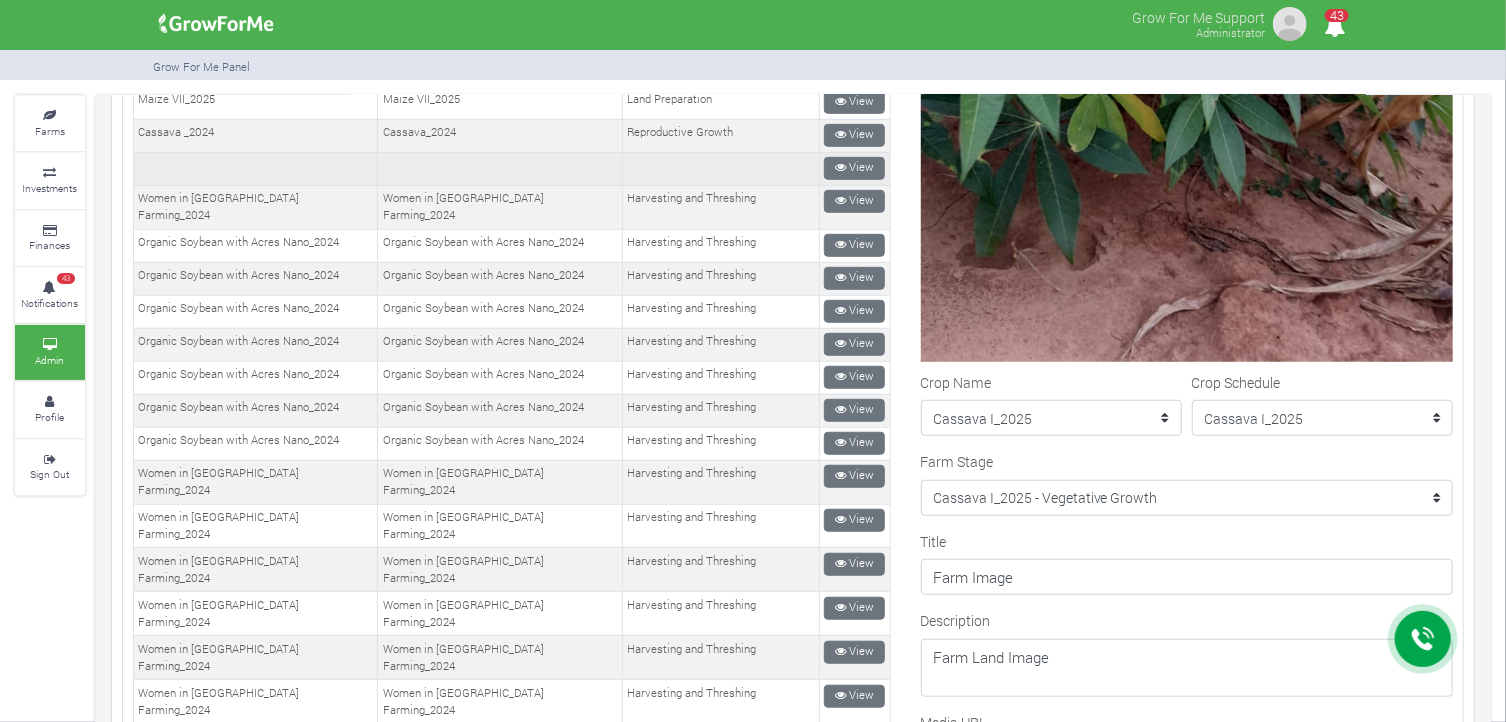 scroll, scrollTop: 100, scrollLeft: 0, axis: vertical 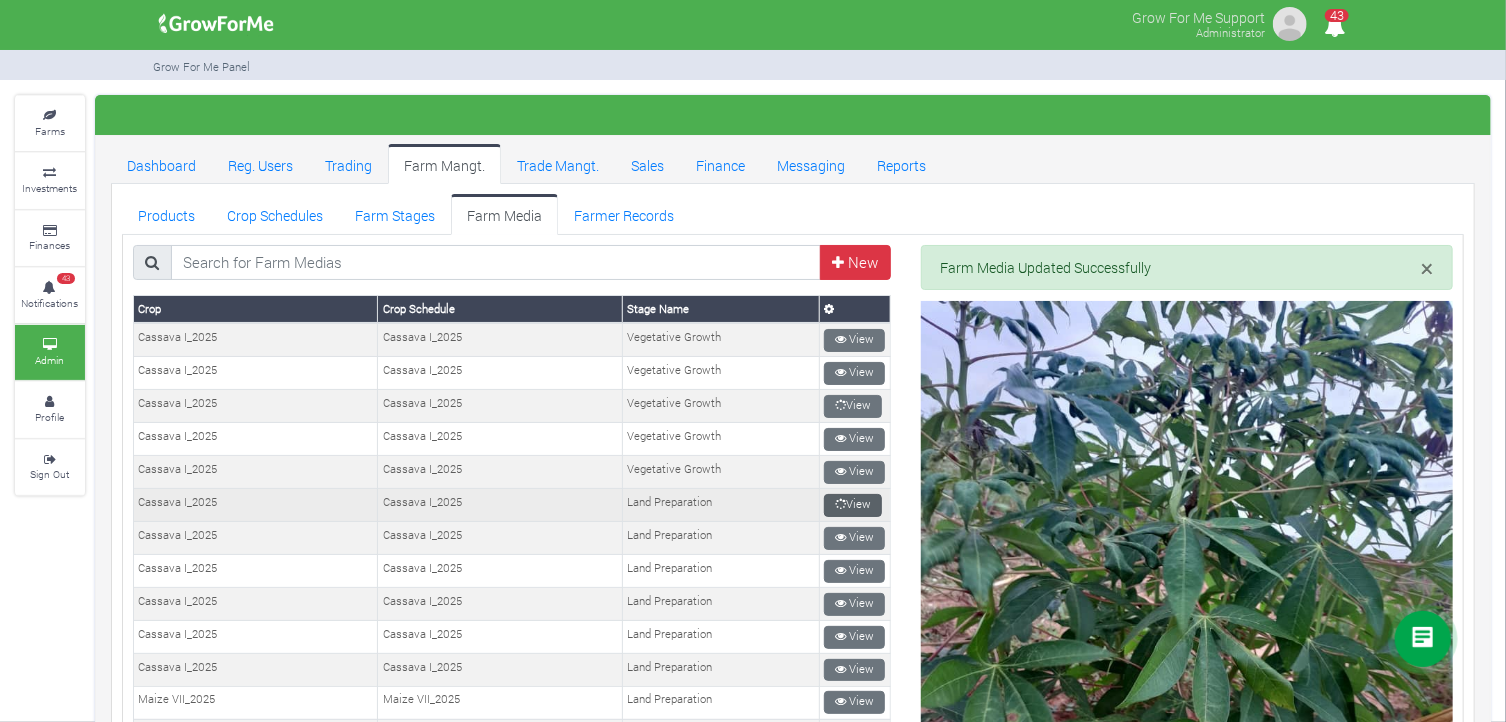 click on "View" at bounding box center (853, 505) 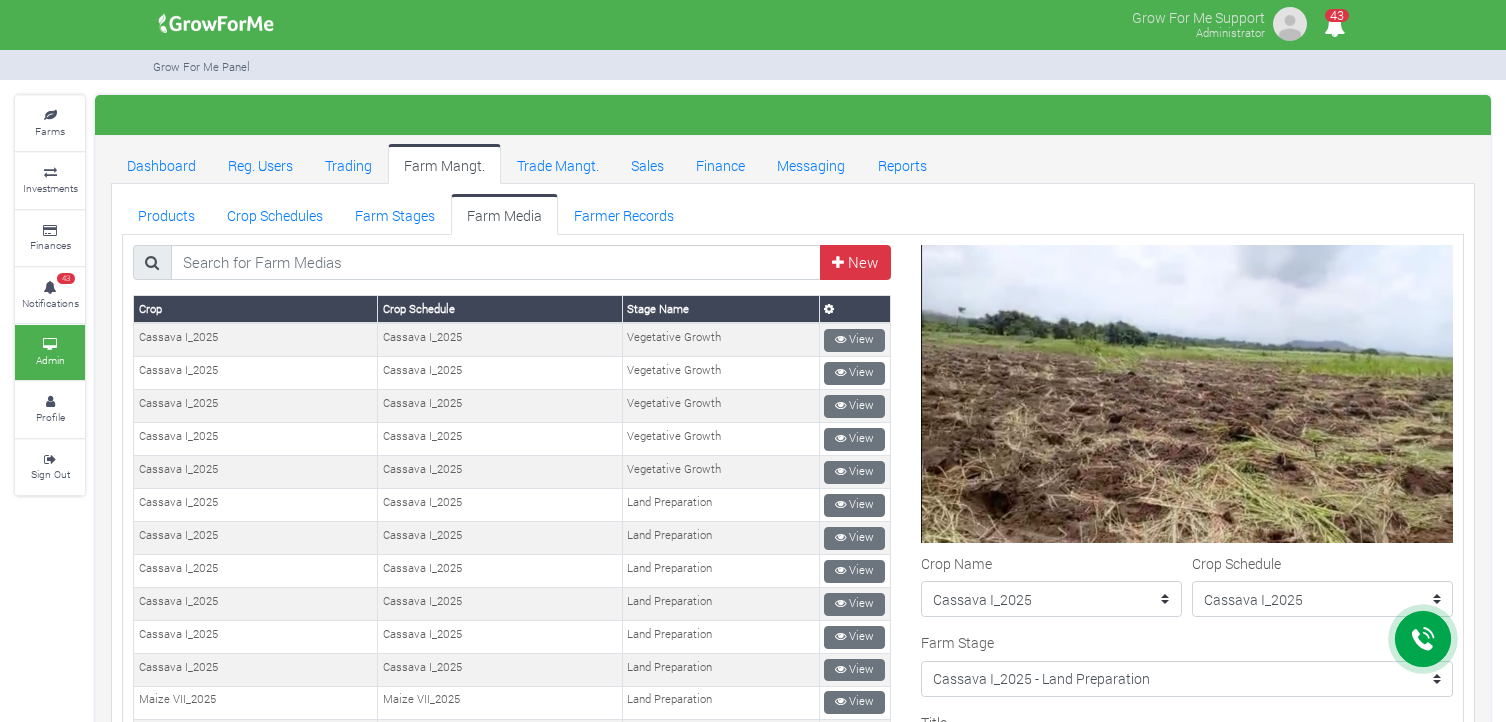 scroll, scrollTop: 0, scrollLeft: 0, axis: both 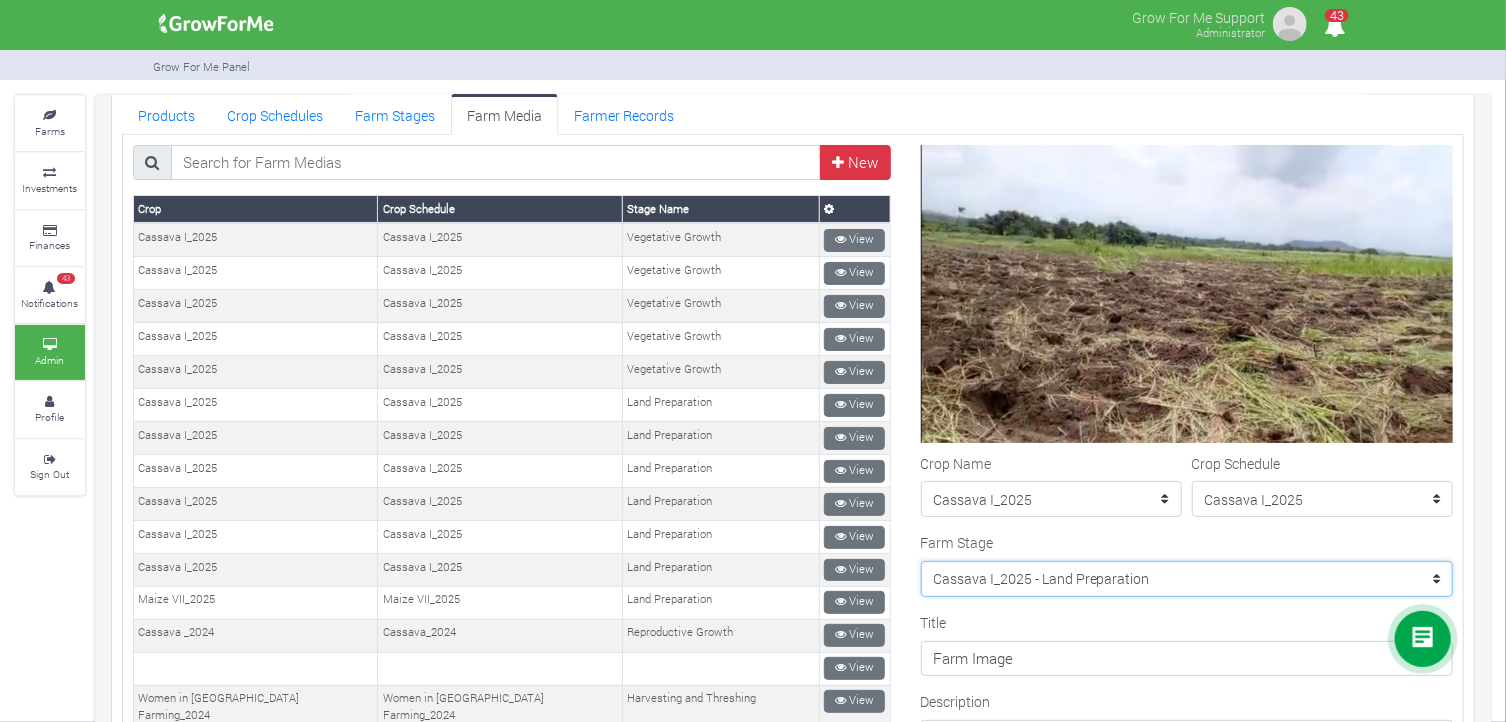 click on "---------   Crop Name   Maize II_2020 - Land Preparation   Crop Name   Crop Name   Women in Maize Farming II_2022 - Planting   Crop Name   Women in [GEOGRAPHIC_DATA] Farming_2023 - Planting Stage   Crop Name   Pineapple I_2020 - Fertilization   Soybean II_2021 - Land Preparation   Pineapple I_2020 - Maintenance   Pineapple I_2020 - Floral Induction   Crop Name   Crop Name   Crop Name   Crop Name   Crop Name   Crop Name   Maize II_2020 - Harvesting and Threshing   Maize II_2020 - Germination and Plant Population Establishment   Soybean II_2021 - Reproductive Growth stage   Pineapple II_2020 - Floral Induction   Pineapple II_2020 - Fruit Maturity   Maize II_2020 - Tasseling   Soybean II_2021 - Germination and Population establishment   Pineapple I_2020 - Fruit Development   Pineapple I_2020 - Harvesting   Soybean II_2021 - Harvesting and Threshing   Pineapple II_2020 - Crop Growth and Maintenance Stage   Pineapple 1_2021 - Planting   Pineapple 1_2021 - Vegetative Growth   Pineapple 1_2021 - Fruit Development" at bounding box center [1187, 579] 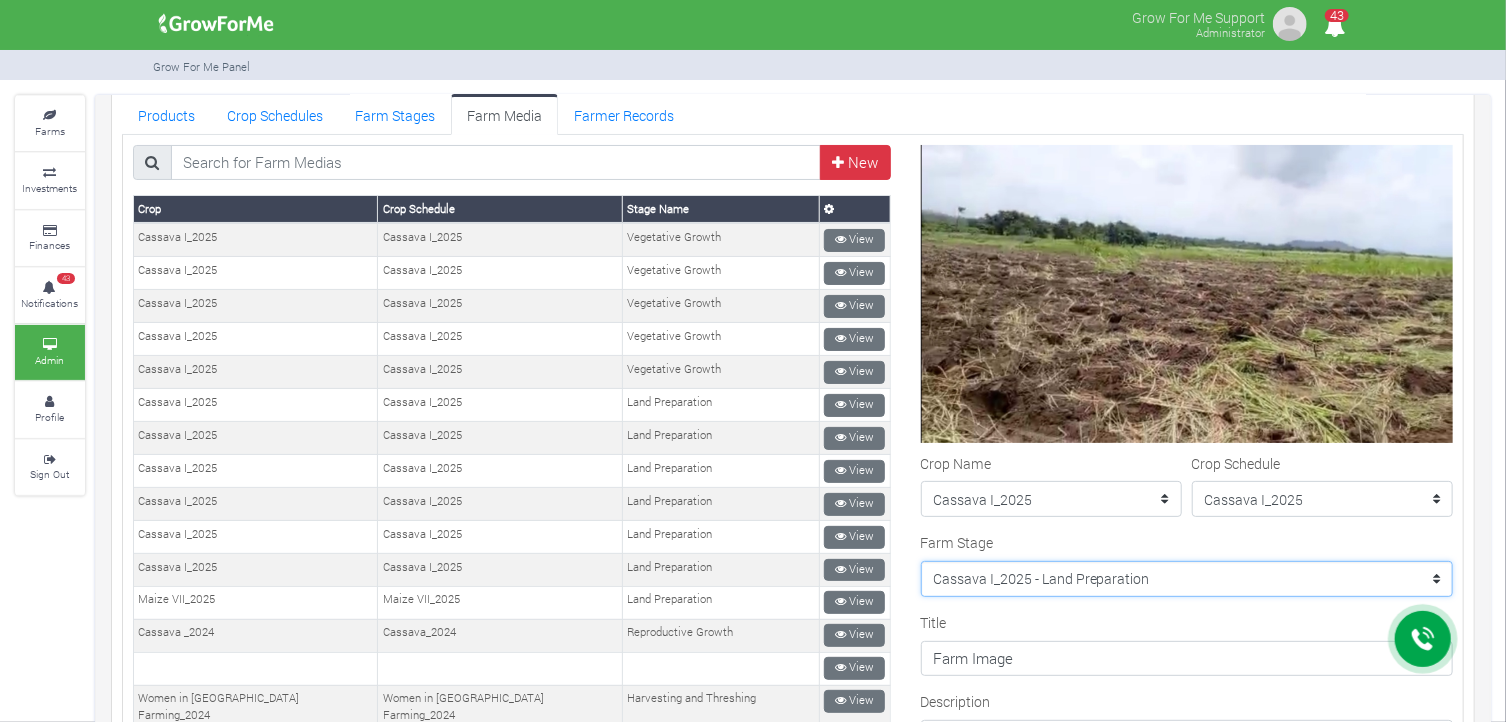 select on "208" 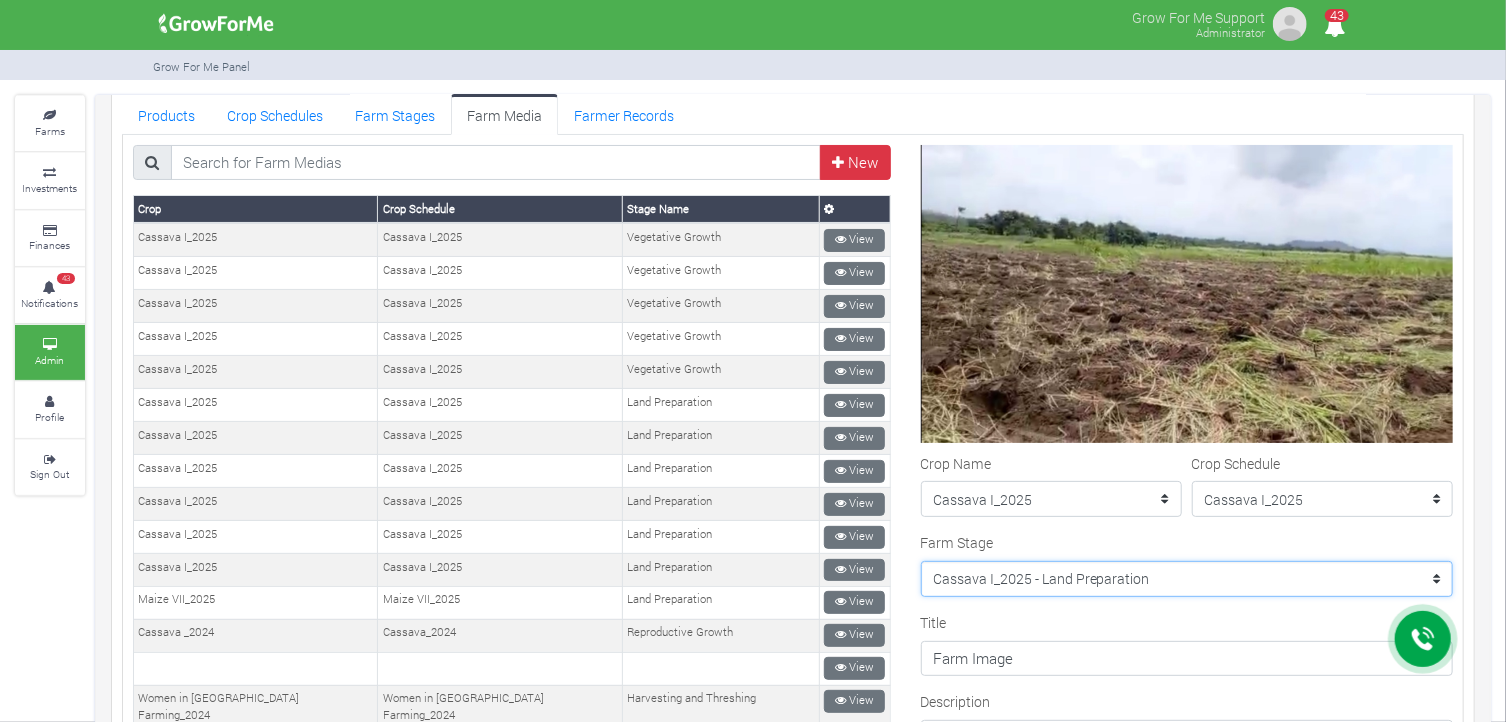 click on "---------   Crop Name   Maize II_2020 - Land Preparation   Crop Name   Crop Name   Women in Maize Farming II_2022 - Planting   Crop Name   Women in [GEOGRAPHIC_DATA] Farming_2023 - Planting Stage   Crop Name   Pineapple I_2020 - Fertilization   Soybean II_2021 - Land Preparation   Pineapple I_2020 - Maintenance   Pineapple I_2020 - Floral Induction   Crop Name   Crop Name   Crop Name   Crop Name   Crop Name   Crop Name   Maize II_2020 - Harvesting and Threshing   Maize II_2020 - Germination and Plant Population Establishment   Soybean II_2021 - Reproductive Growth stage   Pineapple II_2020 - Floral Induction   Pineapple II_2020 - Fruit Maturity   Maize II_2020 - Tasseling   Soybean II_2021 - Germination and Population establishment   Pineapple I_2020 - Fruit Development   Pineapple I_2020 - Harvesting   Soybean II_2021 - Harvesting and Threshing   Pineapple II_2020 - Crop Growth and Maintenance Stage   Pineapple 1_2021 - Planting   Pineapple 1_2021 - Vegetative Growth   Pineapple 1_2021 - Fruit Development" at bounding box center (1187, 579) 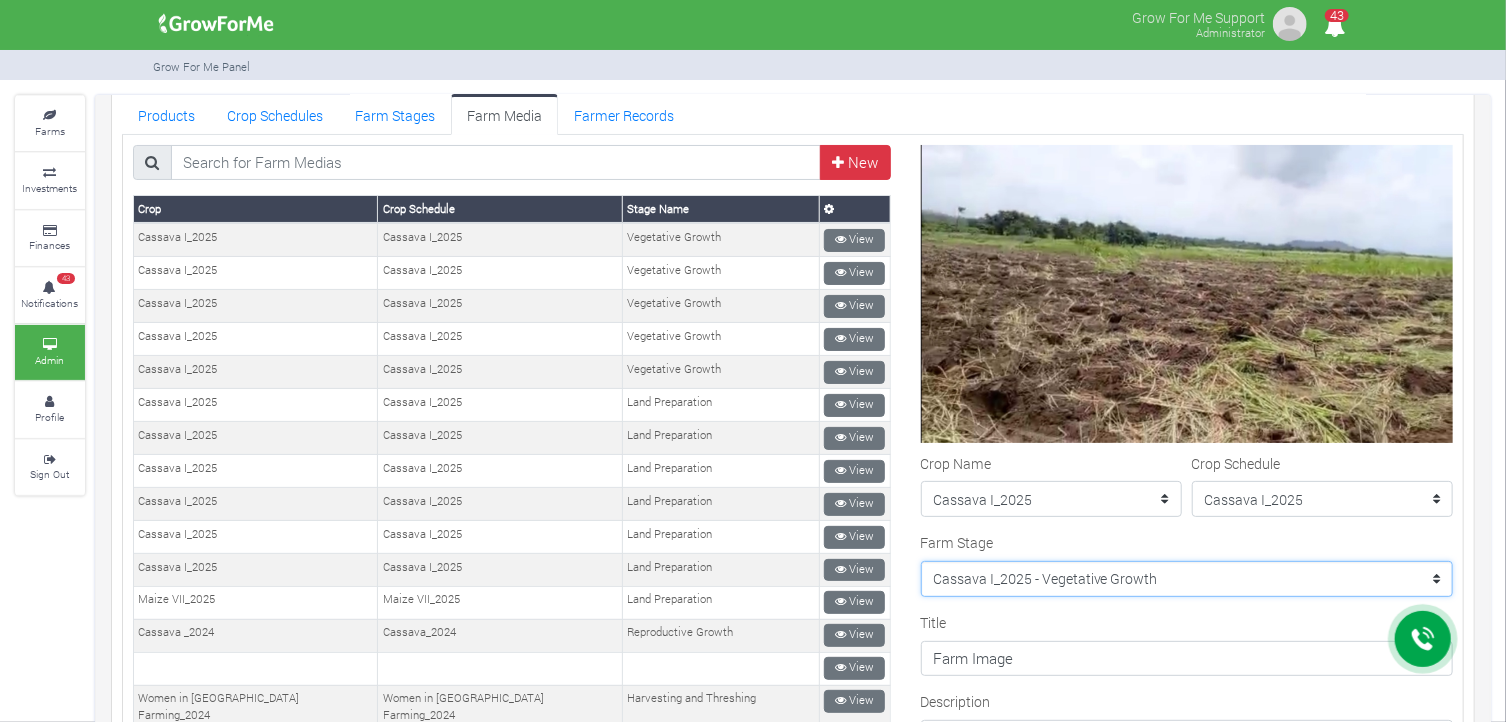 scroll, scrollTop: 600, scrollLeft: 0, axis: vertical 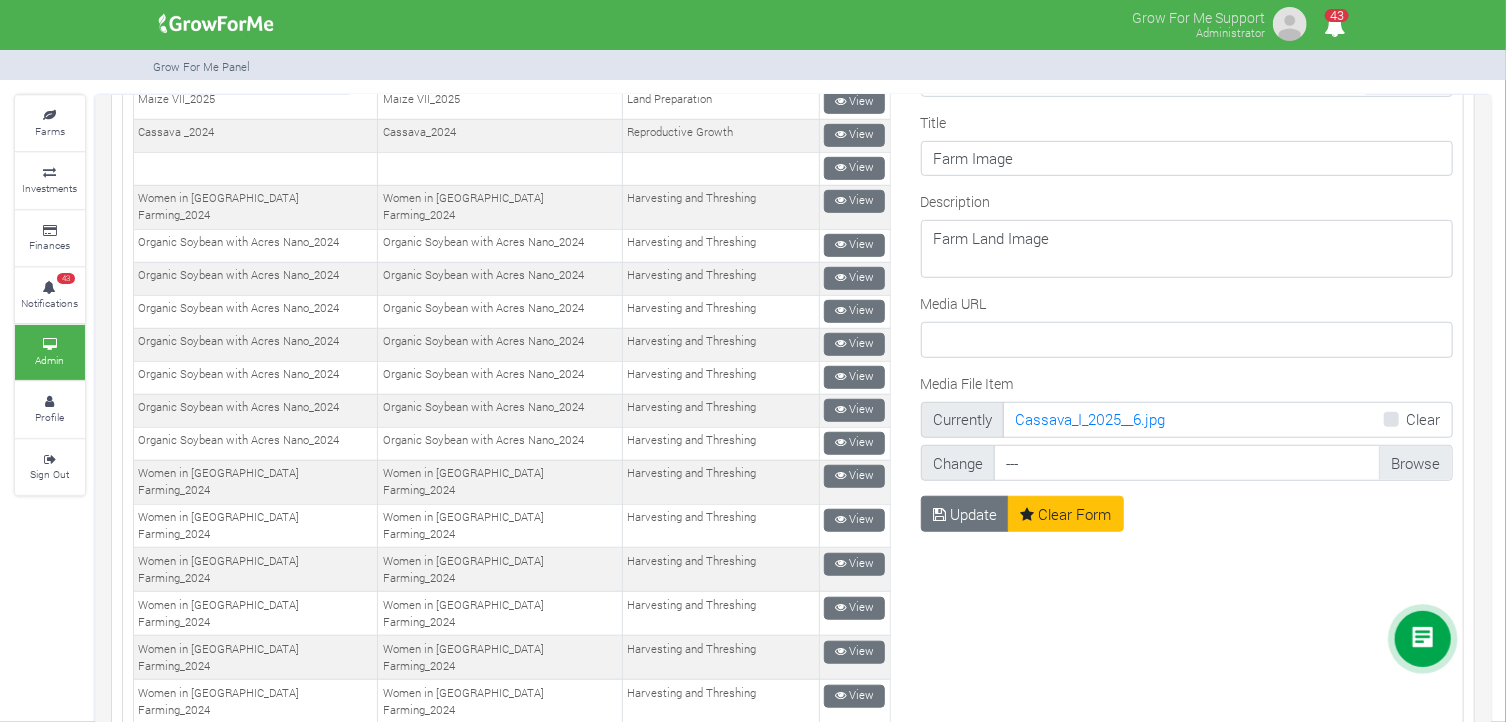 click on "Media File Item" at bounding box center (1223, 463) 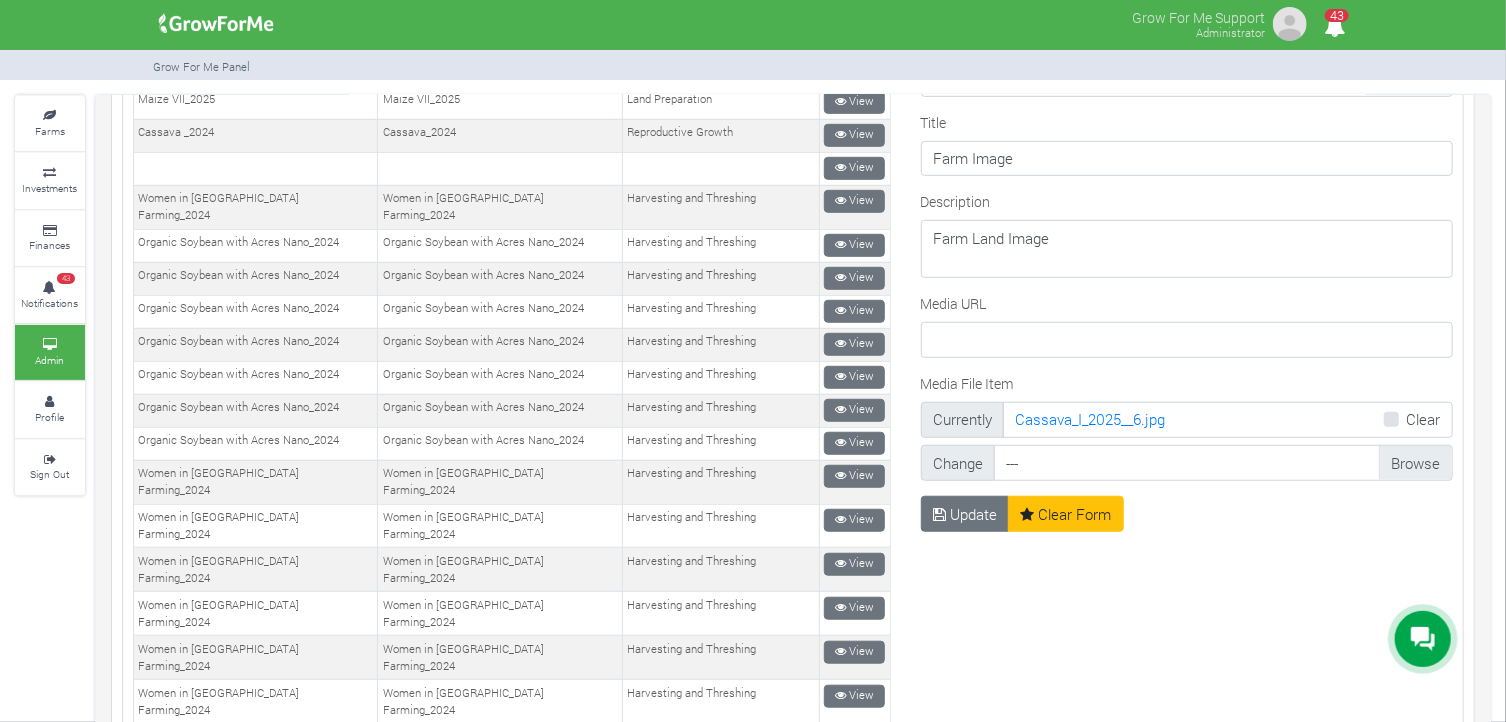 type on "C:\fakepath\IMG-20250709-WA0007.jpg" 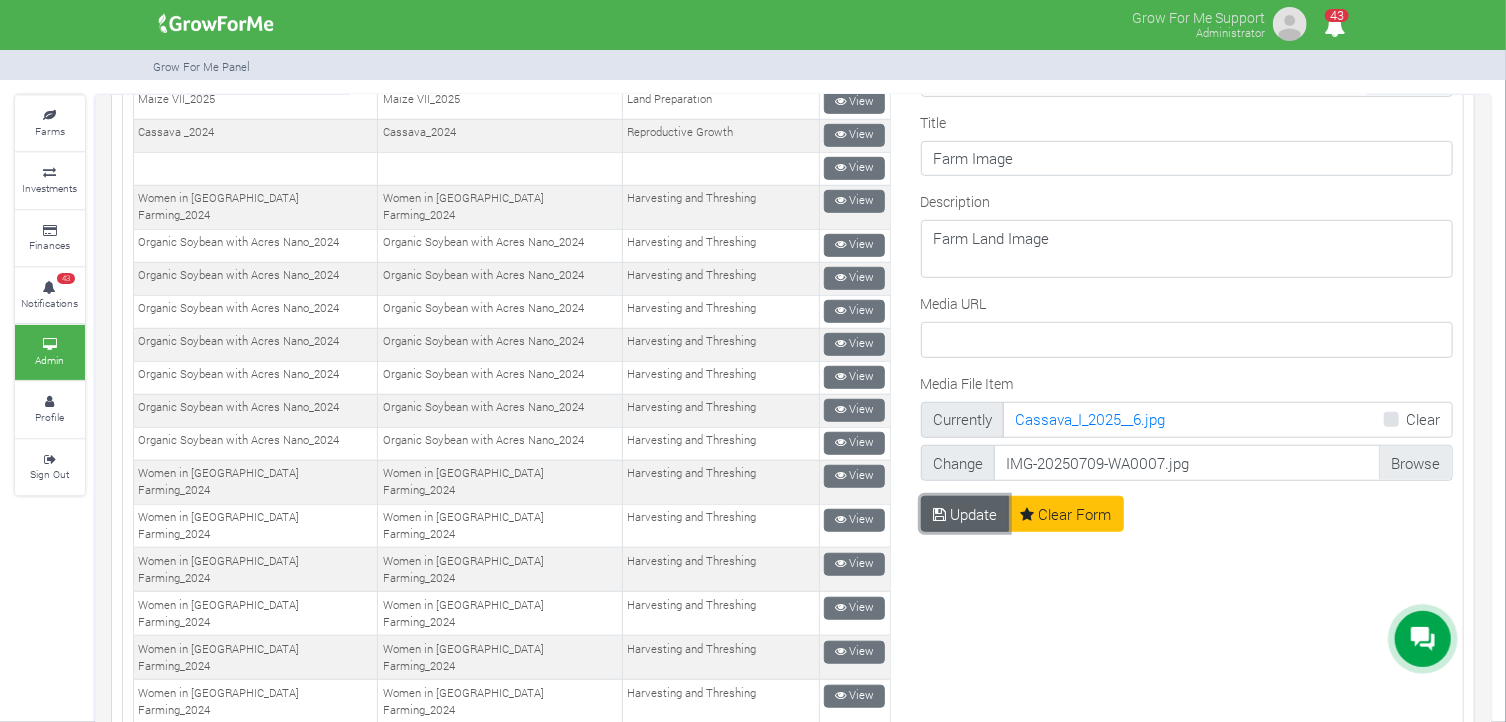 click on "Update" at bounding box center [965, 514] 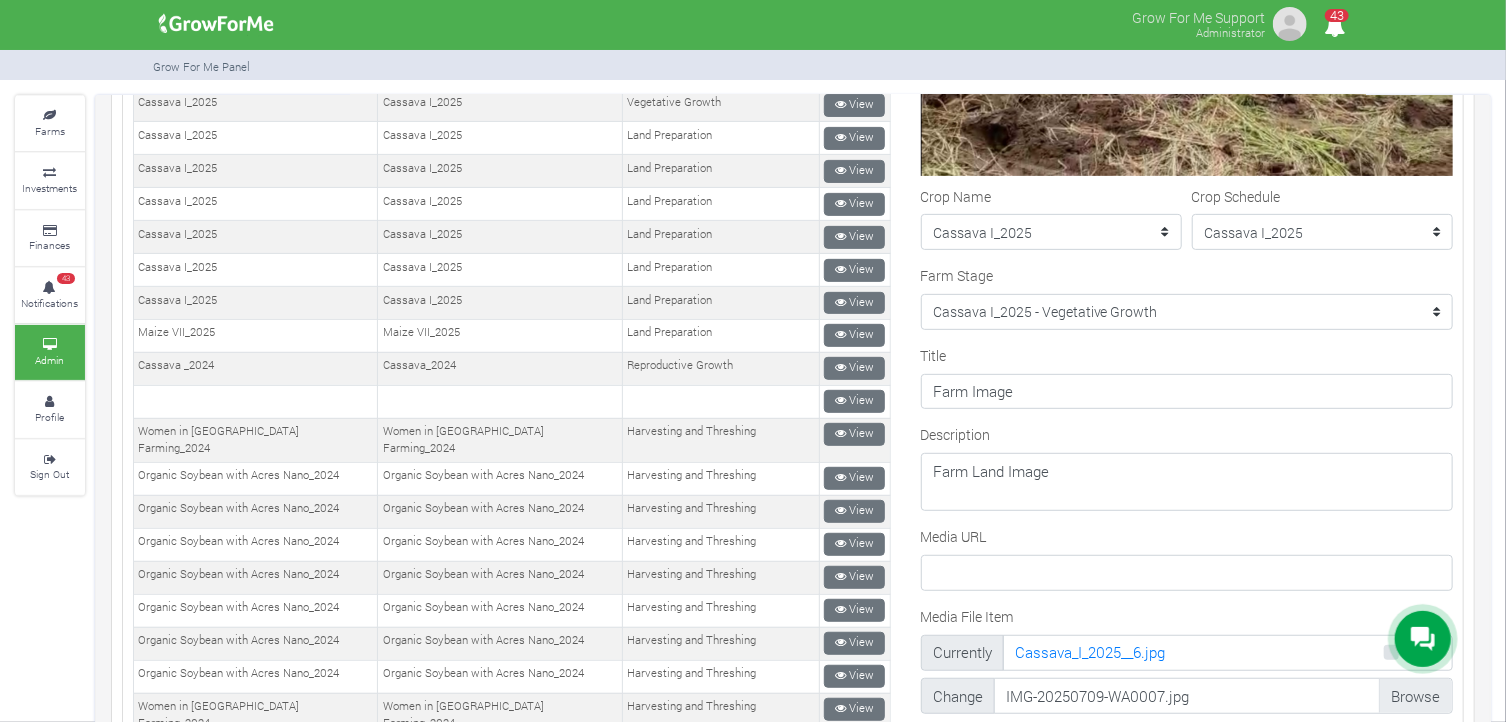 scroll, scrollTop: 450, scrollLeft: 0, axis: vertical 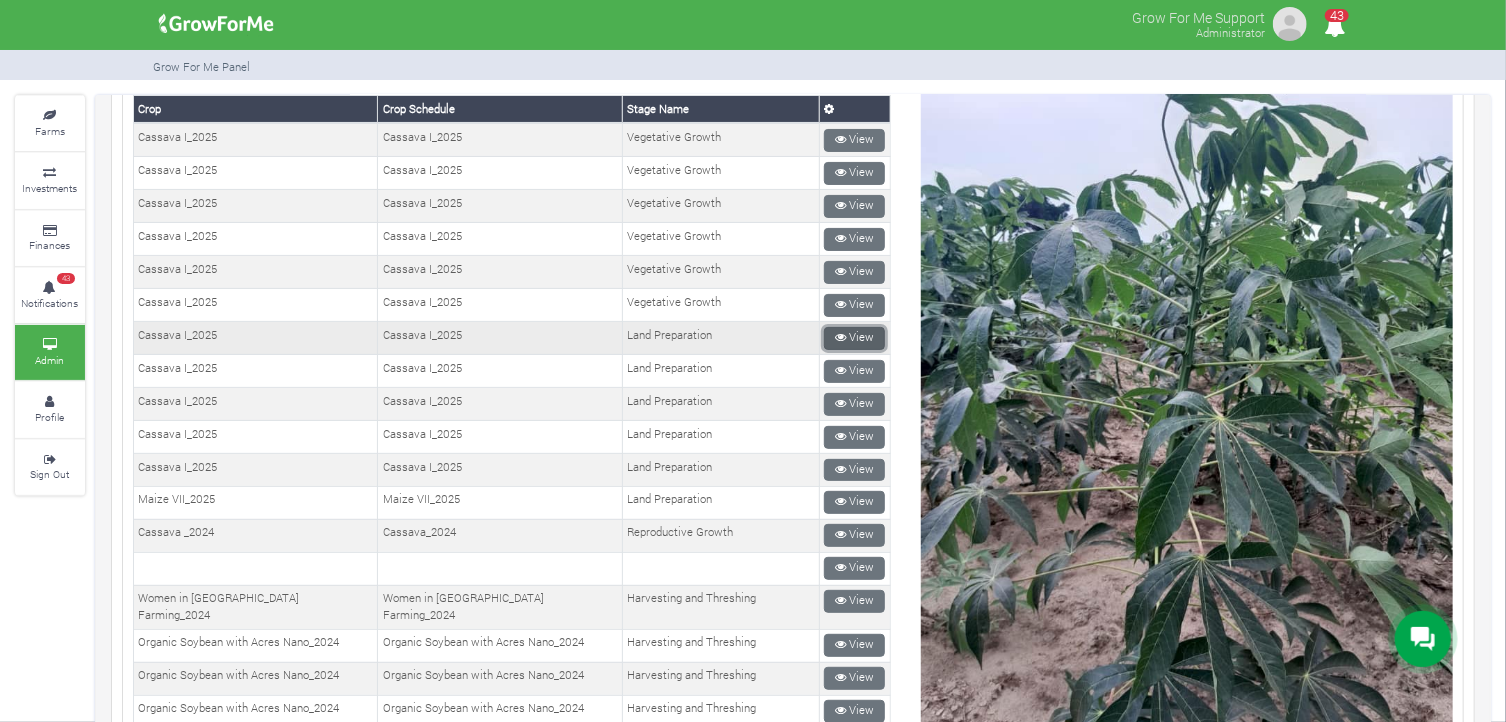 click on "View" at bounding box center (854, 338) 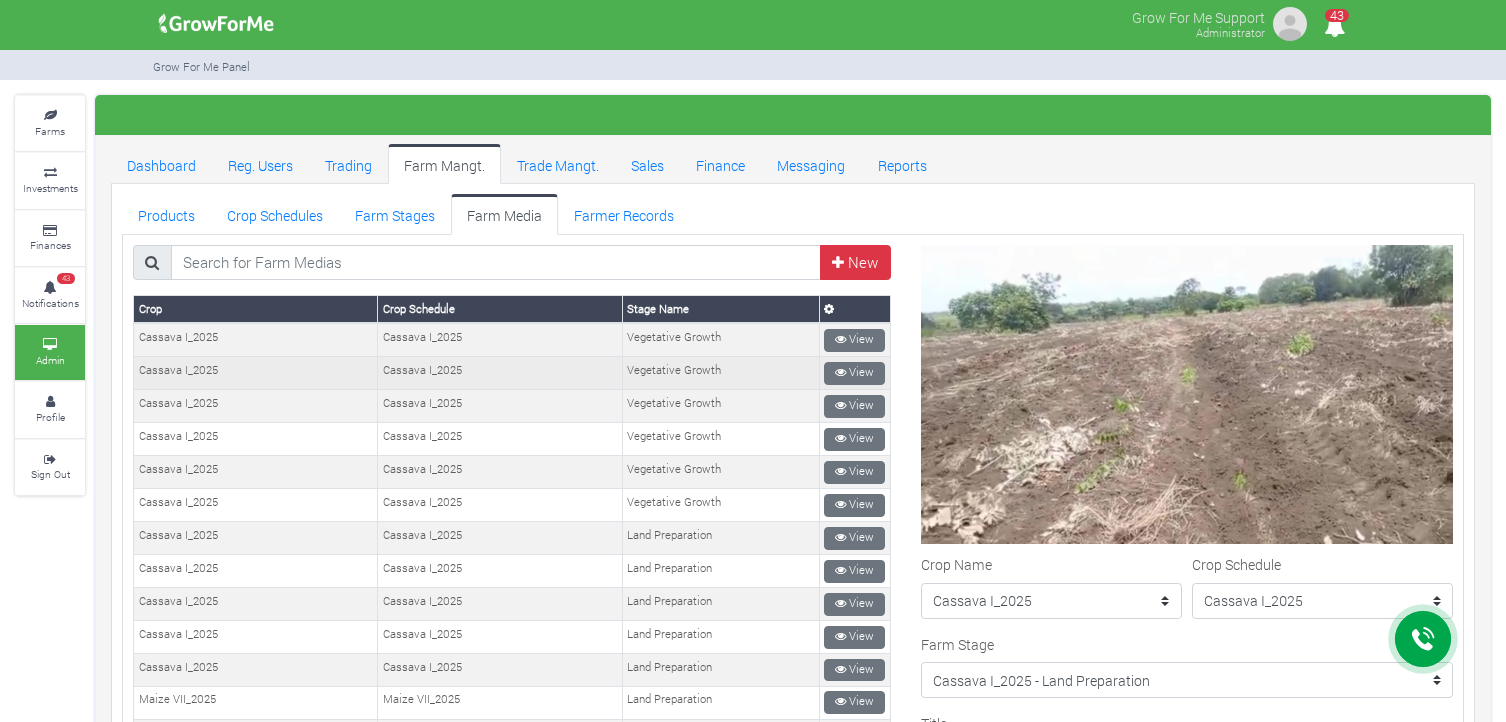 scroll, scrollTop: 0, scrollLeft: 0, axis: both 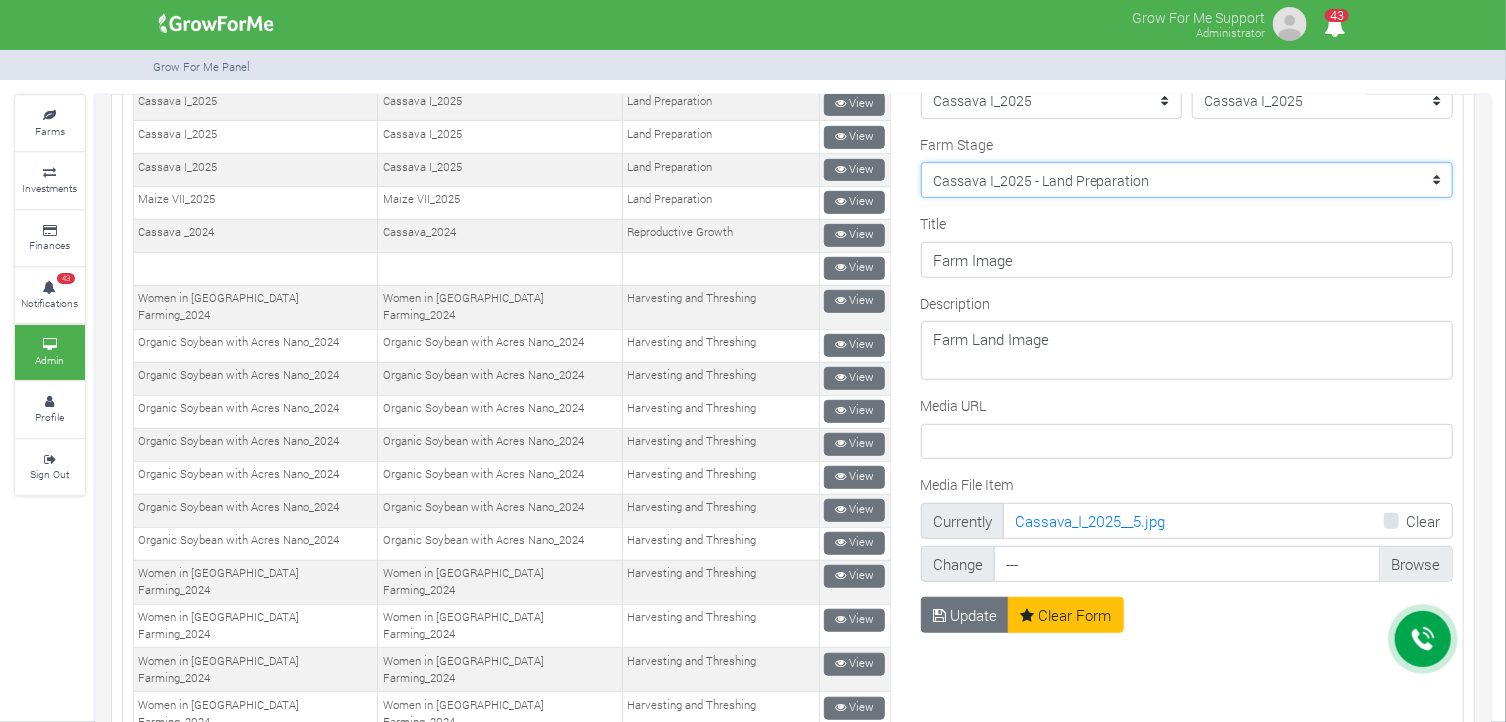 click on "---------   Crop Name   Maize II_2020 - Land Preparation   Crop Name   Crop Name   Women in Maize Farming II_2022 - Planting   Crop Name   Women in [GEOGRAPHIC_DATA] Farming_2023 - Planting Stage   Crop Name   Pineapple I_2020 - Fertilization   Soybean II_2021 - Land Preparation   Pineapple I_2020 - Maintenance   Pineapple I_2020 - Floral Induction   Crop Name   Crop Name   Crop Name   Crop Name   Crop Name   Crop Name   Maize II_2020 - Harvesting and Threshing   Maize II_2020 - Germination and Plant Population Establishment   Soybean II_2021 - Reproductive Growth stage   Pineapple II_2020 - Floral Induction   Pineapple II_2020 - Fruit Maturity   Maize II_2020 - Tasseling   Soybean II_2021 - Germination and Population establishment   Pineapple I_2020 - Fruit Development   Pineapple I_2020 - Harvesting   Soybean II_2021 - Harvesting and Threshing   Pineapple II_2020 - Crop Growth and Maintenance Stage   Pineapple 1_2021 - Planting   Pineapple 1_2021 - Vegetative Growth   Pineapple 1_2021 - Fruit Development" at bounding box center [1187, 180] 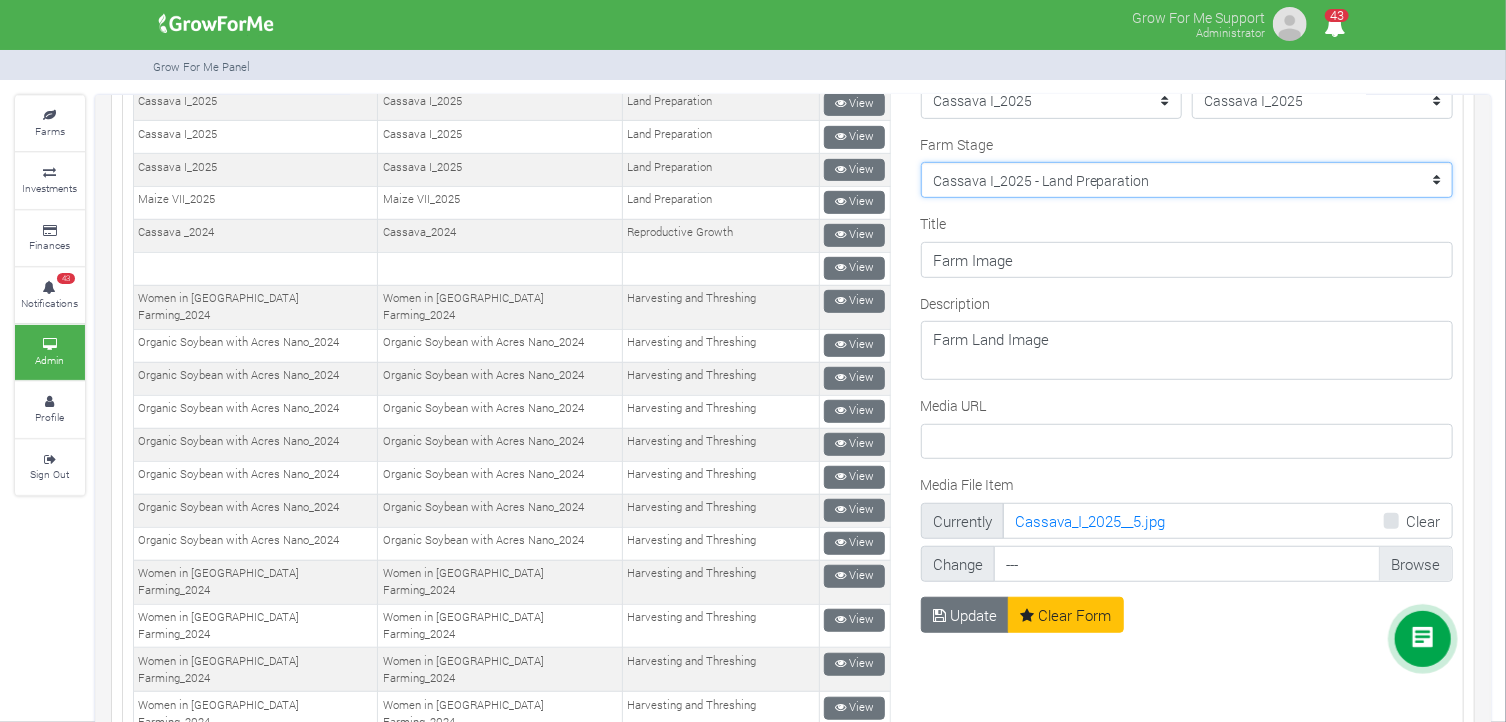 select on "208" 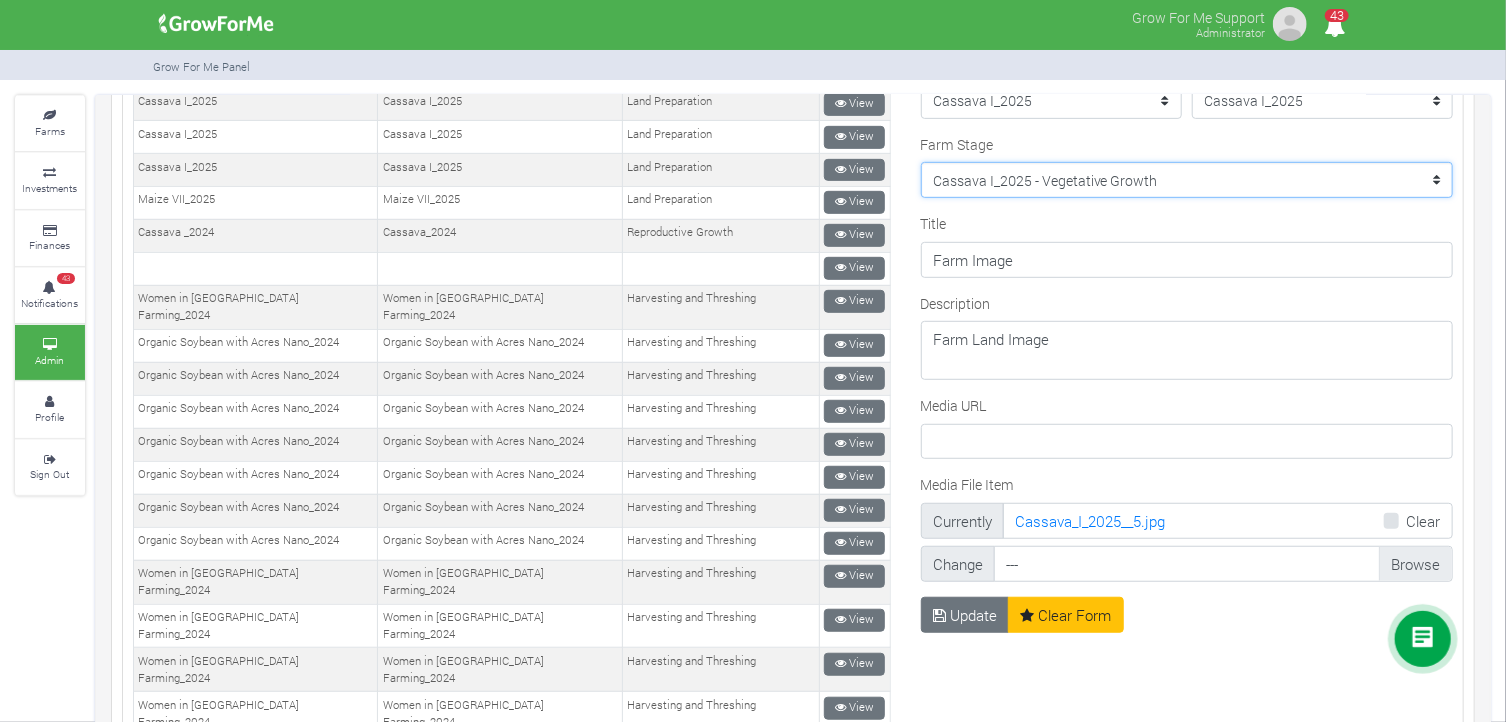 click on "---------   Crop Name   Maize II_2020 - Land Preparation   Crop Name   Crop Name   Women in Maize Farming II_2022 - Planting   Crop Name   Women in [GEOGRAPHIC_DATA] Farming_2023 - Planting Stage   Crop Name   Pineapple I_2020 - Fertilization   Soybean II_2021 - Land Preparation   Pineapple I_2020 - Maintenance   Pineapple I_2020 - Floral Induction   Crop Name   Crop Name   Crop Name   Crop Name   Crop Name   Crop Name   Maize II_2020 - Harvesting and Threshing   Maize II_2020 - Germination and Plant Population Establishment   Soybean II_2021 - Reproductive Growth stage   Pineapple II_2020 - Floral Induction   Pineapple II_2020 - Fruit Maturity   Maize II_2020 - Tasseling   Soybean II_2021 - Germination and Population establishment   Pineapple I_2020 - Fruit Development   Pineapple I_2020 - Harvesting   Soybean II_2021 - Harvesting and Threshing   Pineapple II_2020 - Crop Growth and Maintenance Stage   Pineapple 1_2021 - Planting   Pineapple 1_2021 - Vegetative Growth   Pineapple 1_2021 - Fruit Development" at bounding box center (1187, 180) 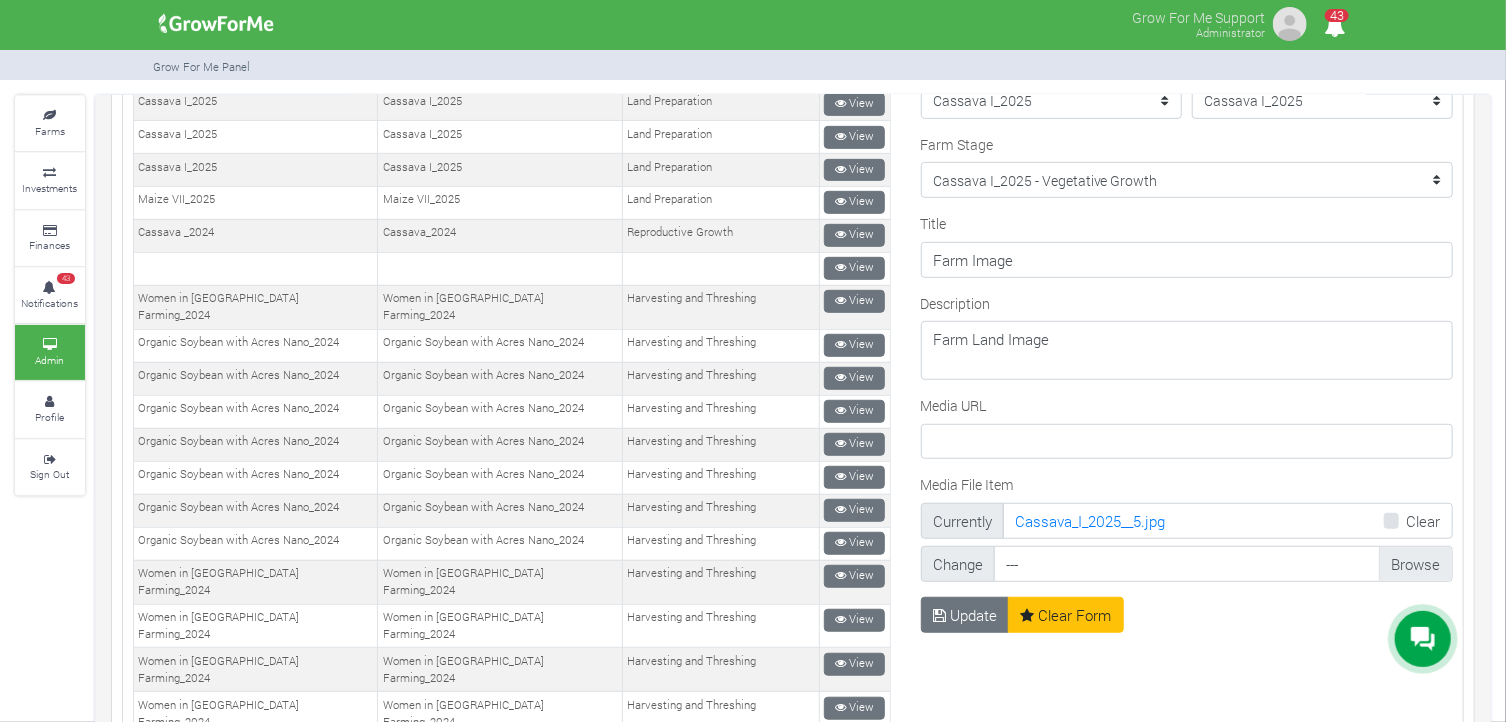 click on "Media File Item" at bounding box center (1223, 564) 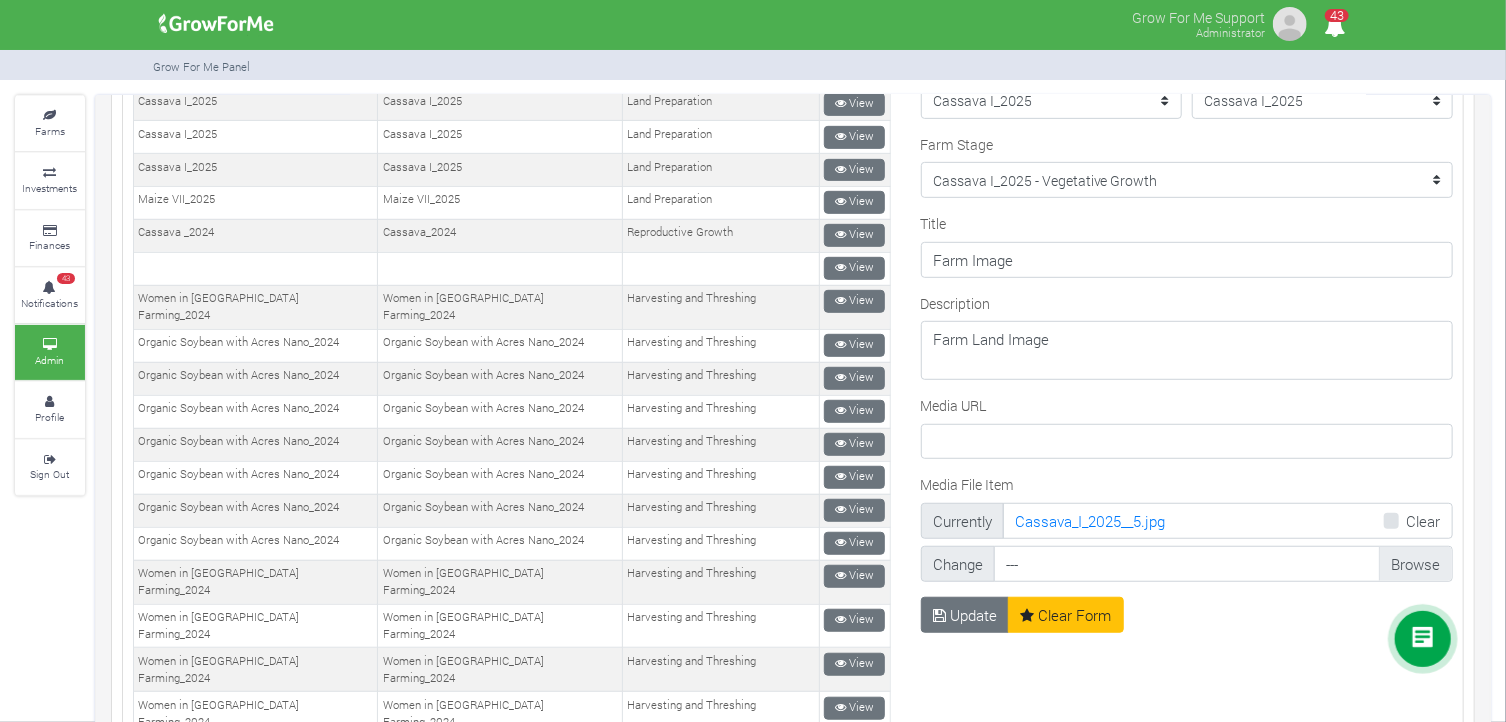type on "C:\fakepath\IMG-20250709-WA0008.jpg" 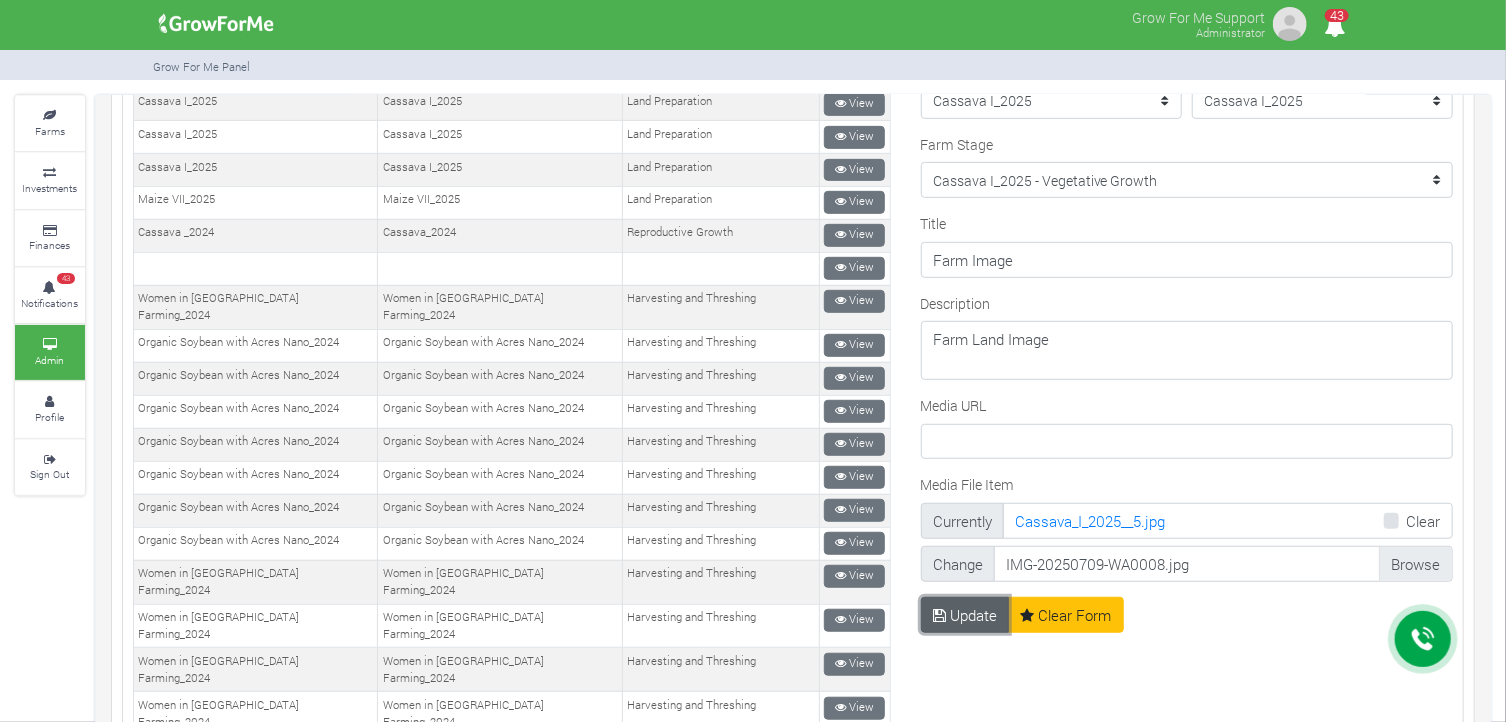 click on "Update" at bounding box center (965, 615) 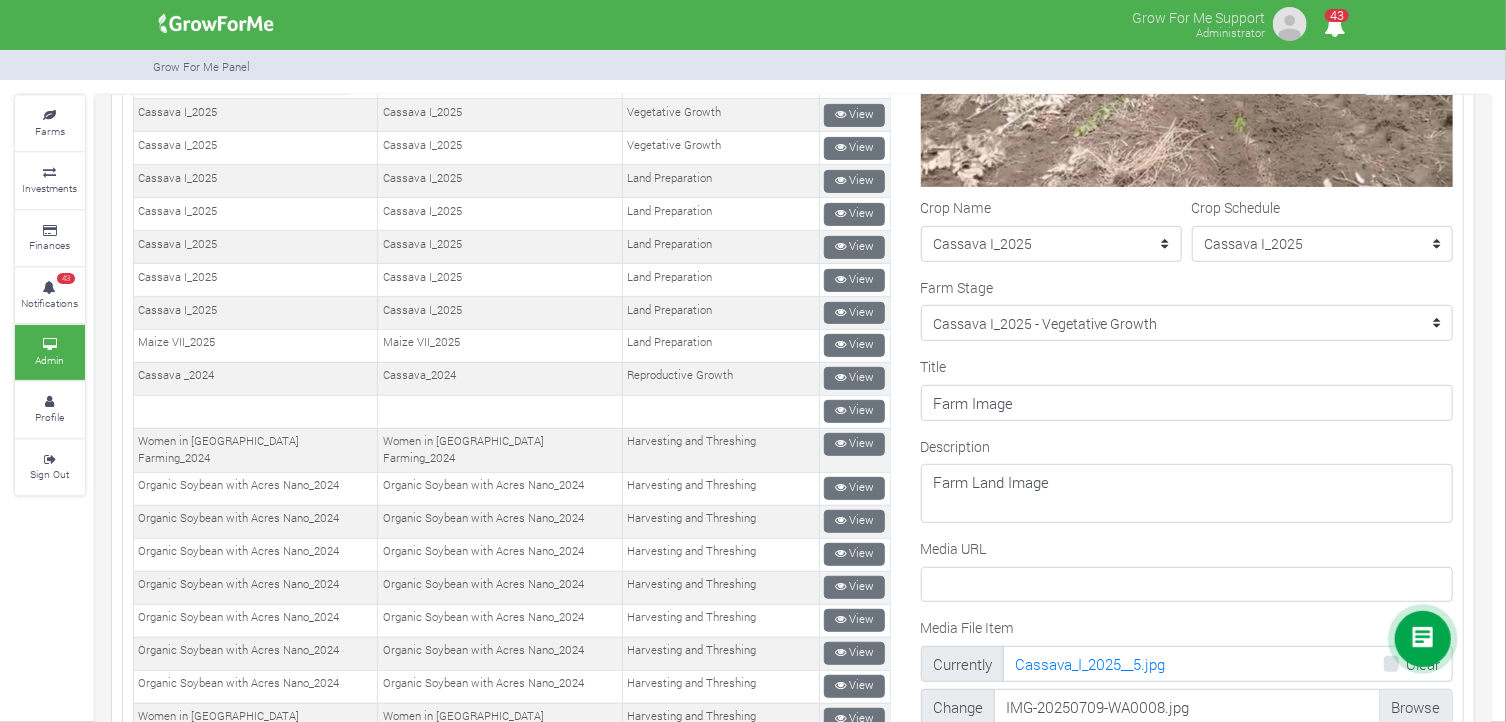 scroll, scrollTop: 300, scrollLeft: 0, axis: vertical 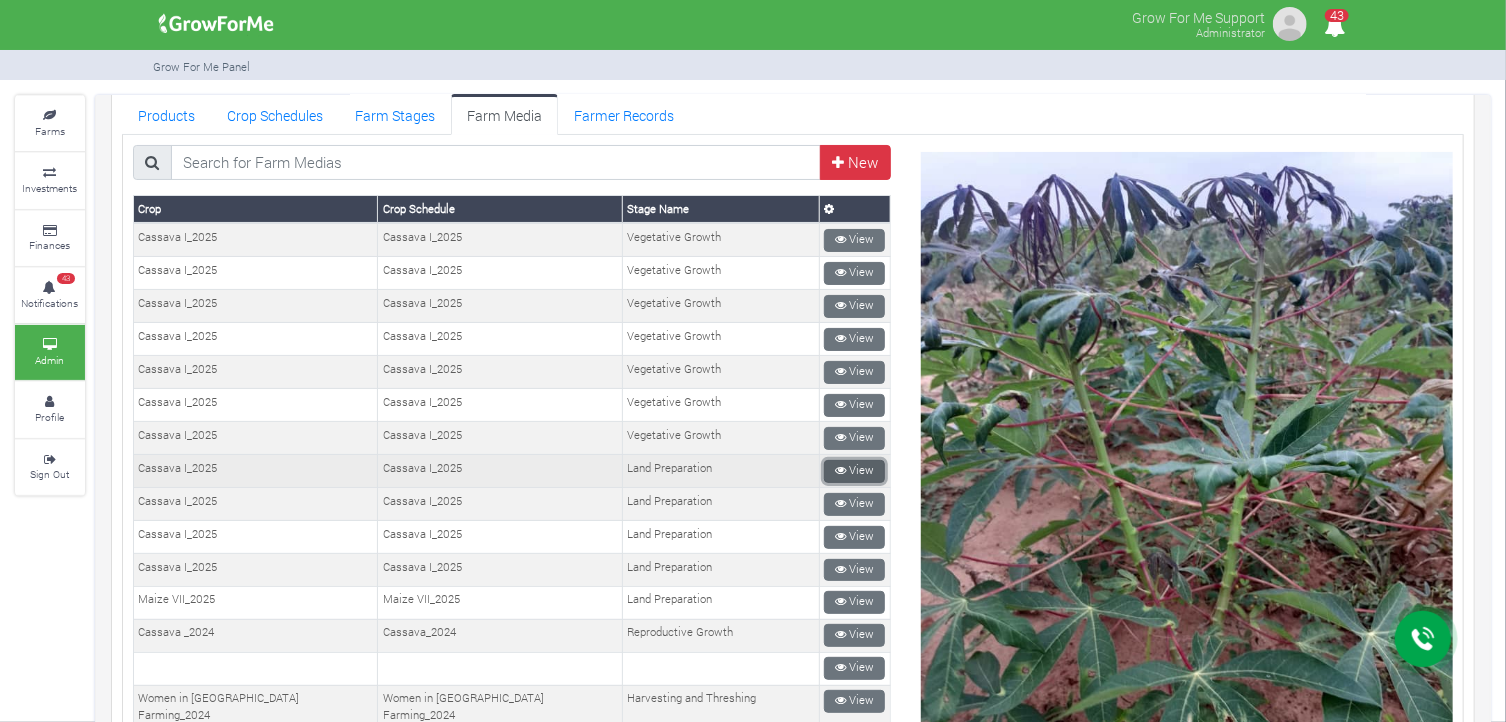 click on "View" at bounding box center [854, 471] 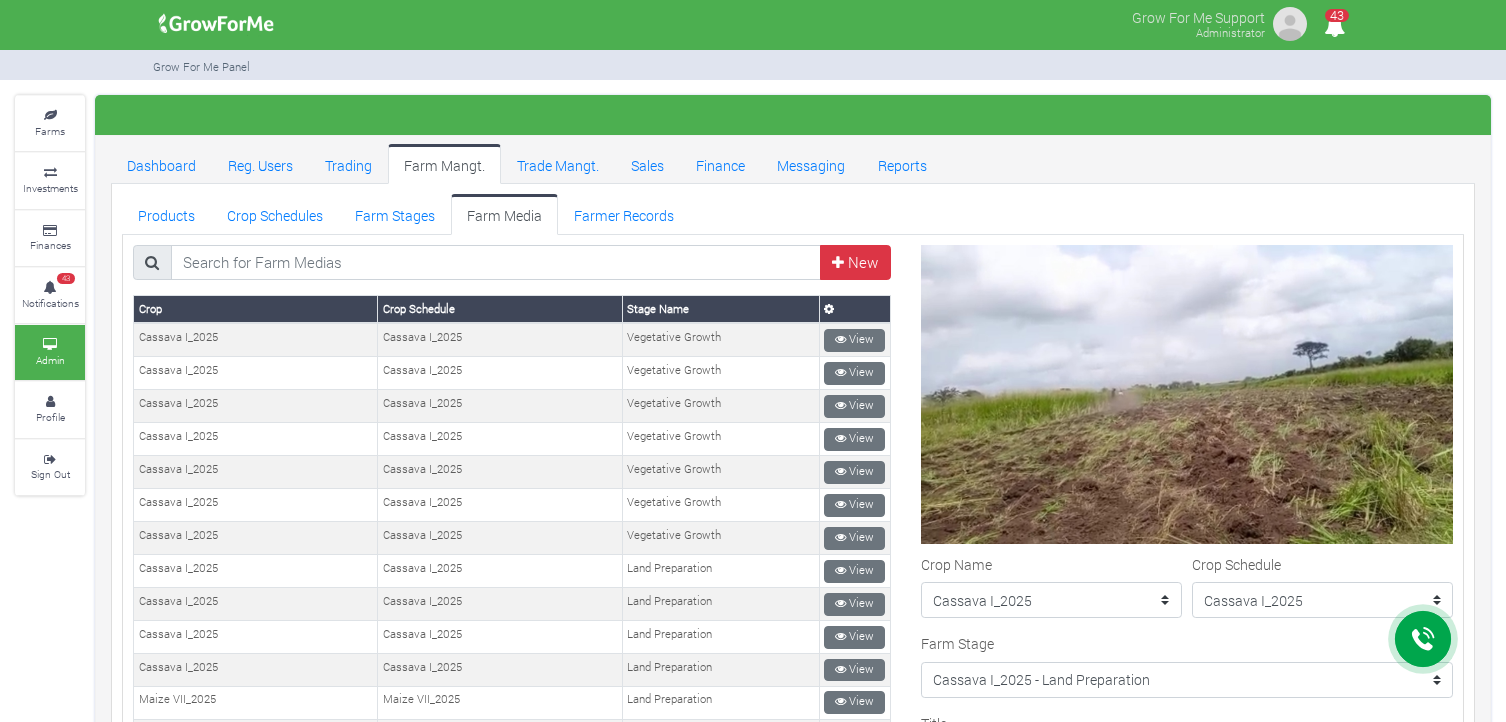 scroll, scrollTop: 0, scrollLeft: 0, axis: both 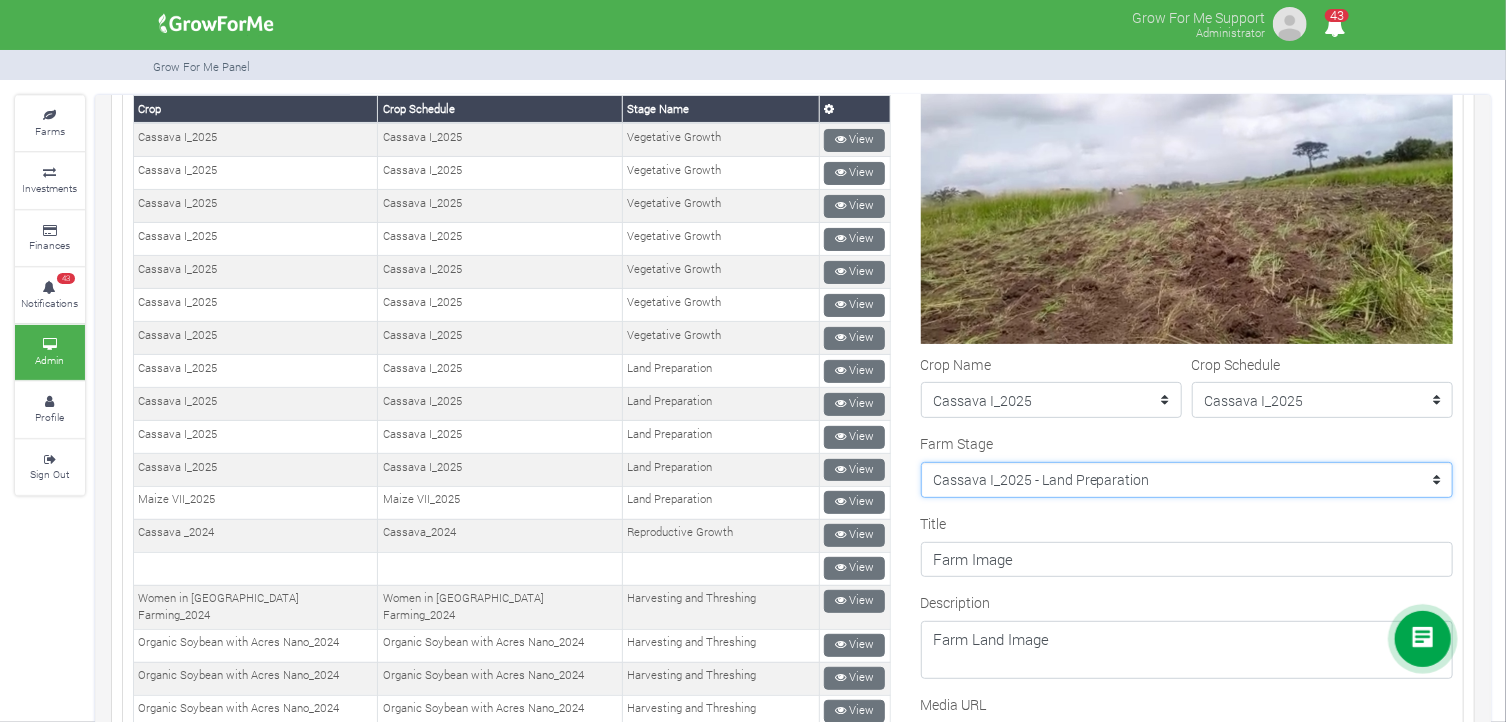 click on "---------   Crop Name   Maize II_2020 - Land Preparation   Crop Name   Crop Name   Women in Maize Farming II_2022 - Planting   Crop Name   Women in Soybean Farming_2023 - Planting Stage   Crop Name   Pineapple I_2020 - Fertilization   Soybean II_2021 - Land Preparation   Pineapple I_2020 - Maintenance   Pineapple I_2020 - Floral Induction   Crop Name   Crop Name   Crop Name   Crop Name   Crop Name   Crop Name   Maize II_2020 - Harvesting and Threshing   Maize II_2020 - Germination and Plant Population Establishment   Soybean II_2021 - Reproductive Growth stage   Pineapple II_2020 - Floral Induction   Pineapple II_2020 - Fruit Maturity   Maize II_2020 - Tasseling   Soybean II_2021 - Germination and Population establishment   Pineapple I_2020 - Fruit Development   Pineapple I_2020 - Harvesting   Soybean II_2021 - Harvesting and Threshing   Pineapple II_2020 - Crop Growth and Maintenance Stage   Pineapple 1_2021 - Planting   Pineapple 1_2021 - Vegetative Growth   Pineapple 1_2021 - Fruit Development" at bounding box center [1187, 480] 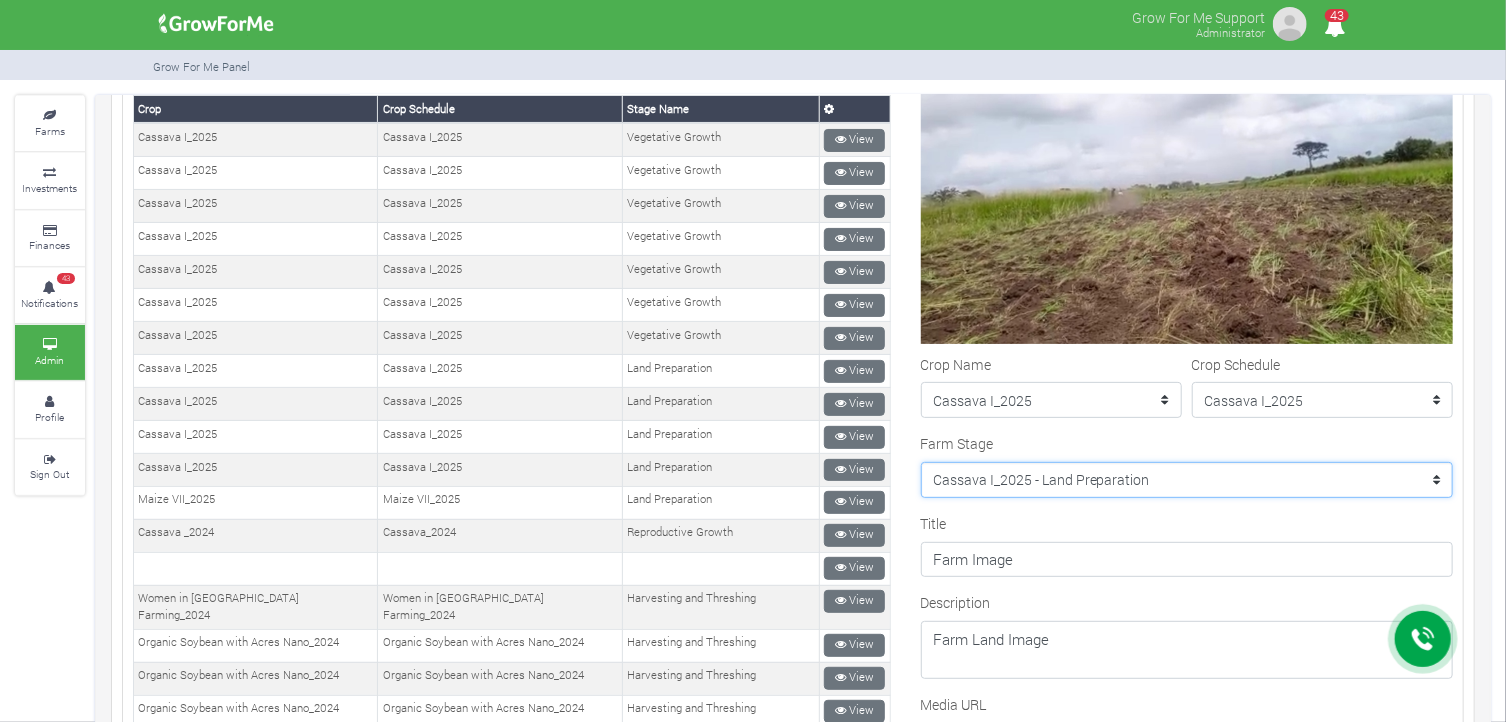 select on "208" 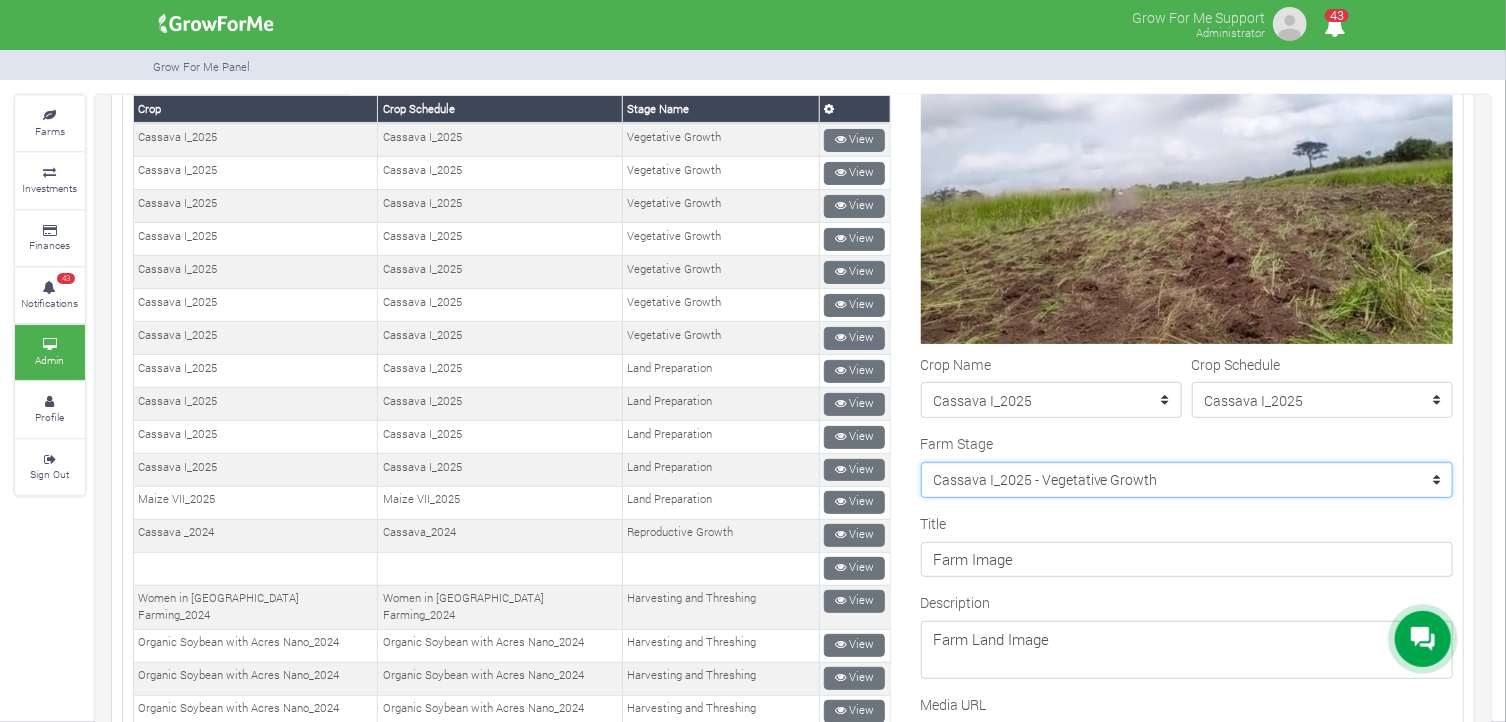 scroll, scrollTop: 600, scrollLeft: 0, axis: vertical 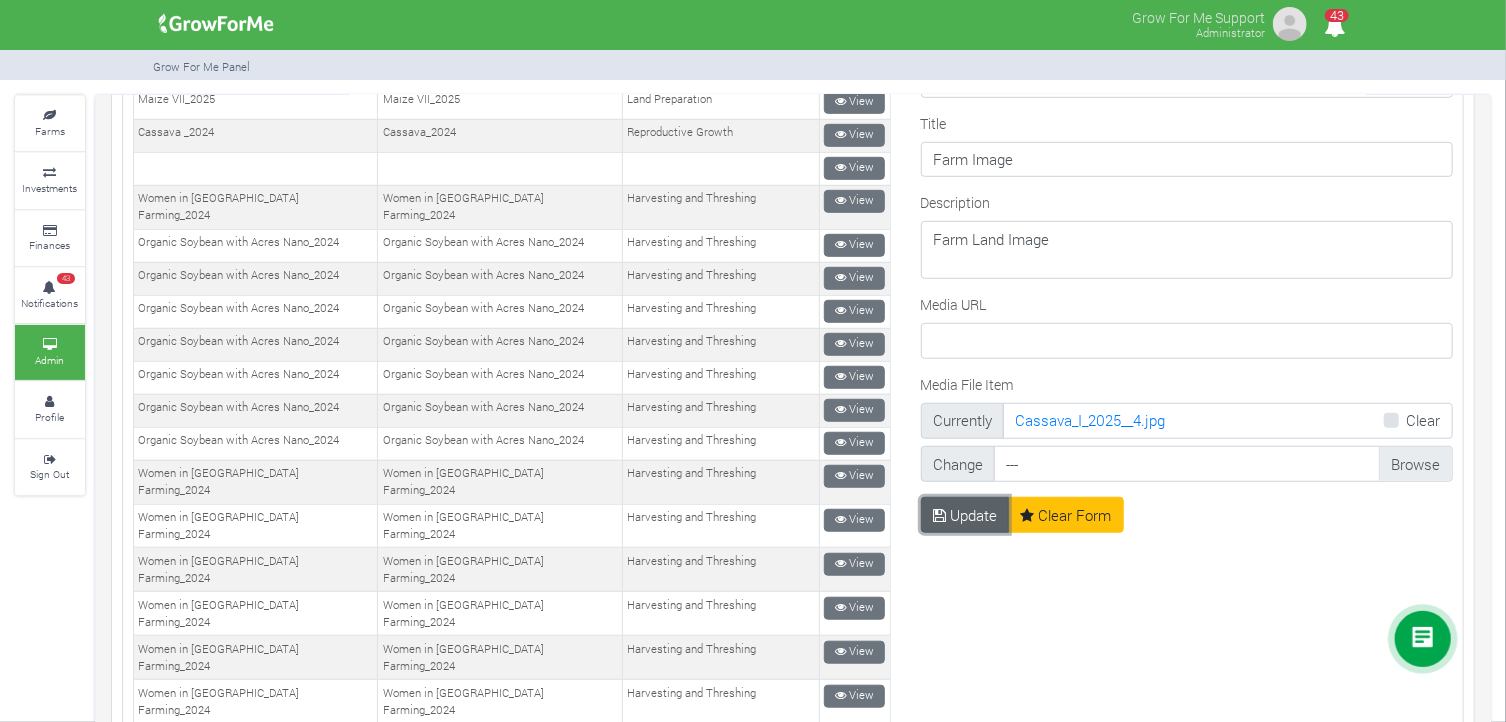 click at bounding box center [939, 515] 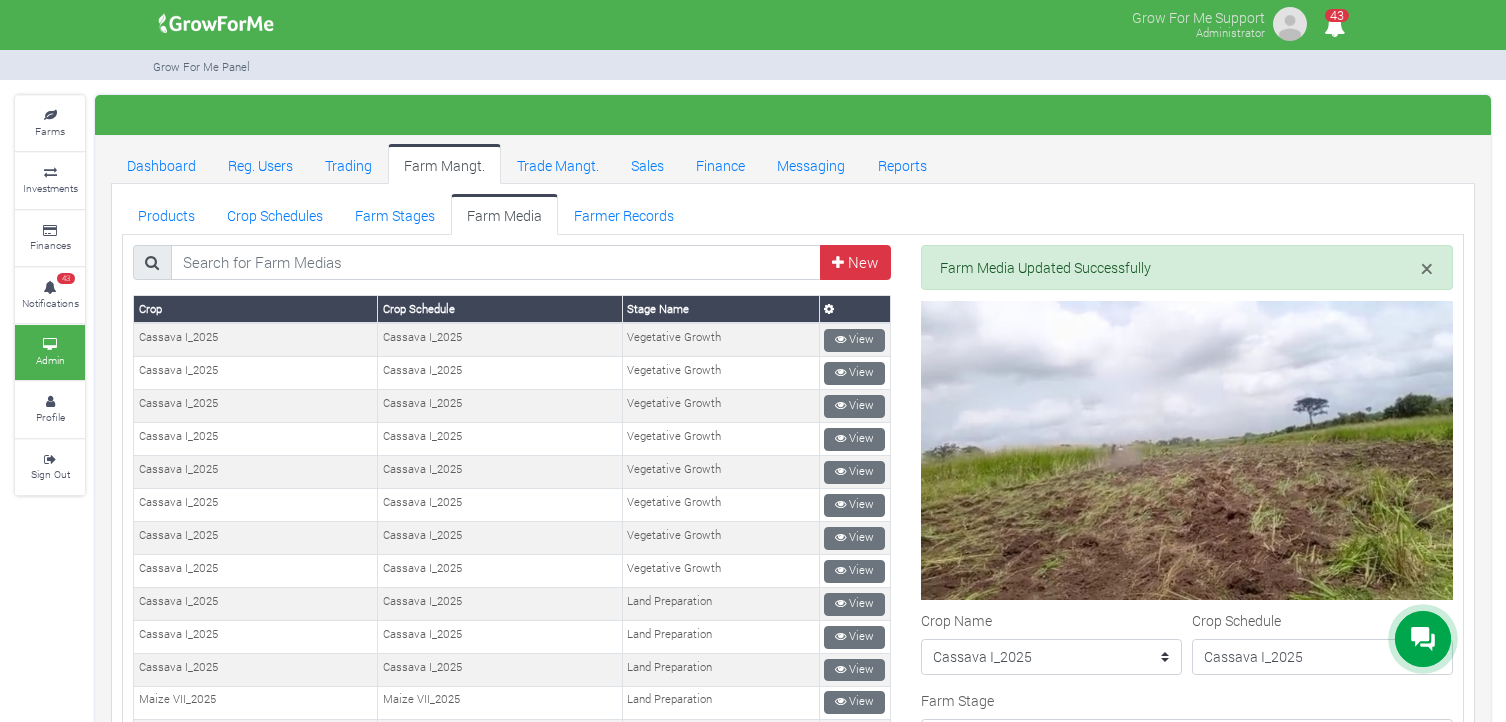 scroll, scrollTop: 0, scrollLeft: 0, axis: both 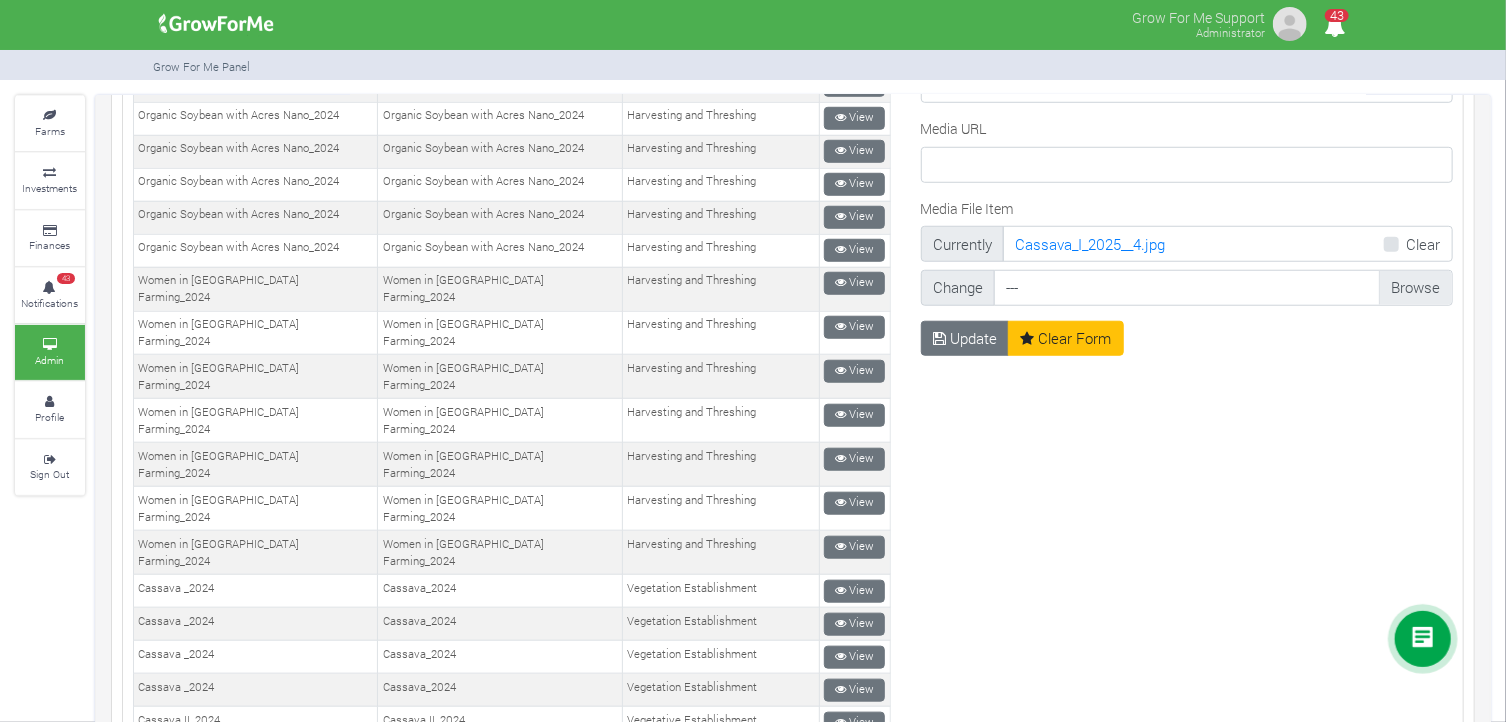 click on "×
Farm Media Updated Successfully
Crop Name" at bounding box center [1187, 3129] 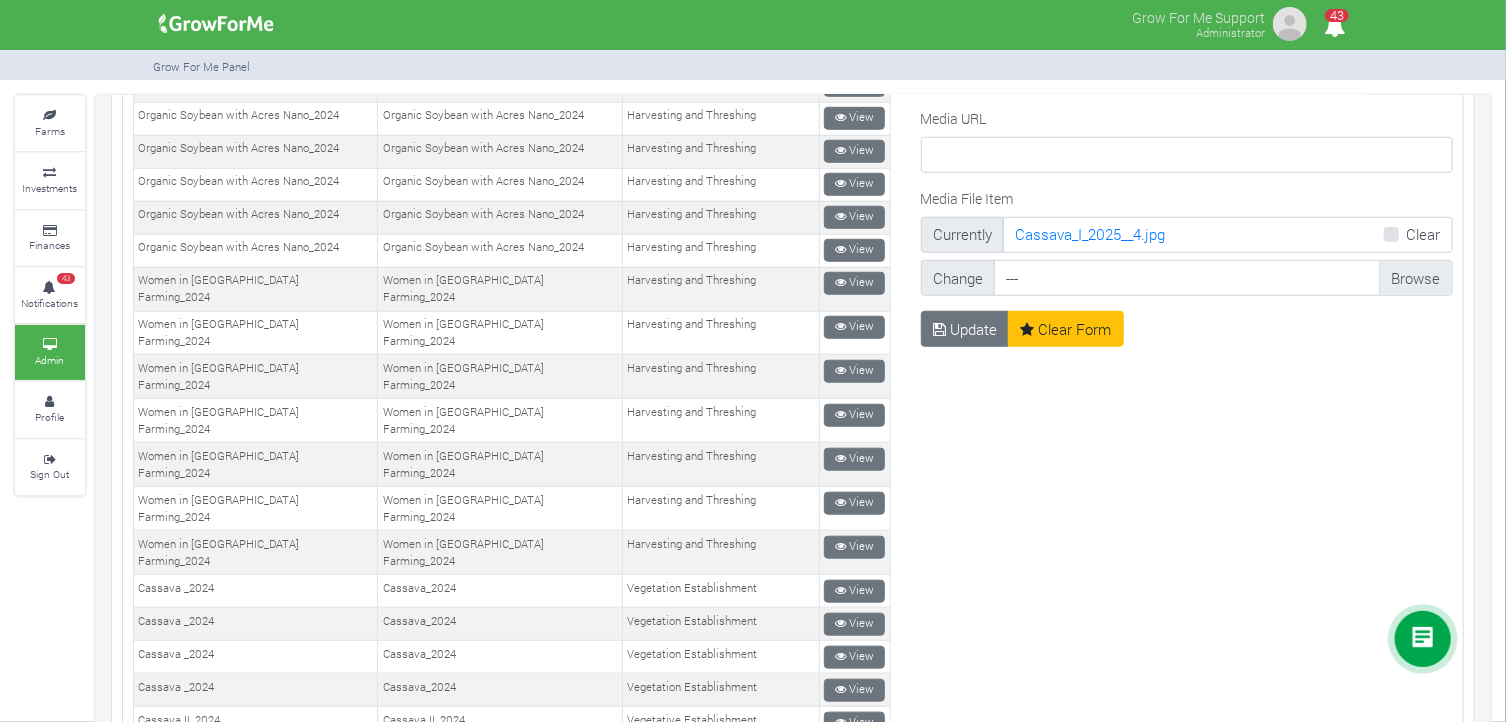 click on "Media File Item" at bounding box center [1223, 278] 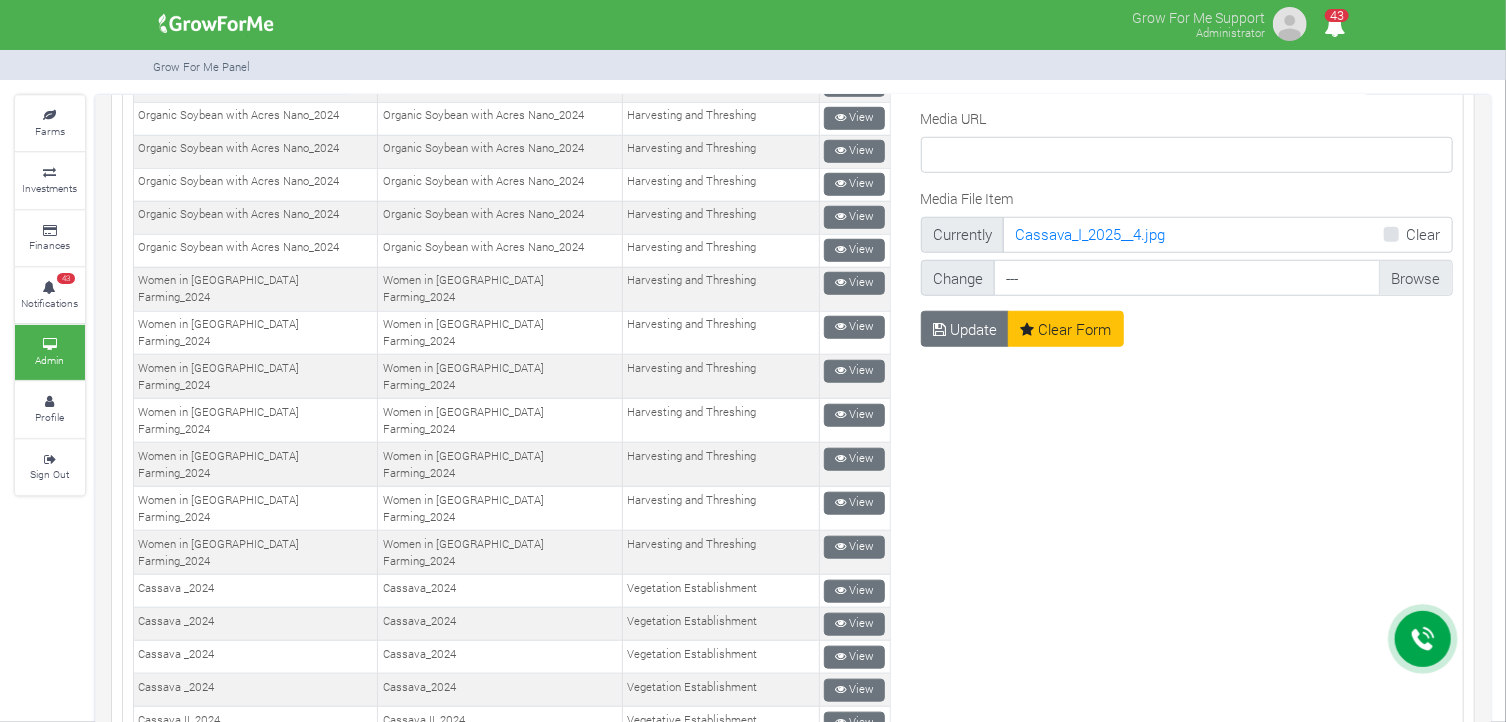 type on "C:\fakepath\IMG-20250709-WA0009.jpg" 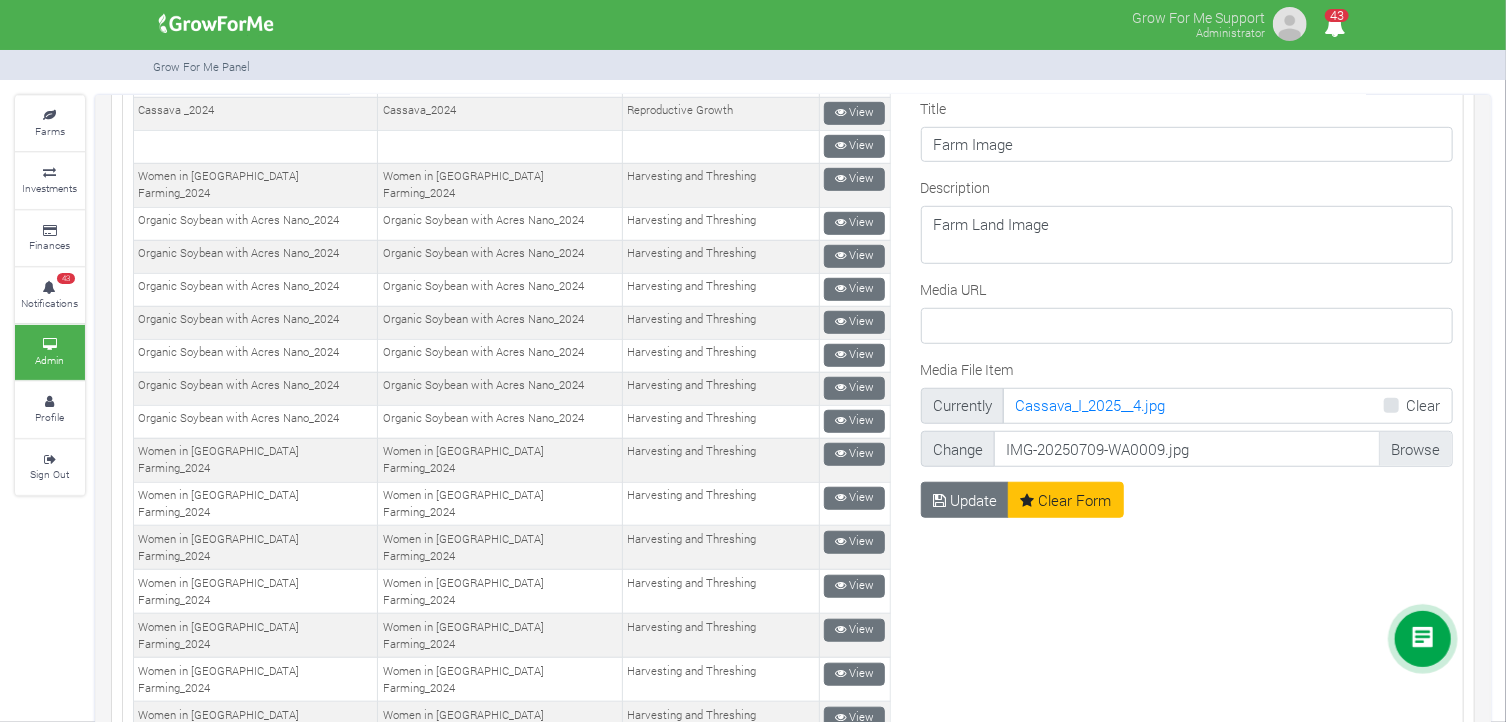 scroll, scrollTop: 593, scrollLeft: 0, axis: vertical 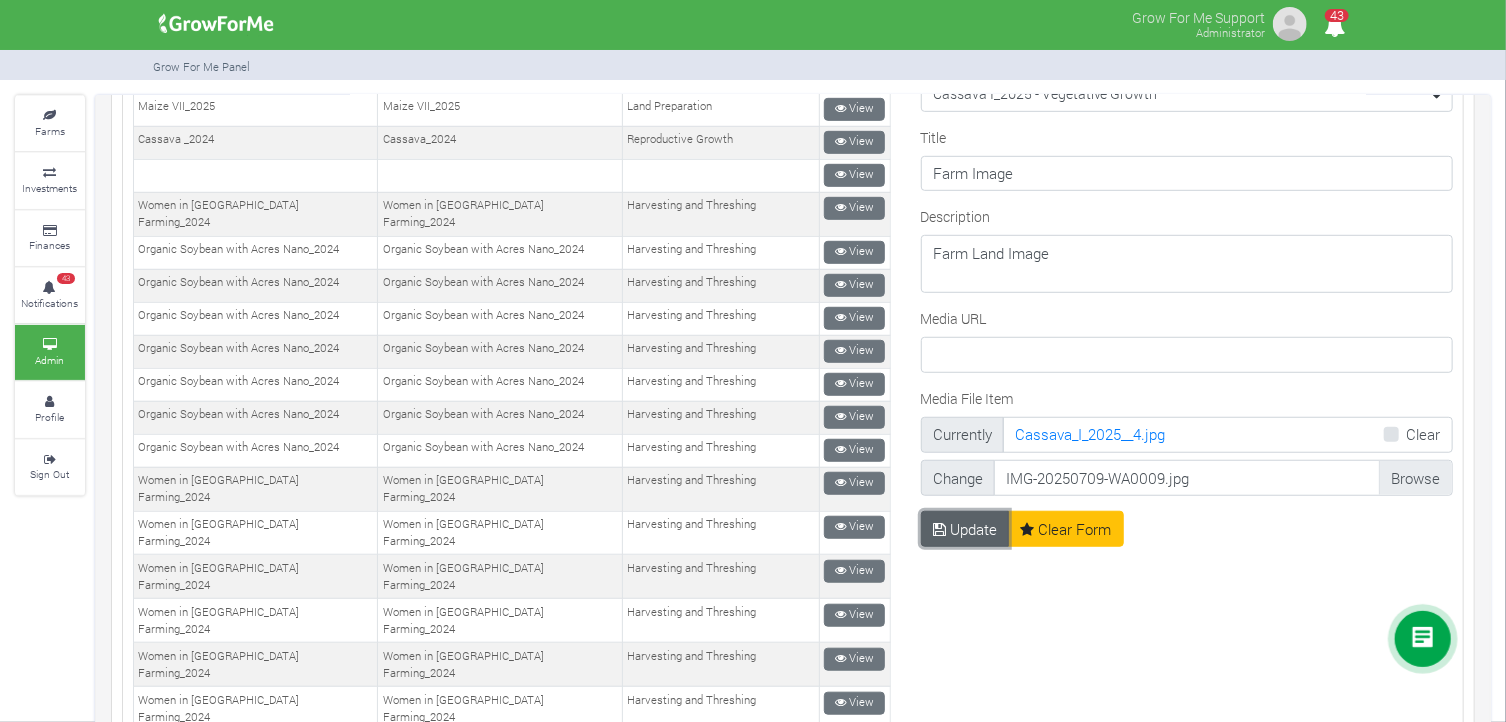 click on "Update" at bounding box center [965, 529] 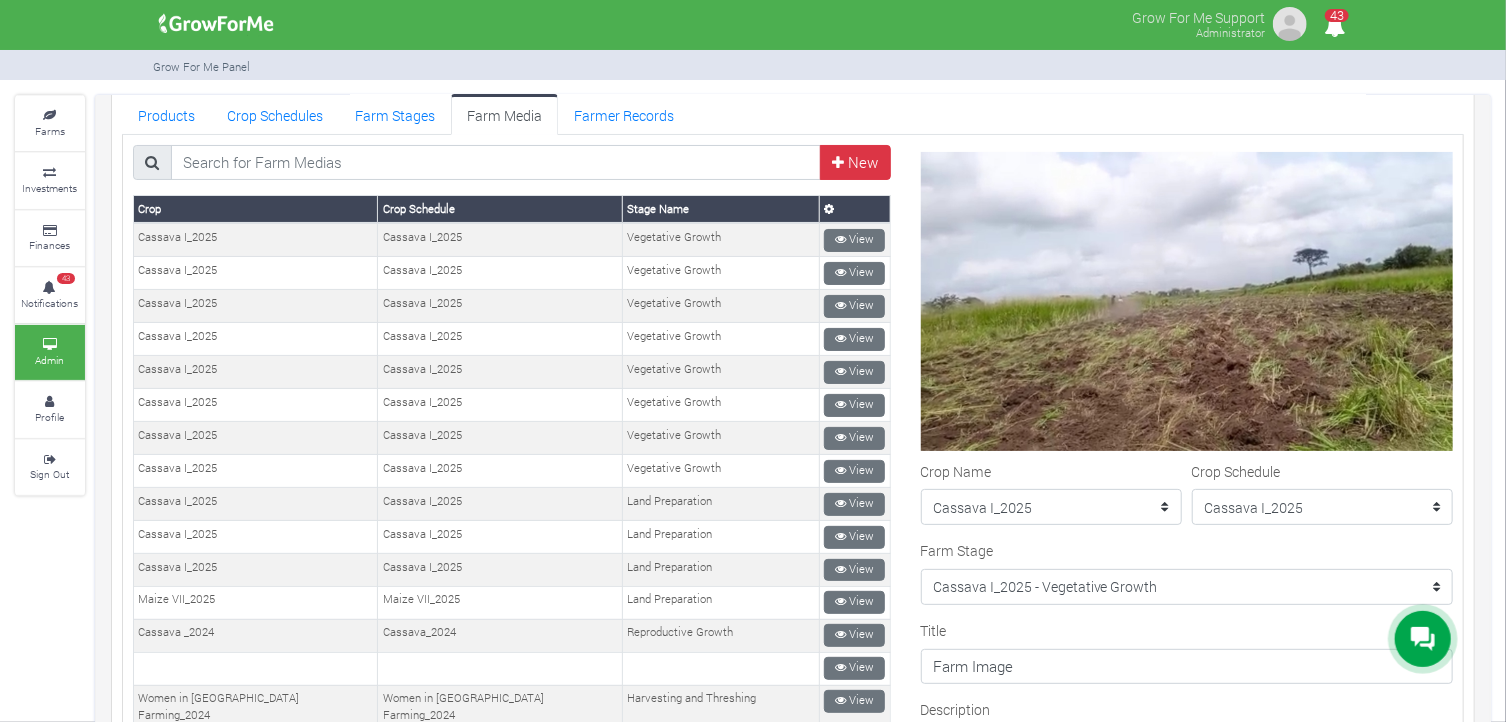 scroll, scrollTop: 200, scrollLeft: 0, axis: vertical 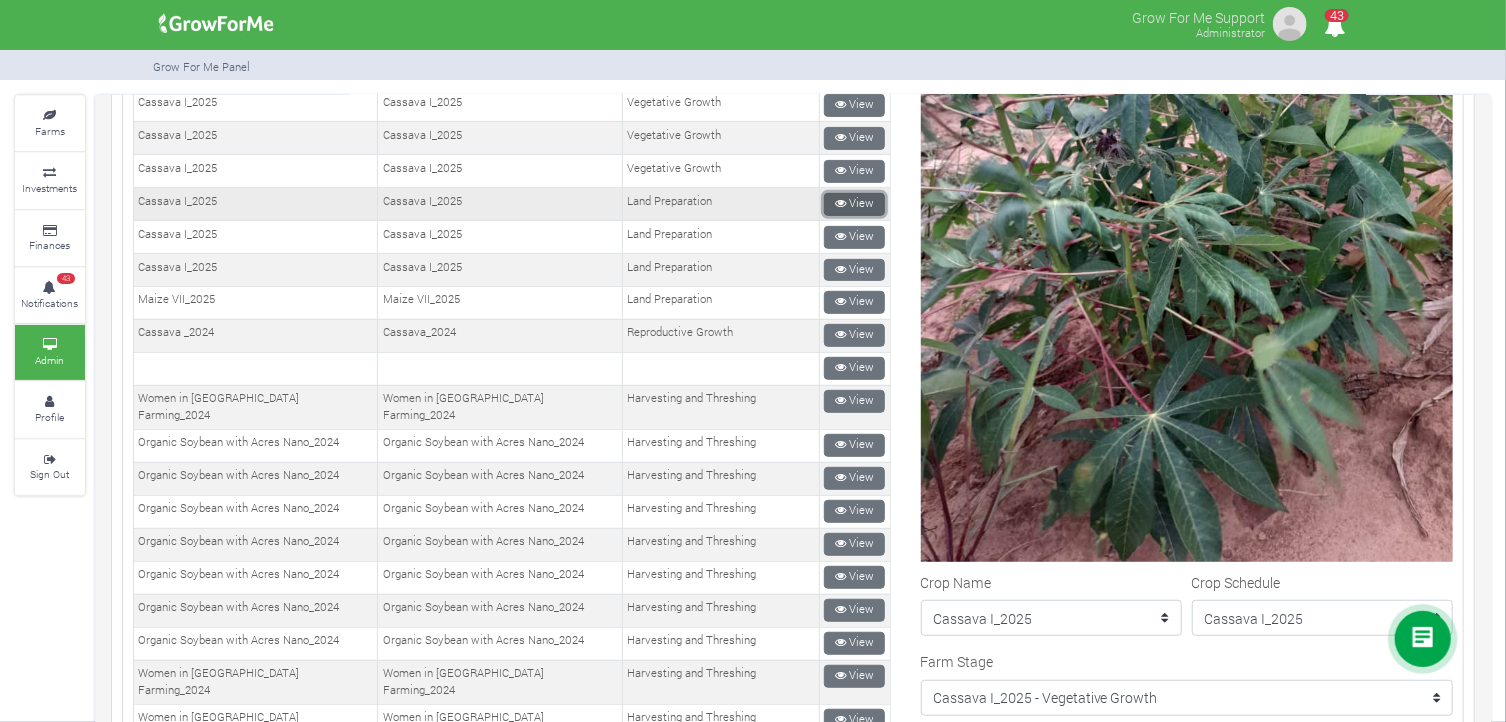 click on "View" at bounding box center (854, 204) 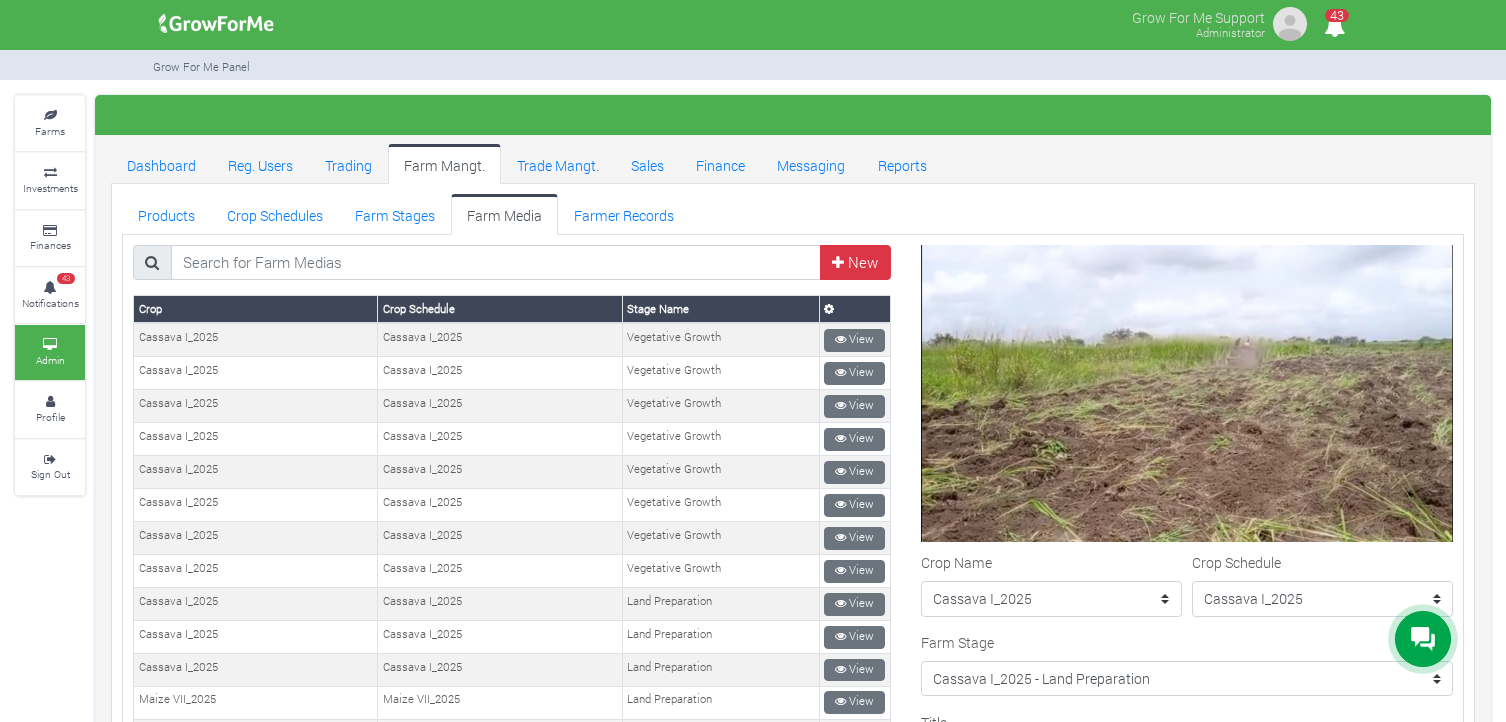 scroll, scrollTop: 0, scrollLeft: 0, axis: both 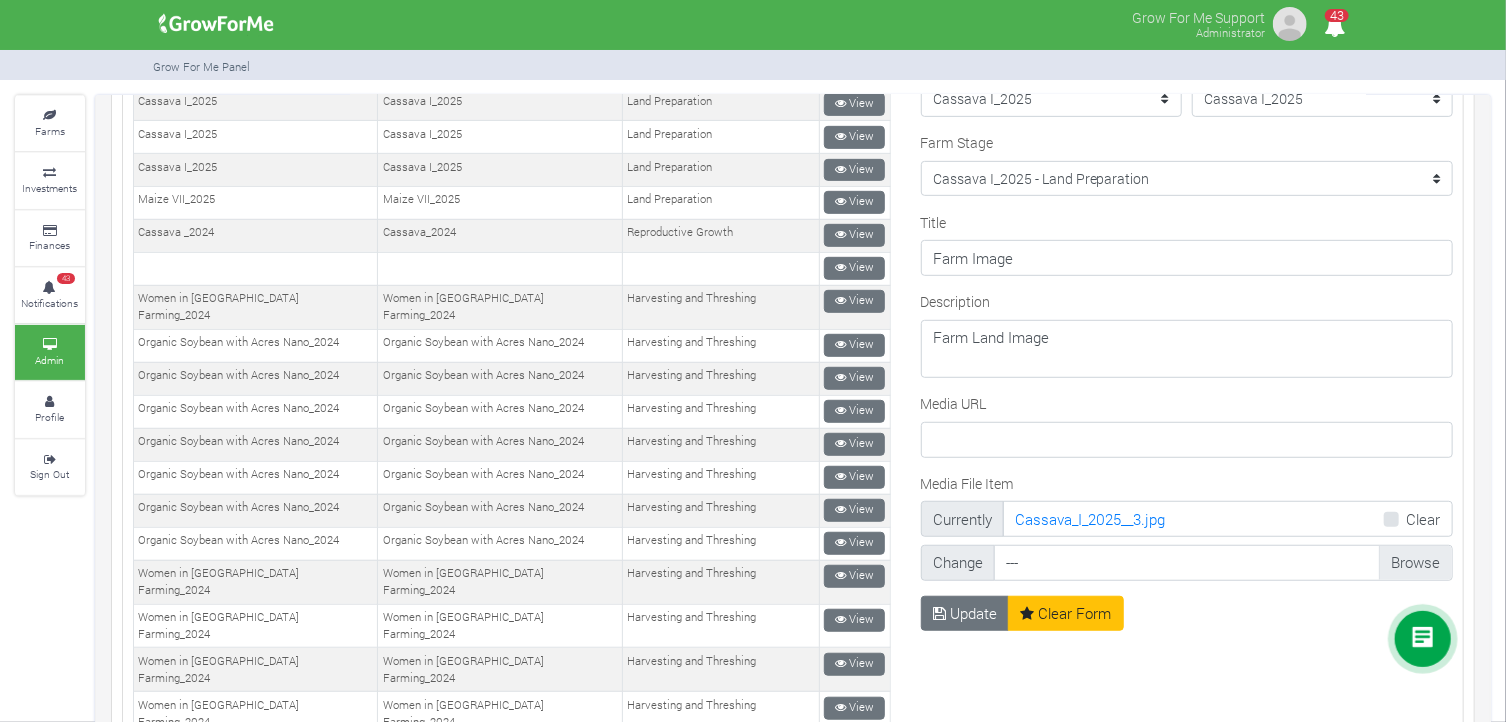 click on "Media File Item" at bounding box center (1223, 563) 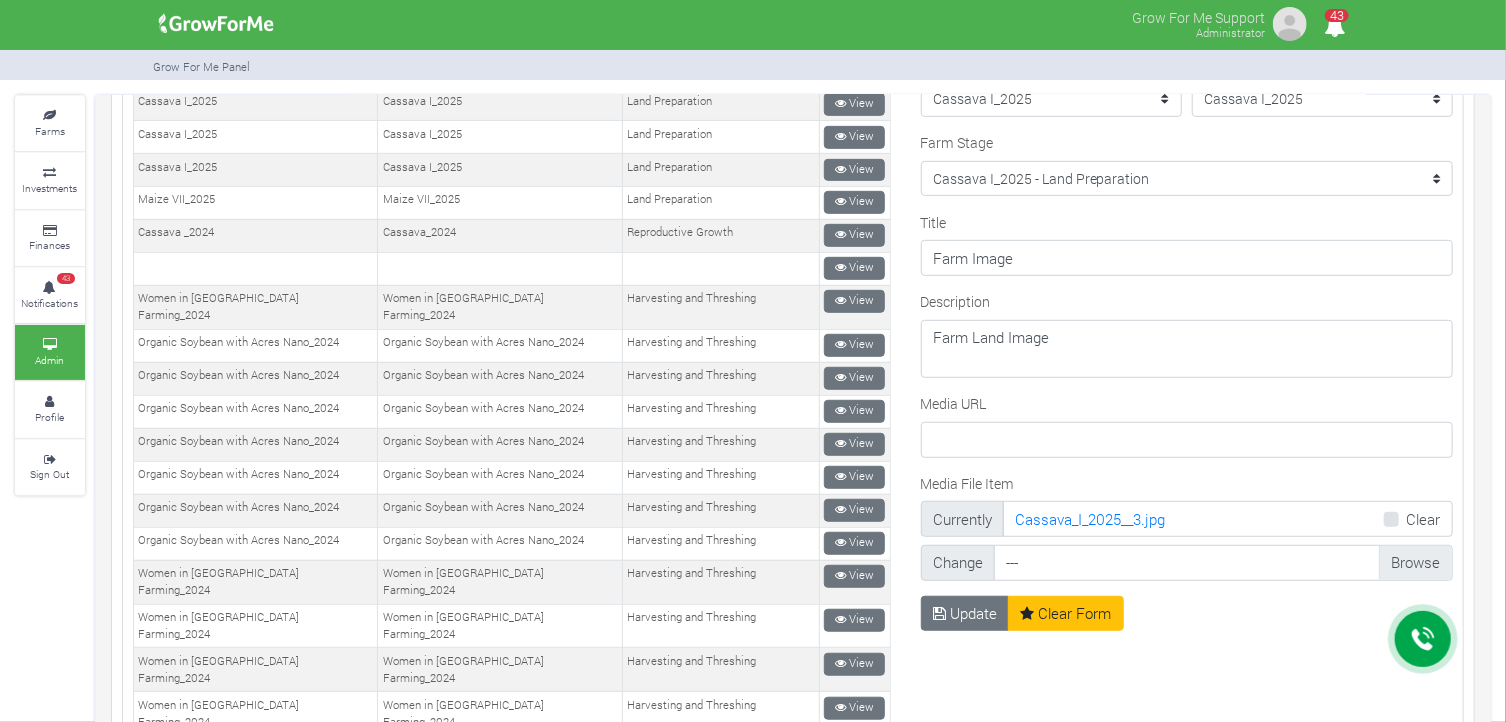 type on "C:\fakepath\IMG-20250709-WA0010.jpg" 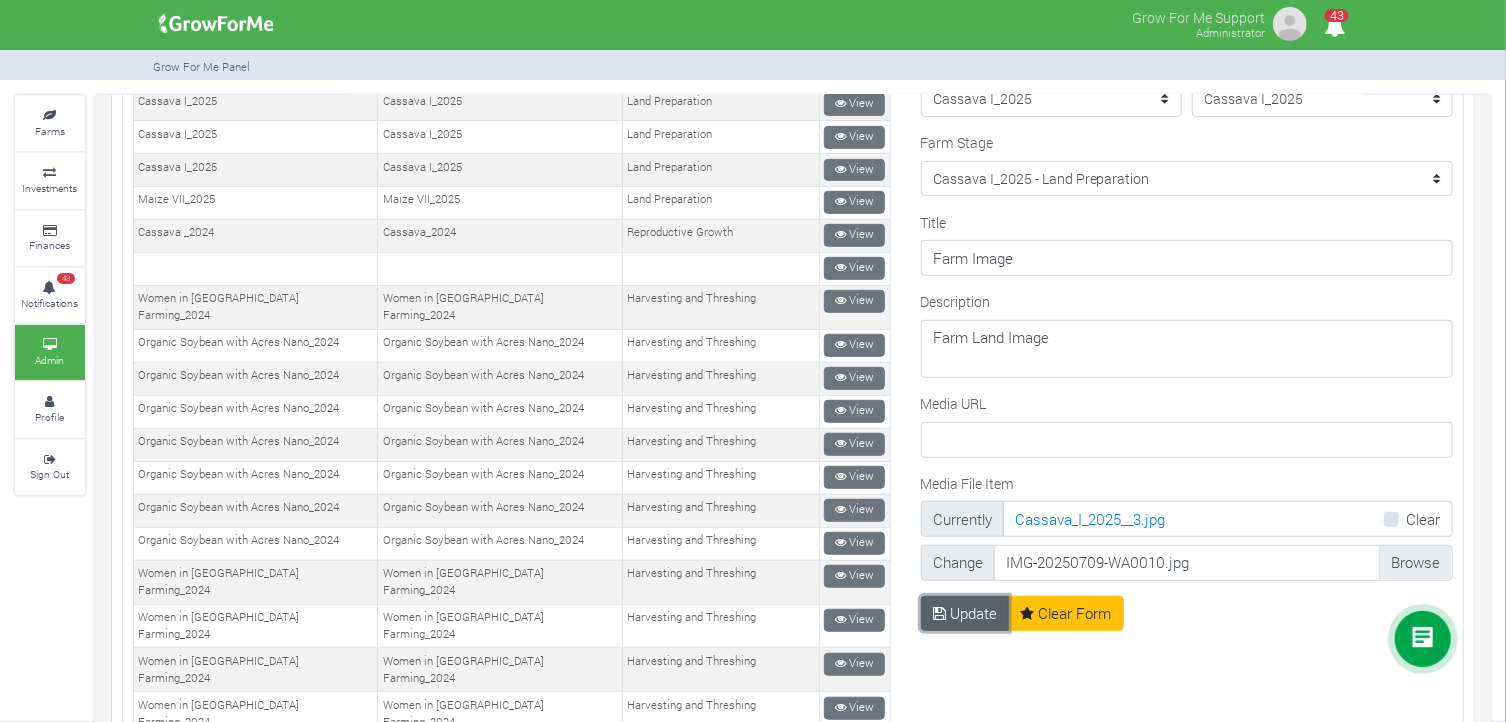 click on "Update" at bounding box center (965, 614) 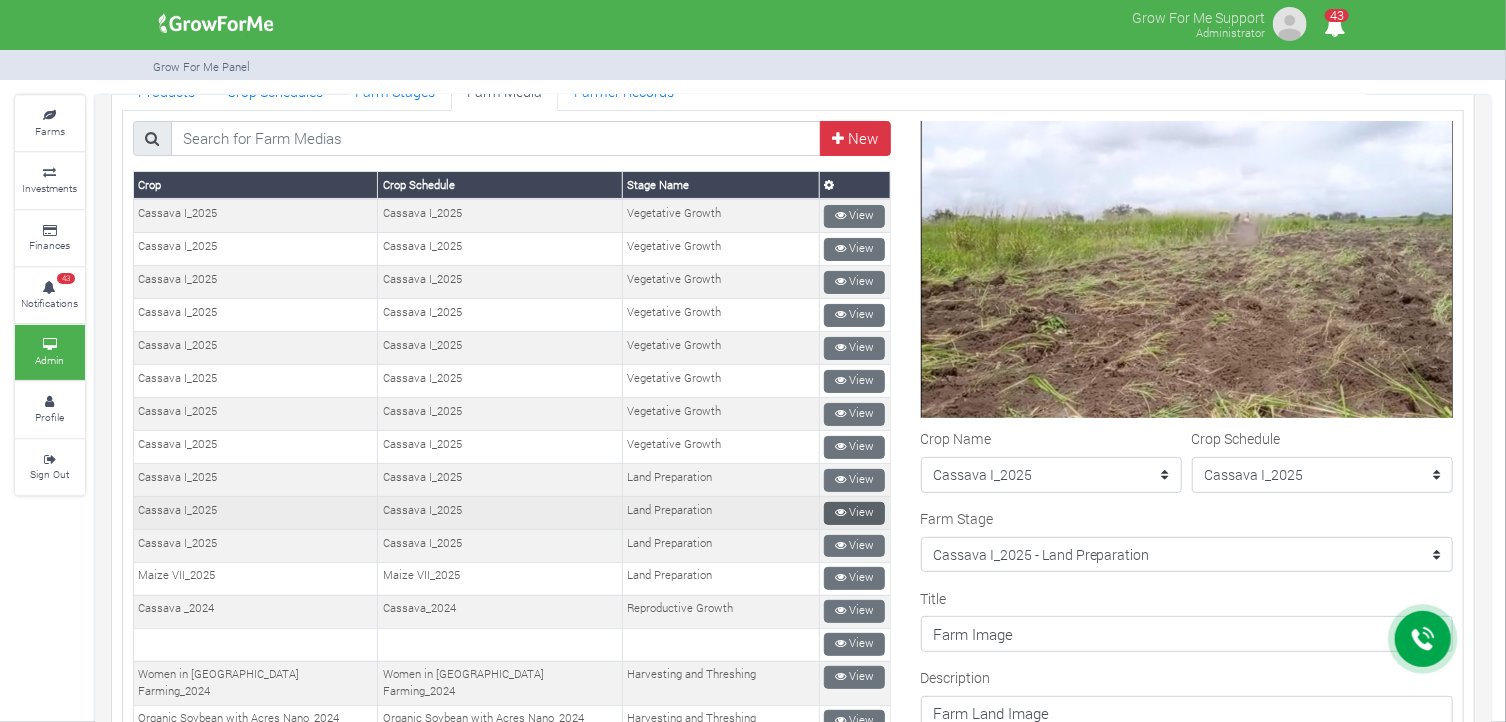 scroll, scrollTop: 100, scrollLeft: 0, axis: vertical 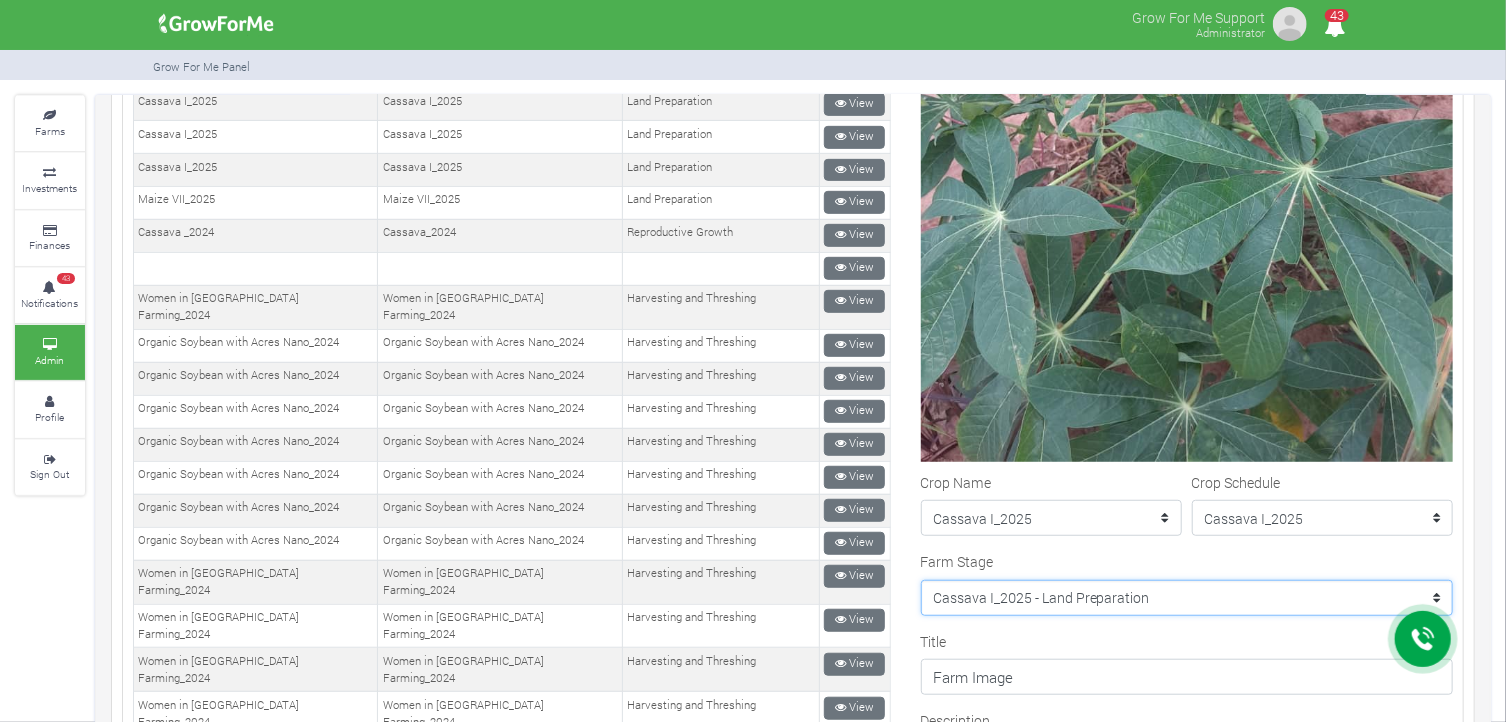 click on "---------   Crop Name   Maize II_2020 - Land Preparation   Crop Name   Crop Name   Women in Maize Farming II_2022 - Planting   Crop Name   Women in Soybean Farming_2023 - Planting Stage   Crop Name   Pineapple I_2020 - Fertilization   Soybean II_2021 - Land Preparation   Pineapple I_2020 - Maintenance   Pineapple I_2020 - Floral Induction   Crop Name   Crop Name   Crop Name   Crop Name   Crop Name   Crop Name   Maize II_2020 - Harvesting and Threshing   Maize II_2020 - Germination and Plant Population Establishment   Soybean II_2021 - Reproductive Growth stage   Pineapple II_2020 - Floral Induction   Pineapple II_2020 - Fruit Maturity   Maize II_2020 - Tasseling   Soybean II_2021 - Germination and Population establishment   Pineapple I_2020 - Fruit Development   Pineapple I_2020 - Harvesting   Soybean II_2021 - Harvesting and Threshing   Pineapple II_2020 - Crop Growth and Maintenance Stage   Pineapple 1_2021 - Planting   Pineapple 1_2021 - Vegetative Growth   Pineapple 1_2021 - Fruit Development" at bounding box center (1187, 598) 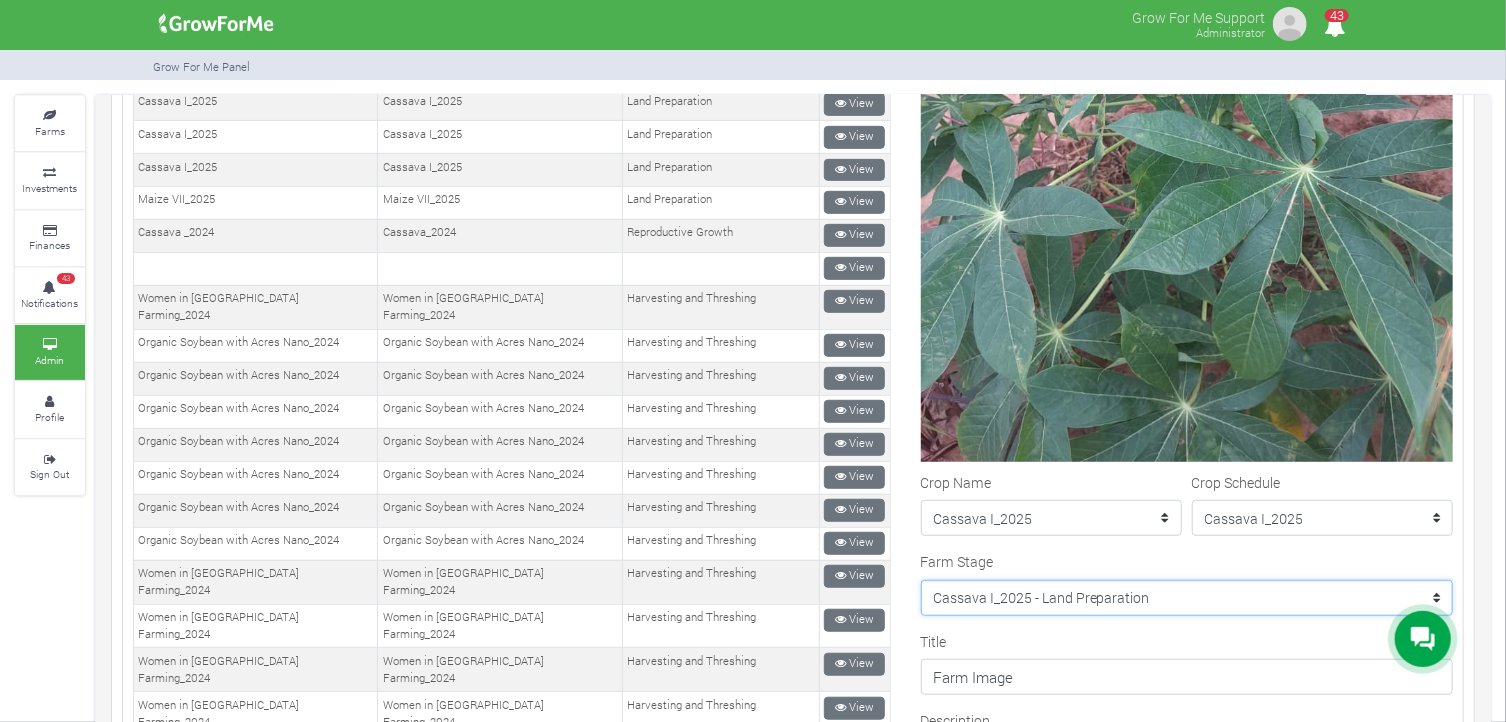 select on "208" 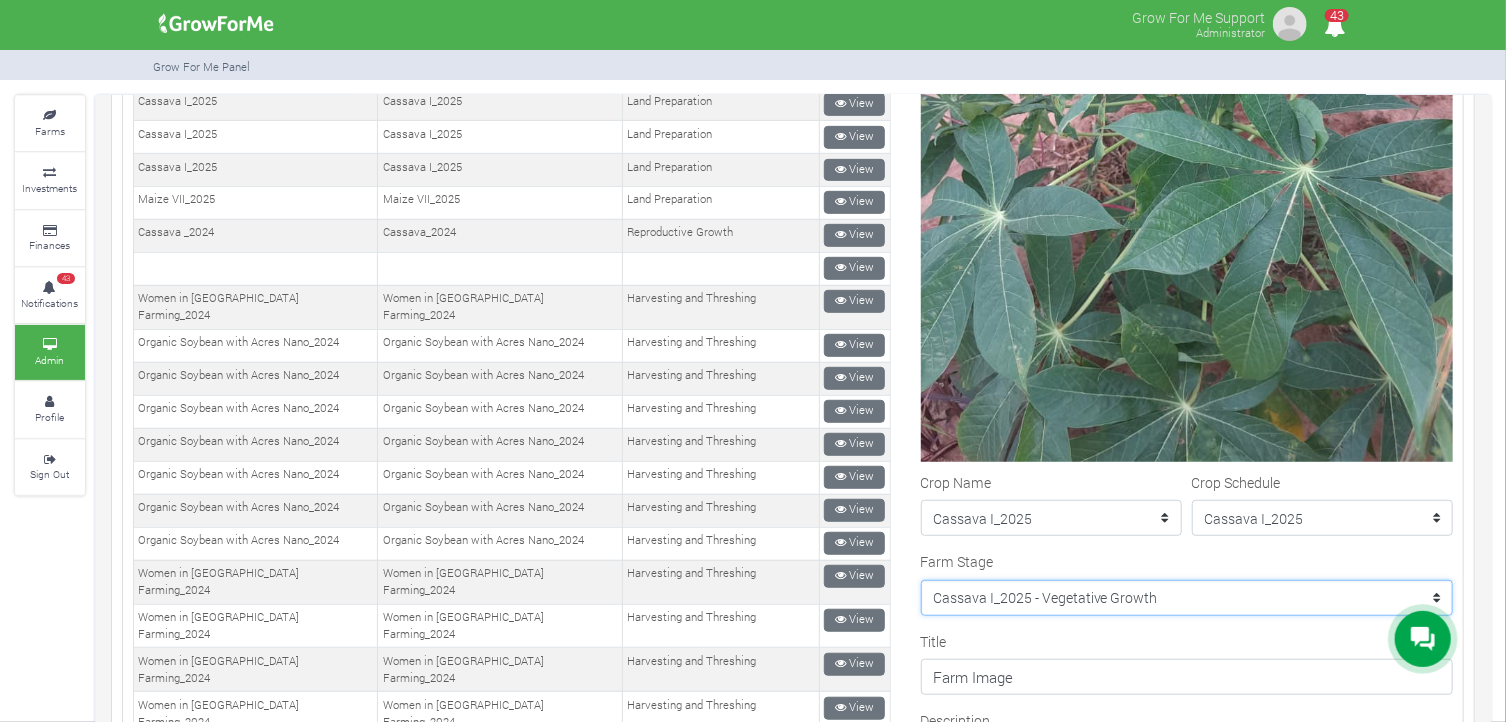 click on "---------   Crop Name   Maize II_2020 - Land Preparation   Crop Name   Crop Name   Women in Maize Farming II_2022 - Planting   Crop Name   Women in [GEOGRAPHIC_DATA] Farming_2023 - Planting Stage   Crop Name   Pineapple I_2020 - Fertilization   Soybean II_2021 - Land Preparation   Pineapple I_2020 - Maintenance   Pineapple I_2020 - Floral Induction   Crop Name   Crop Name   Crop Name   Crop Name   Crop Name   Crop Name   Maize II_2020 - Harvesting and Threshing   Maize II_2020 - Germination and Plant Population Establishment   Soybean II_2021 - Reproductive Growth stage   Pineapple II_2020 - Floral Induction   Pineapple II_2020 - Fruit Maturity   Maize II_2020 - Tasseling   Soybean II_2021 - Germination and Population establishment   Pineapple I_2020 - Fruit Development   Pineapple I_2020 - Harvesting   Soybean II_2021 - Harvesting and Threshing   Pineapple II_2020 - Crop Growth and Maintenance Stage   Pineapple 1_2021 - Planting   Pineapple 1_2021 - Vegetative Growth   Pineapple 1_2021 - Fruit Development" at bounding box center [1187, 598] 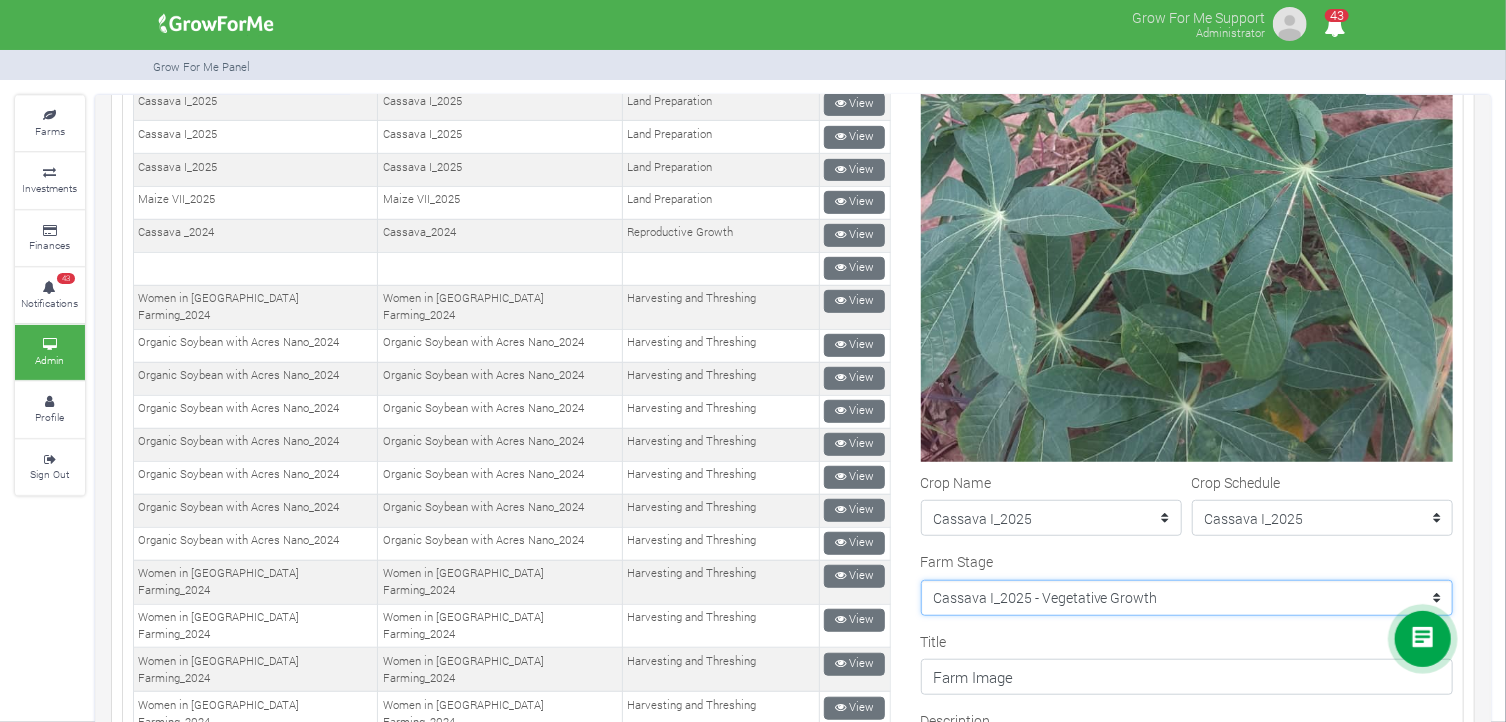 scroll, scrollTop: 1000, scrollLeft: 0, axis: vertical 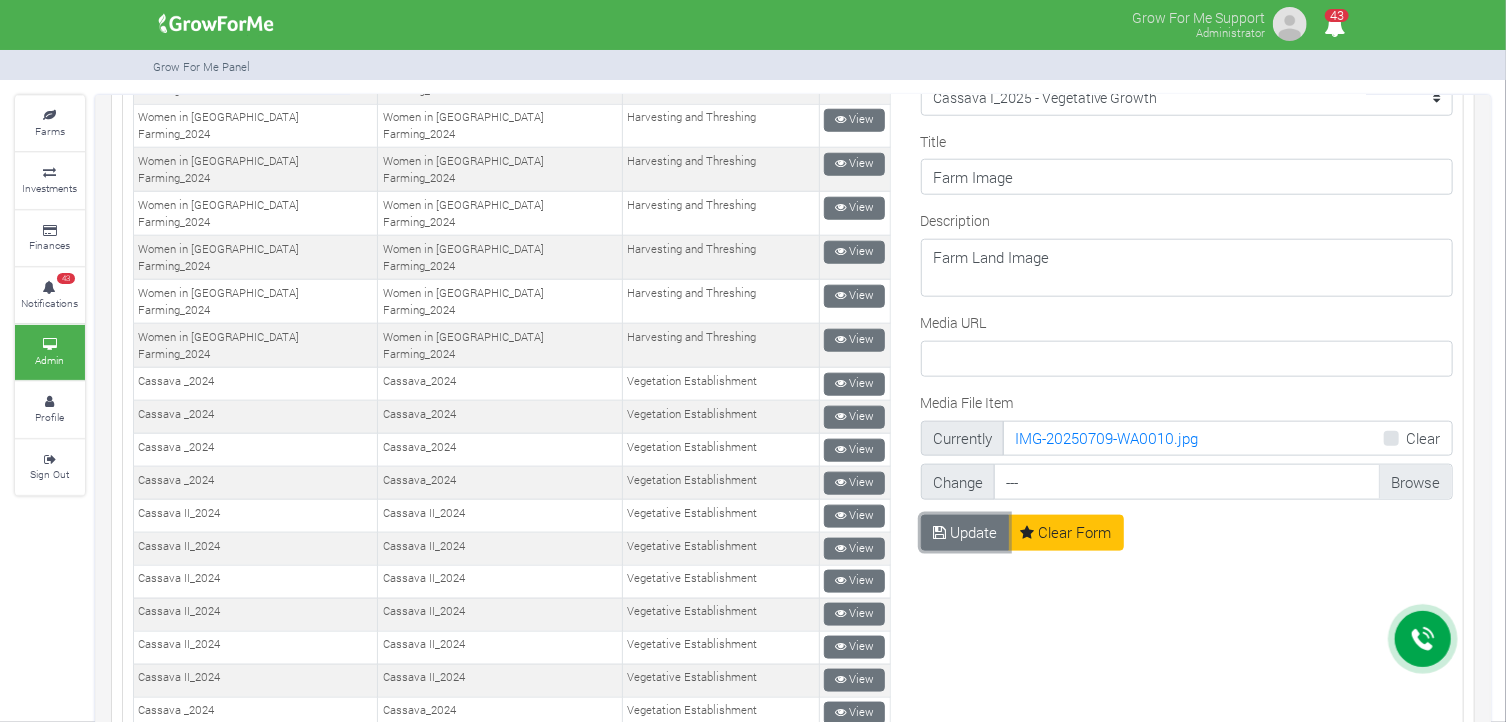 click at bounding box center (939, 532) 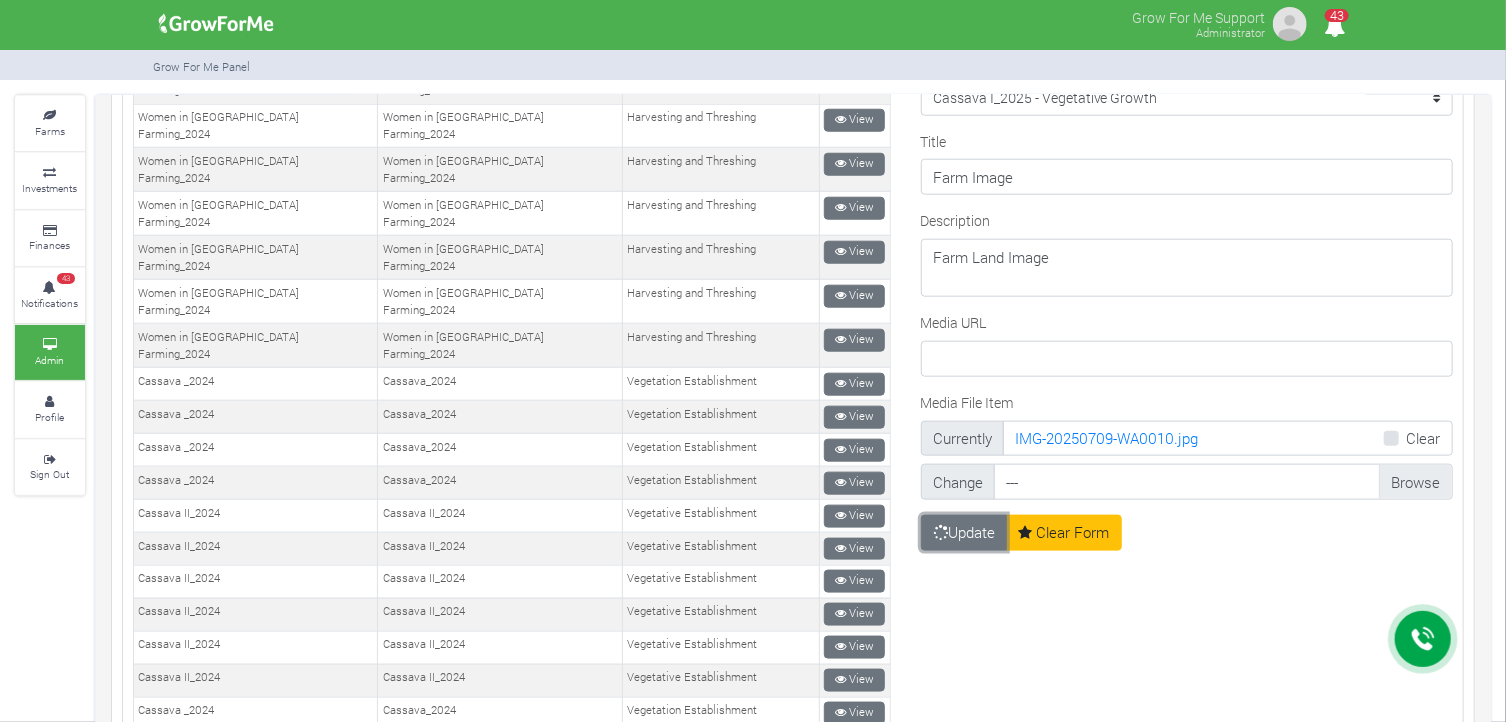 scroll, scrollTop: 400, scrollLeft: 0, axis: vertical 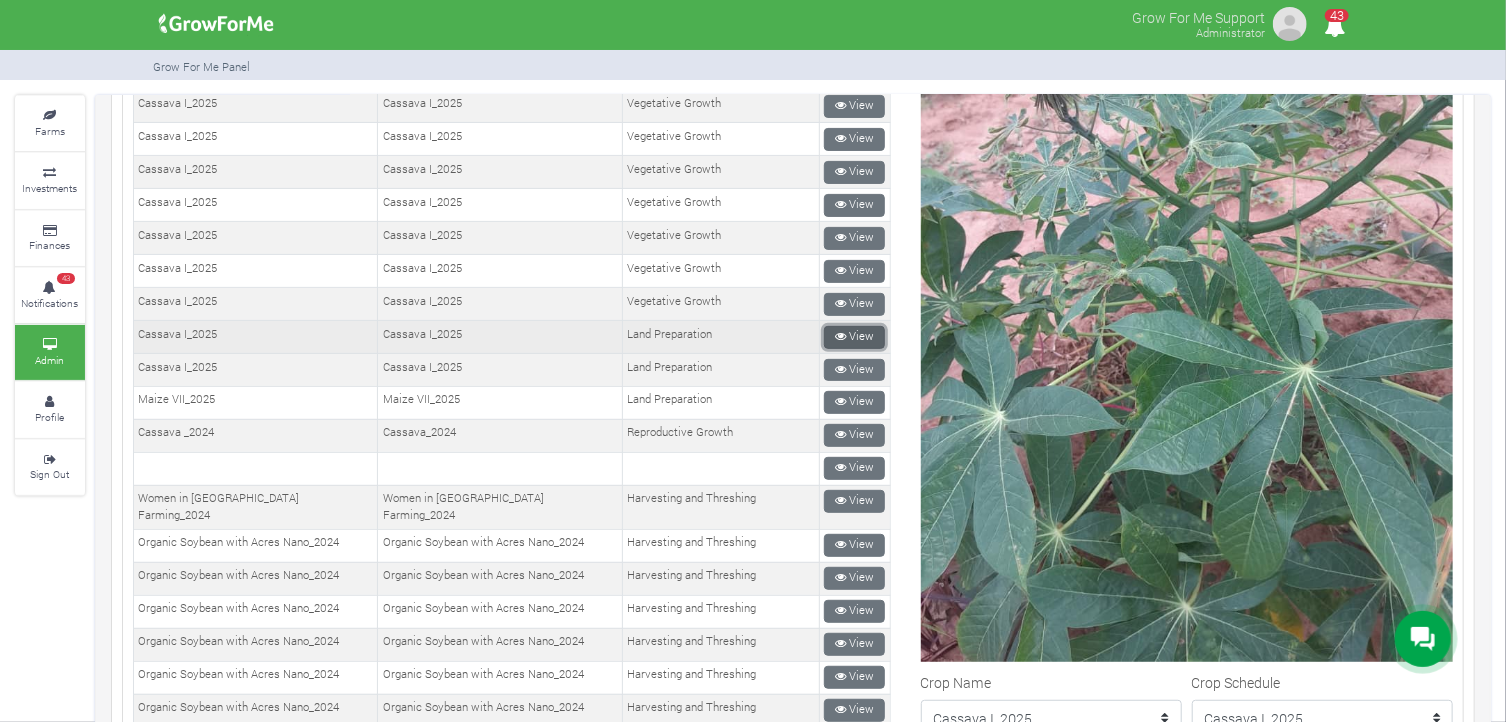click on "View" at bounding box center (854, 337) 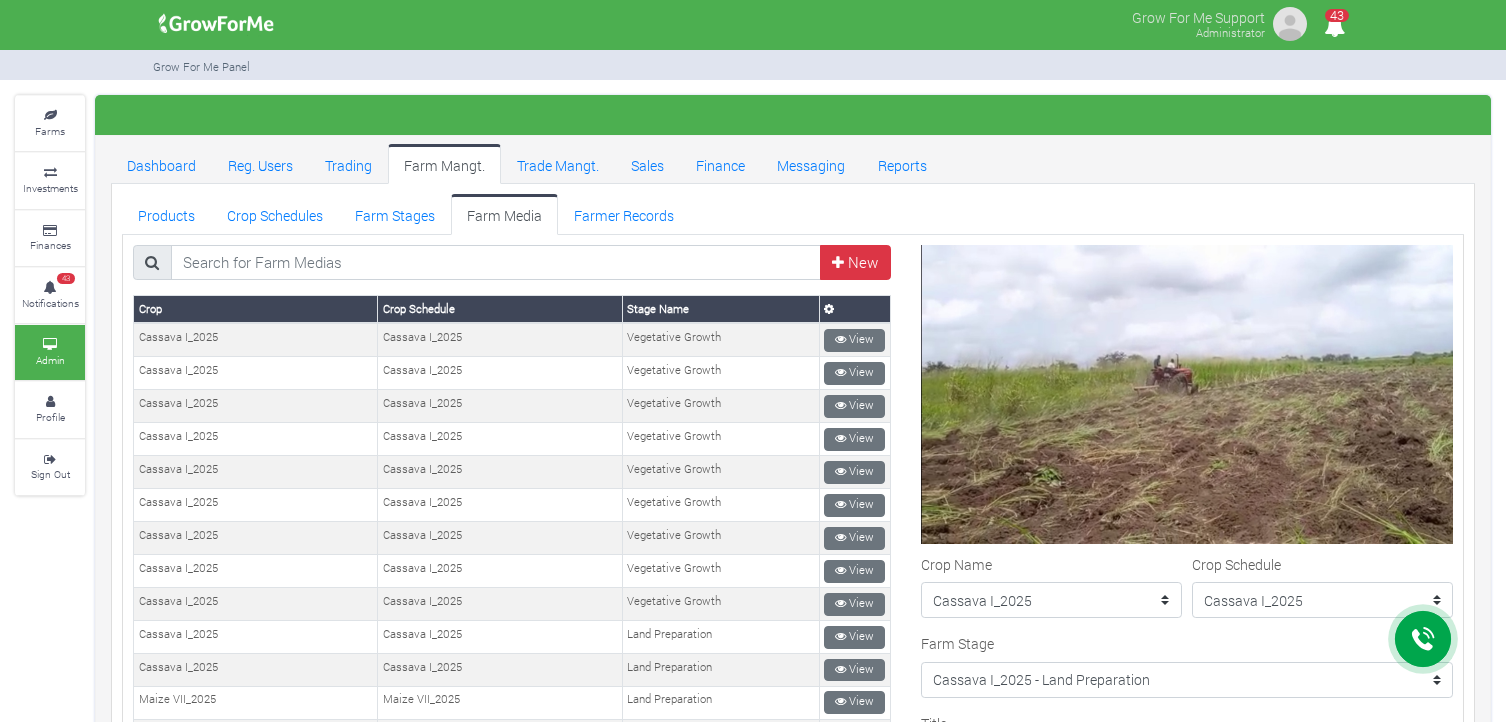 scroll, scrollTop: 0, scrollLeft: 0, axis: both 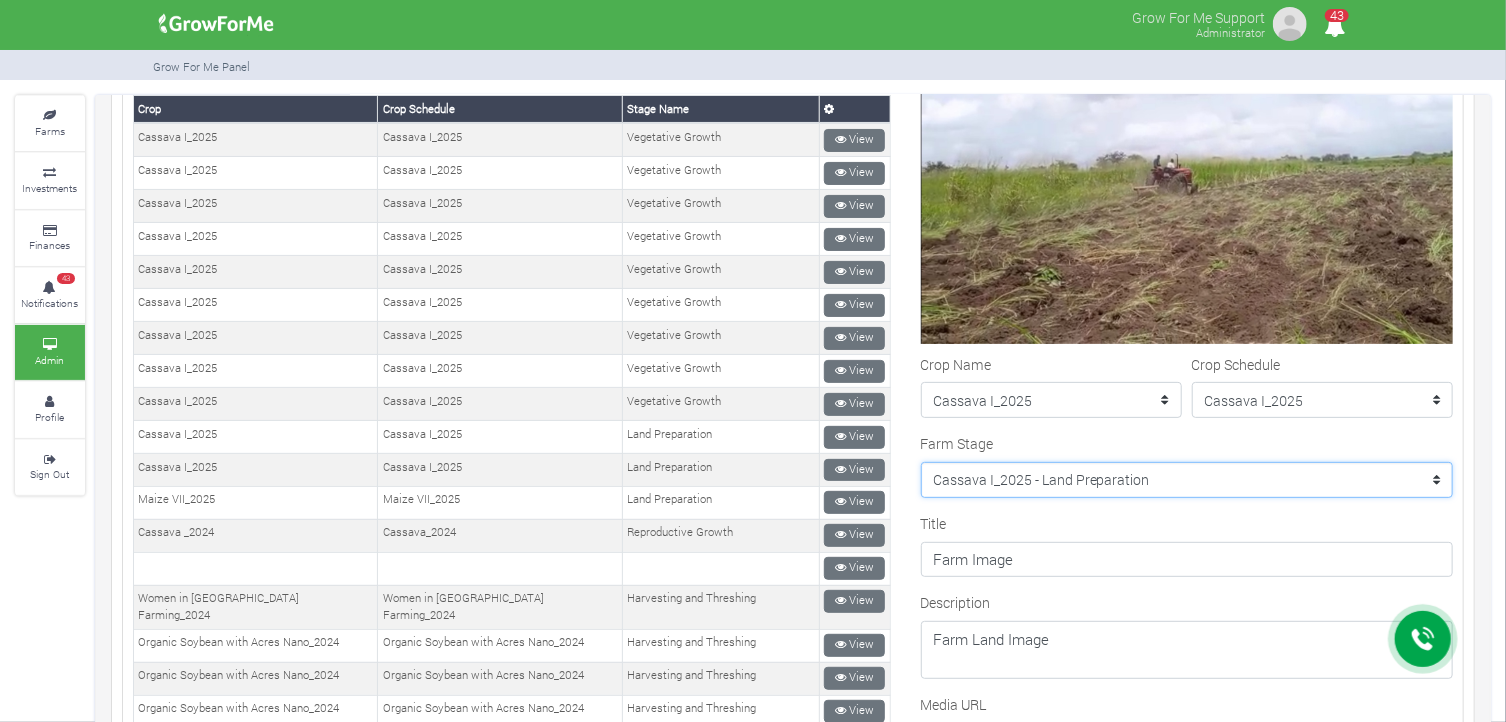 click on "---------   Crop Name   Maize II_2020 - Land Preparation   Crop Name   Crop Name   Women in Maize Farming II_2022 - Planting   Crop Name   Women in [GEOGRAPHIC_DATA] Farming_2023 - Planting Stage   Crop Name   Pineapple I_2020 - Fertilization   Soybean II_2021 - Land Preparation   Pineapple I_2020 - Maintenance   Pineapple I_2020 - Floral Induction   Crop Name   Crop Name   Crop Name   Crop Name   Crop Name   Crop Name   Maize II_2020 - Harvesting and Threshing   Maize II_2020 - Germination and Plant Population Establishment   Soybean II_2021 - Reproductive Growth stage   Pineapple II_2020 - Floral Induction   Pineapple II_2020 - Fruit Maturity   Maize II_2020 - Tasseling   Soybean II_2021 - Germination and Population establishment   Pineapple I_2020 - Fruit Development   Pineapple I_2020 - Harvesting   Soybean II_2021 - Harvesting and Threshing   Pineapple II_2020 - Crop Growth and Maintenance Stage   Pineapple 1_2021 - Planting   Pineapple 1_2021 - Vegetative Growth   Pineapple 1_2021 - Fruit Development" at bounding box center [1187, 480] 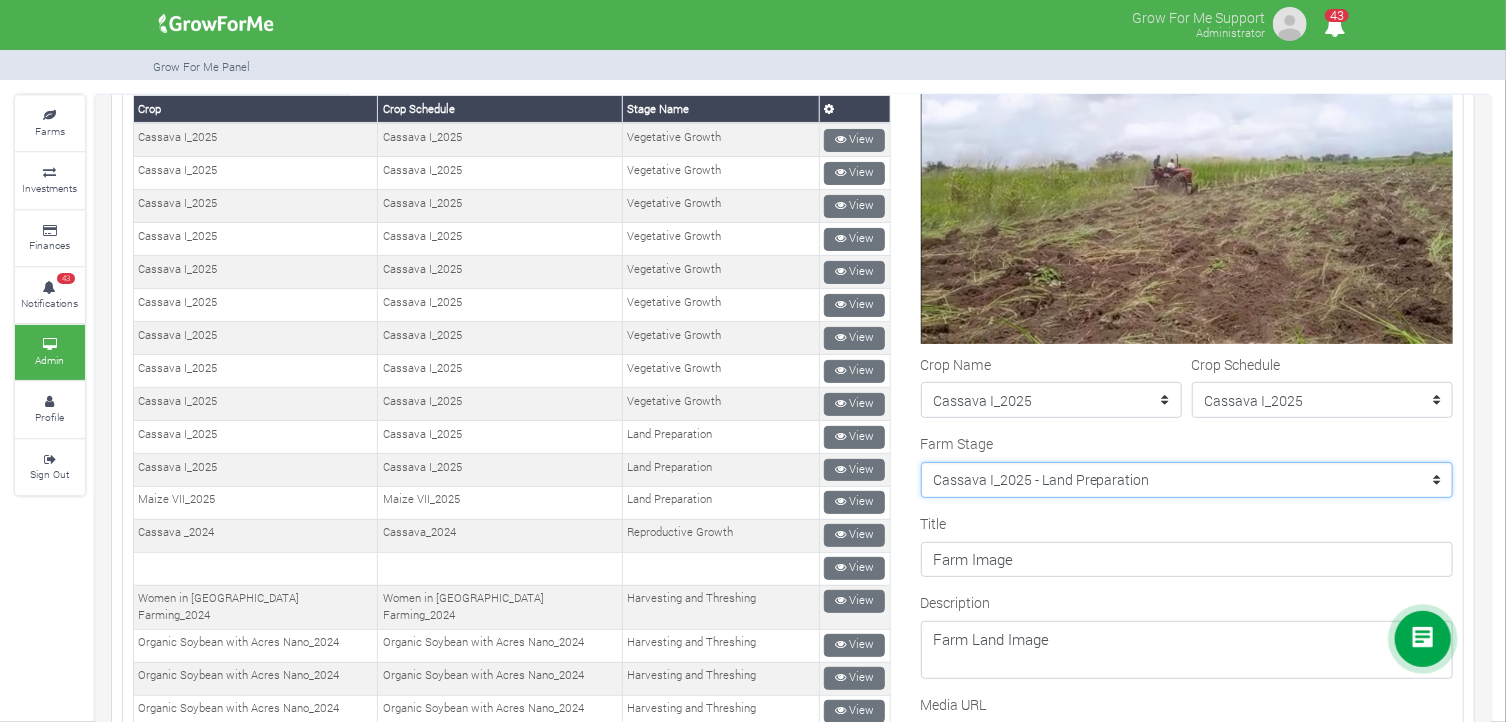 select on "208" 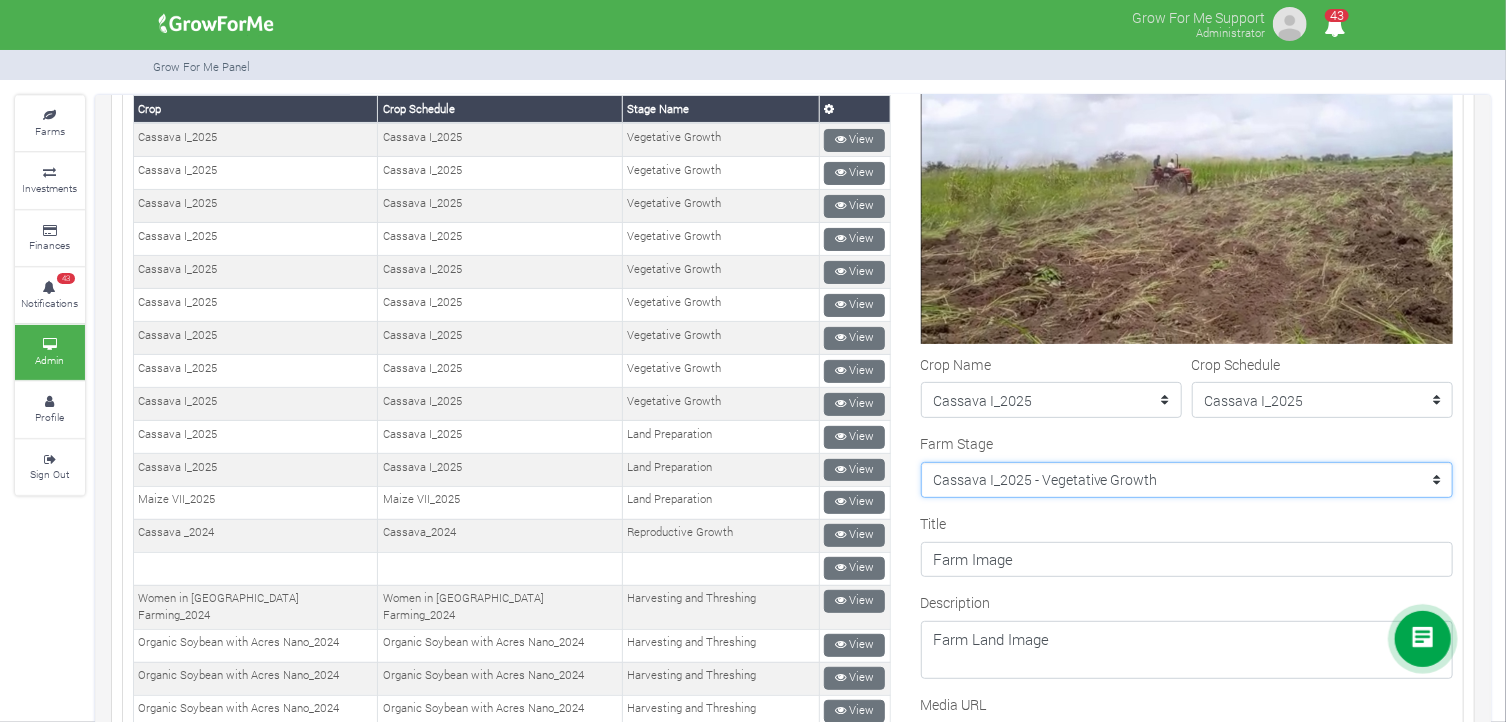 click on "---------   Crop Name   Maize II_2020 - Land Preparation   Crop Name   Crop Name   Women in Maize Farming II_2022 - Planting   Crop Name   Women in Soybean Farming_2023 - Planting Stage   Crop Name   Pineapple I_2020 - Fertilization   Soybean II_2021 - Land Preparation   Pineapple I_2020 - Maintenance   Pineapple I_2020 - Floral Induction   Crop Name   Crop Name   Crop Name   Crop Name   Crop Name   Crop Name   Maize II_2020 - Harvesting and Threshing   Maize II_2020 - Germination and Plant Population Establishment   Soybean II_2021 - Reproductive Growth stage   Pineapple II_2020 - Floral Induction   Pineapple II_2020 - Fruit Maturity   Maize II_2020 - Tasseling   Soybean II_2021 - Germination and Population establishment   Pineapple I_2020 - Fruit Development   Pineapple I_2020 - Harvesting   Soybean II_2021 - Harvesting and Threshing   Pineapple II_2020 - Crop Growth and Maintenance Stage   Pineapple 1_2021 - Planting   Pineapple 1_2021 - Vegetative Growth   Pineapple 1_2021 - Fruit Development" at bounding box center [1187, 480] 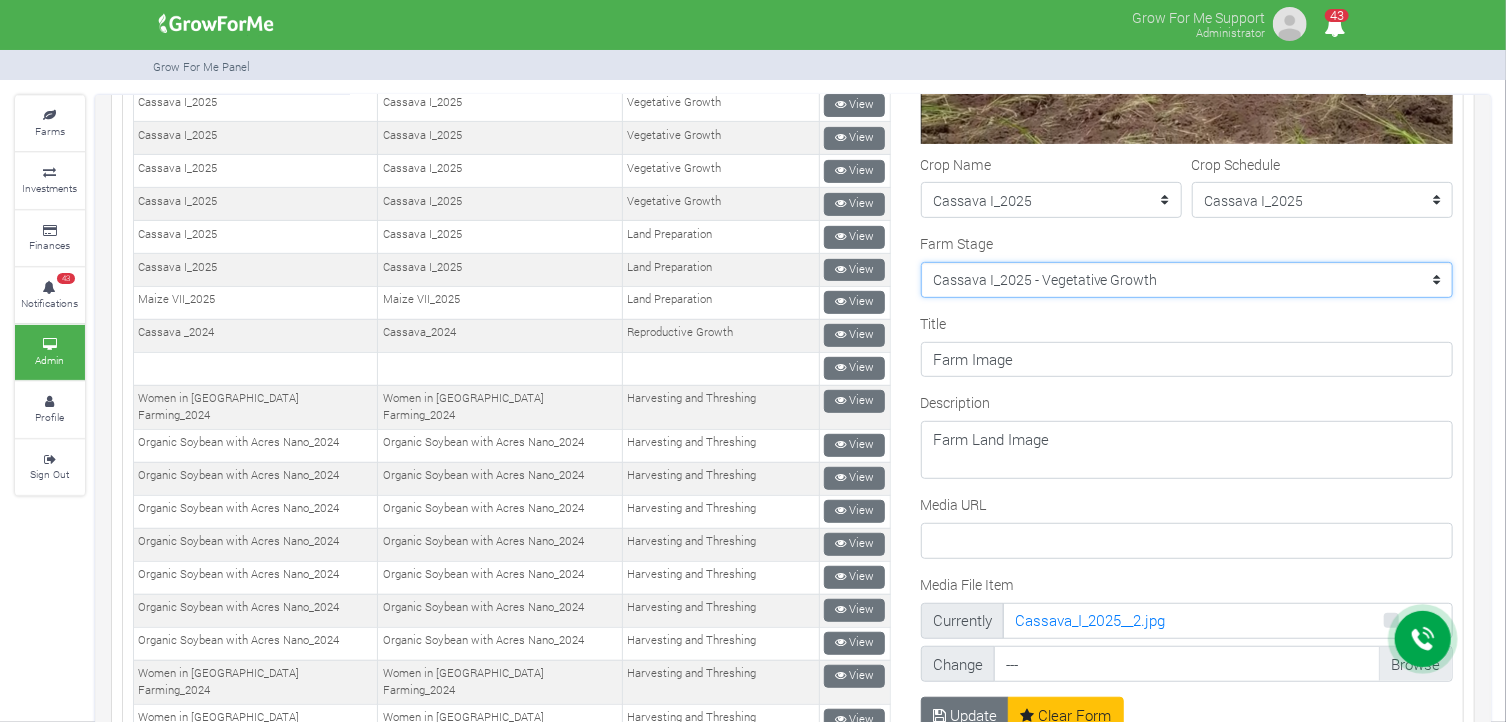 scroll, scrollTop: 500, scrollLeft: 0, axis: vertical 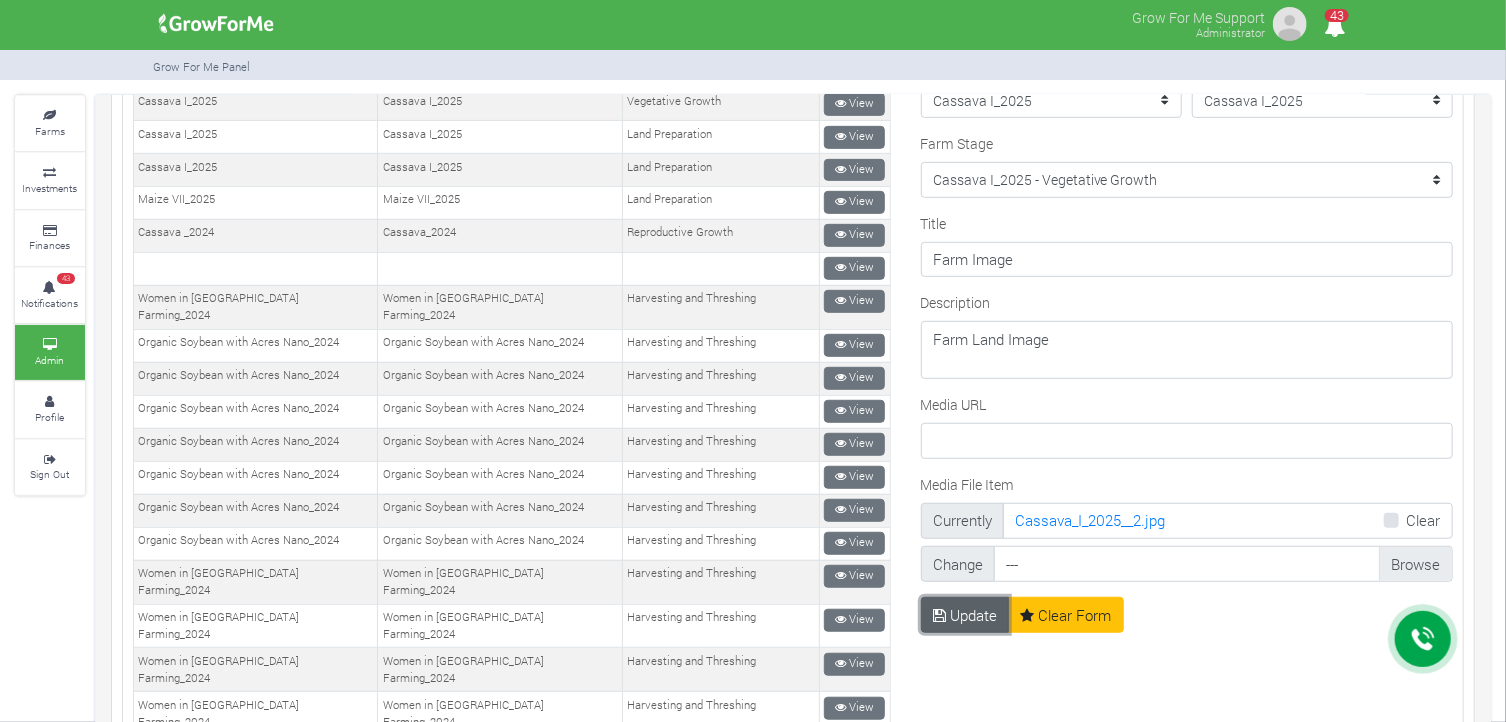 click at bounding box center [939, 615] 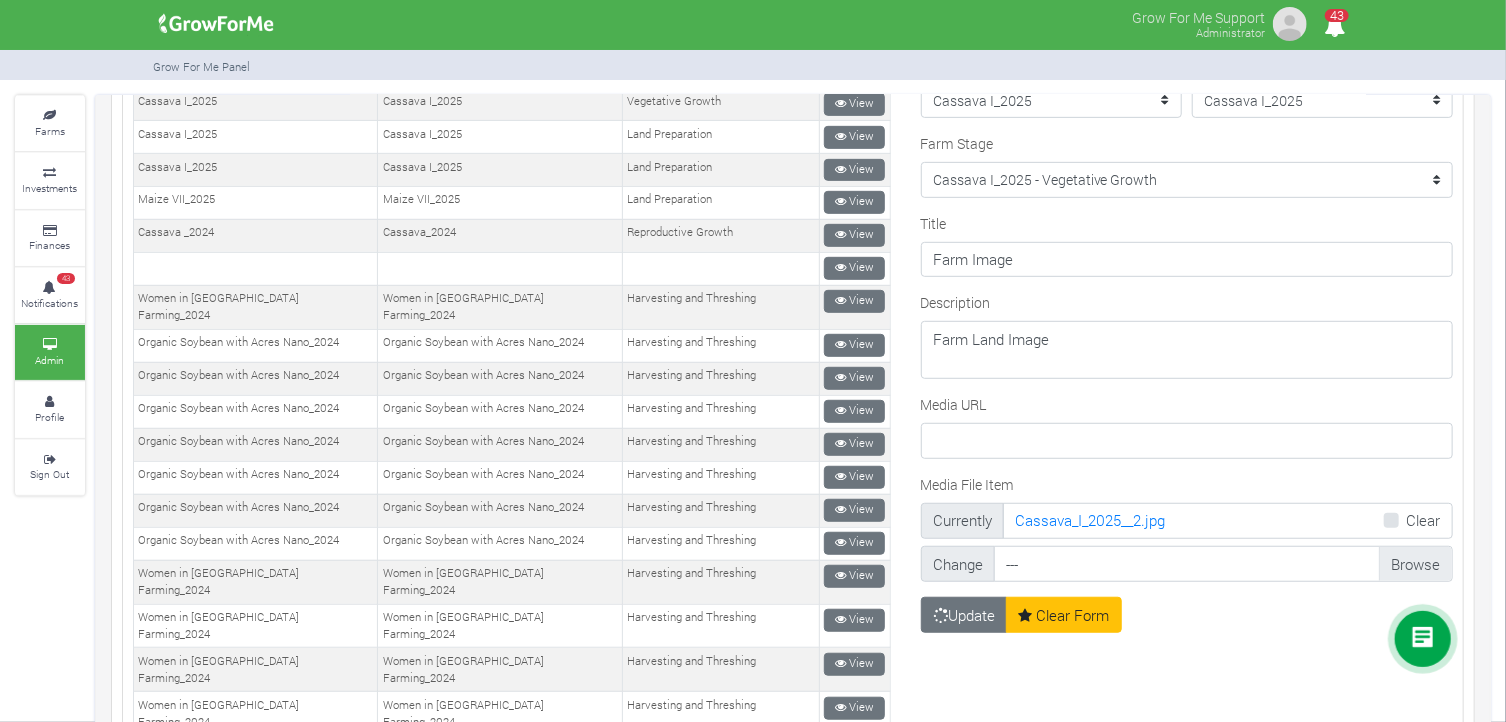 click on "Media File Item" at bounding box center (1223, 564) 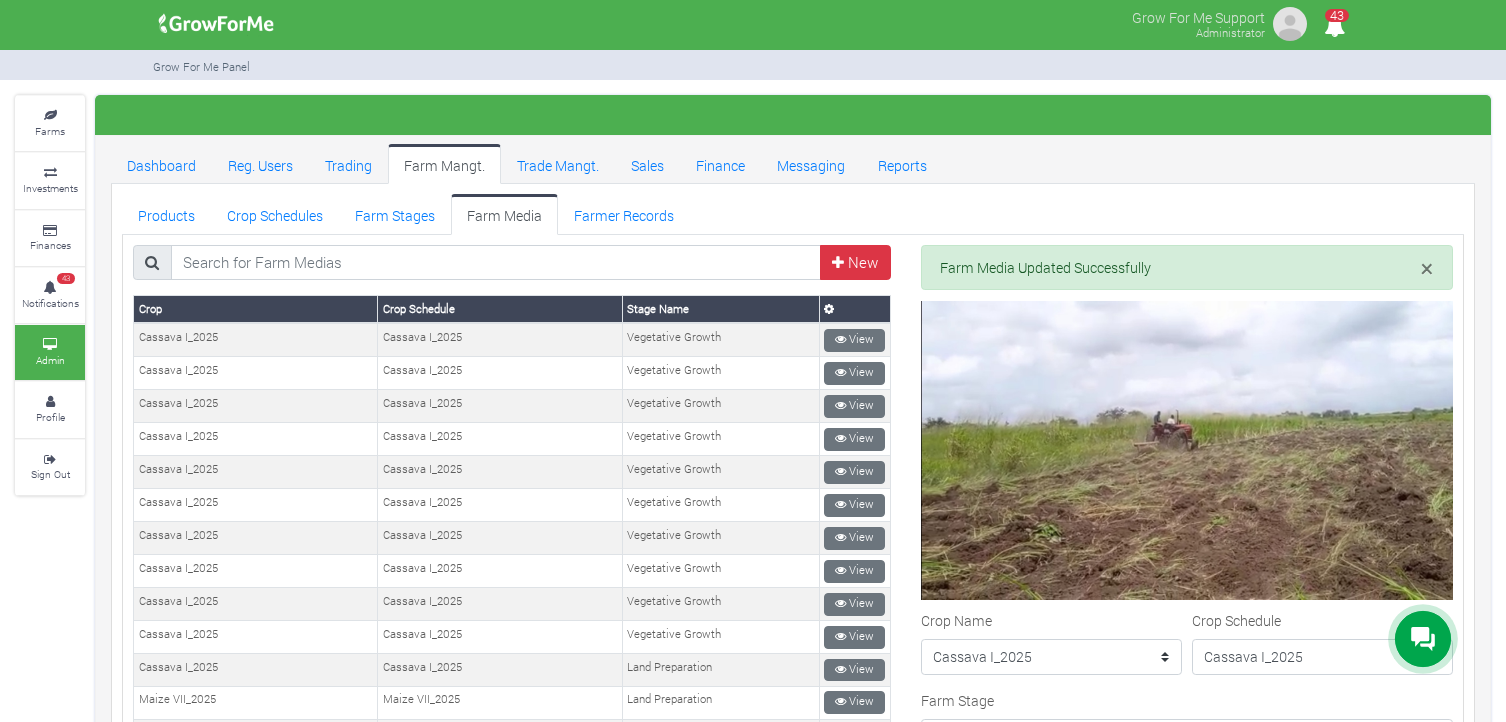 scroll, scrollTop: 0, scrollLeft: 0, axis: both 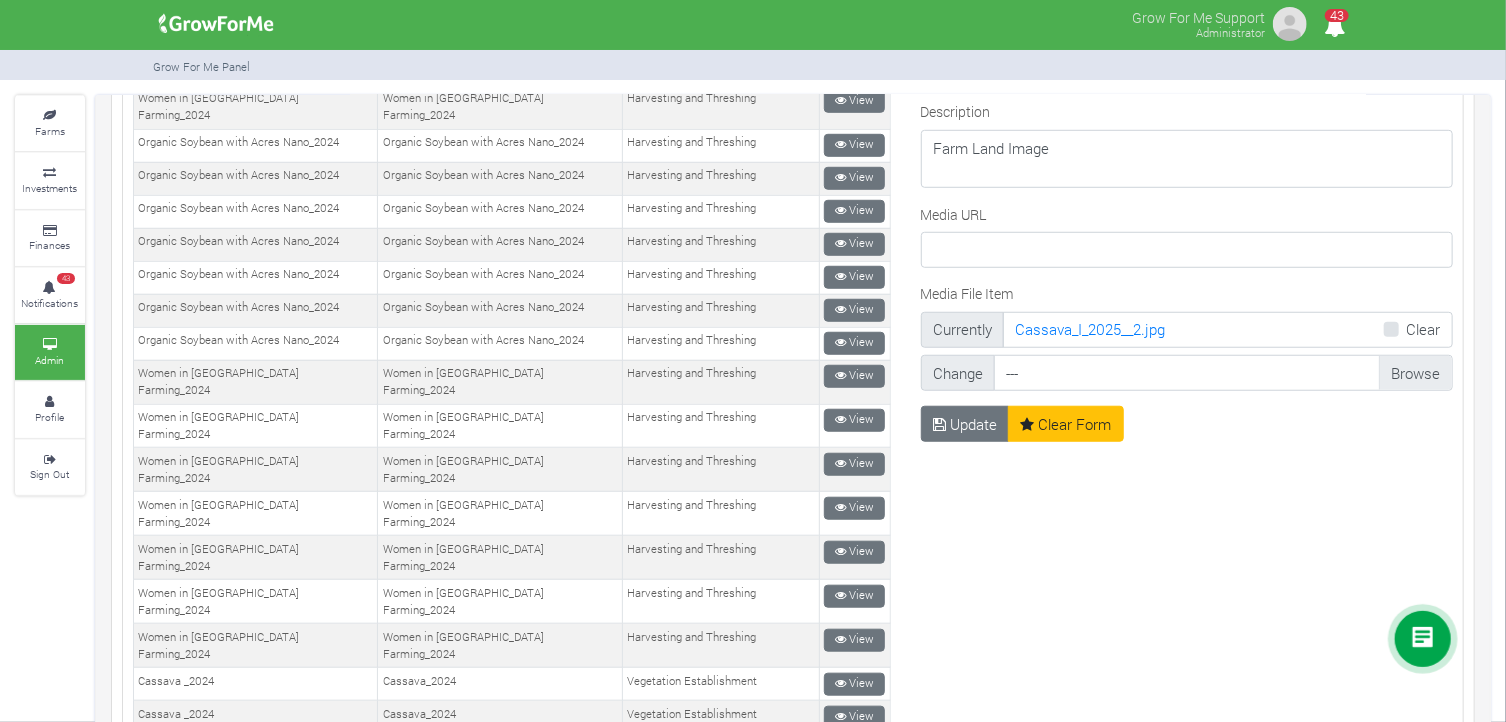 click on "Update
Clear Form" at bounding box center (1022, 4083) 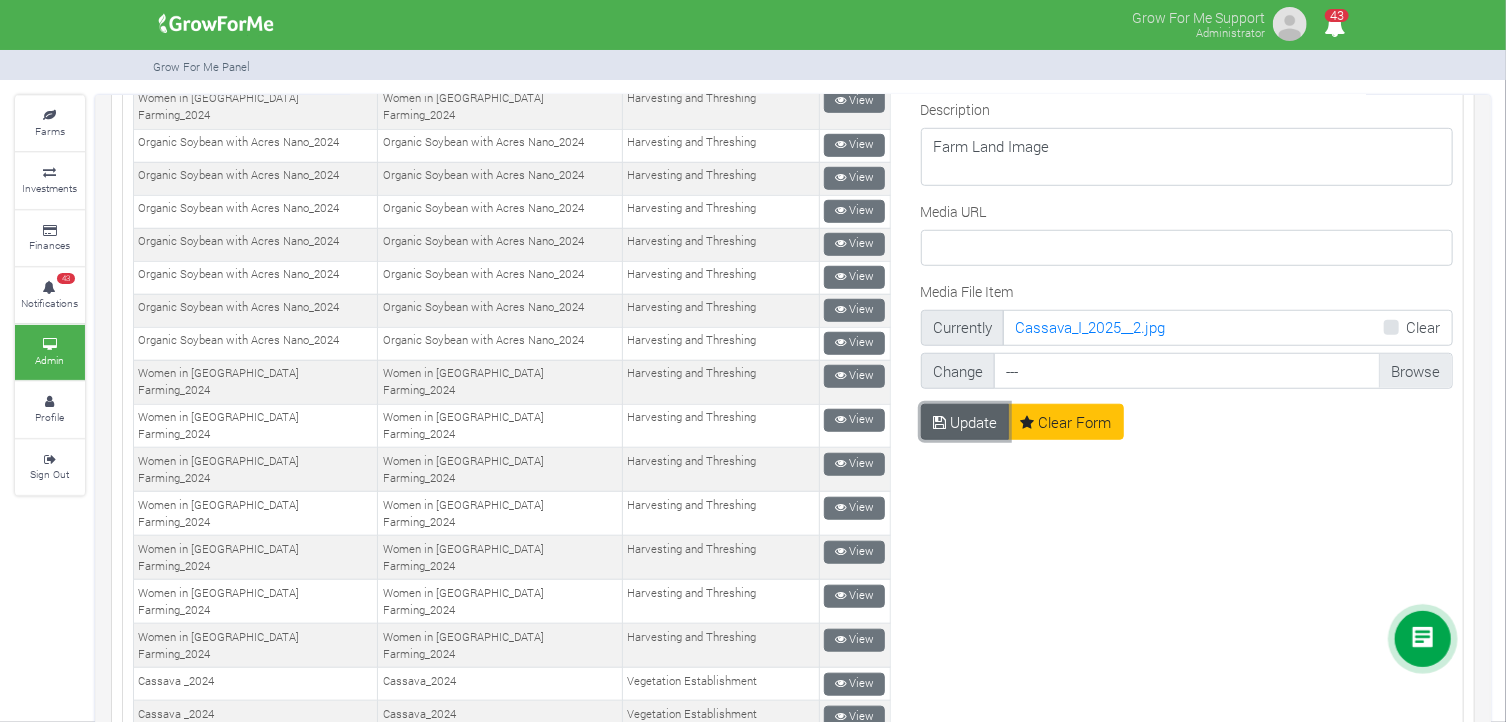 click on "Update" at bounding box center [965, 422] 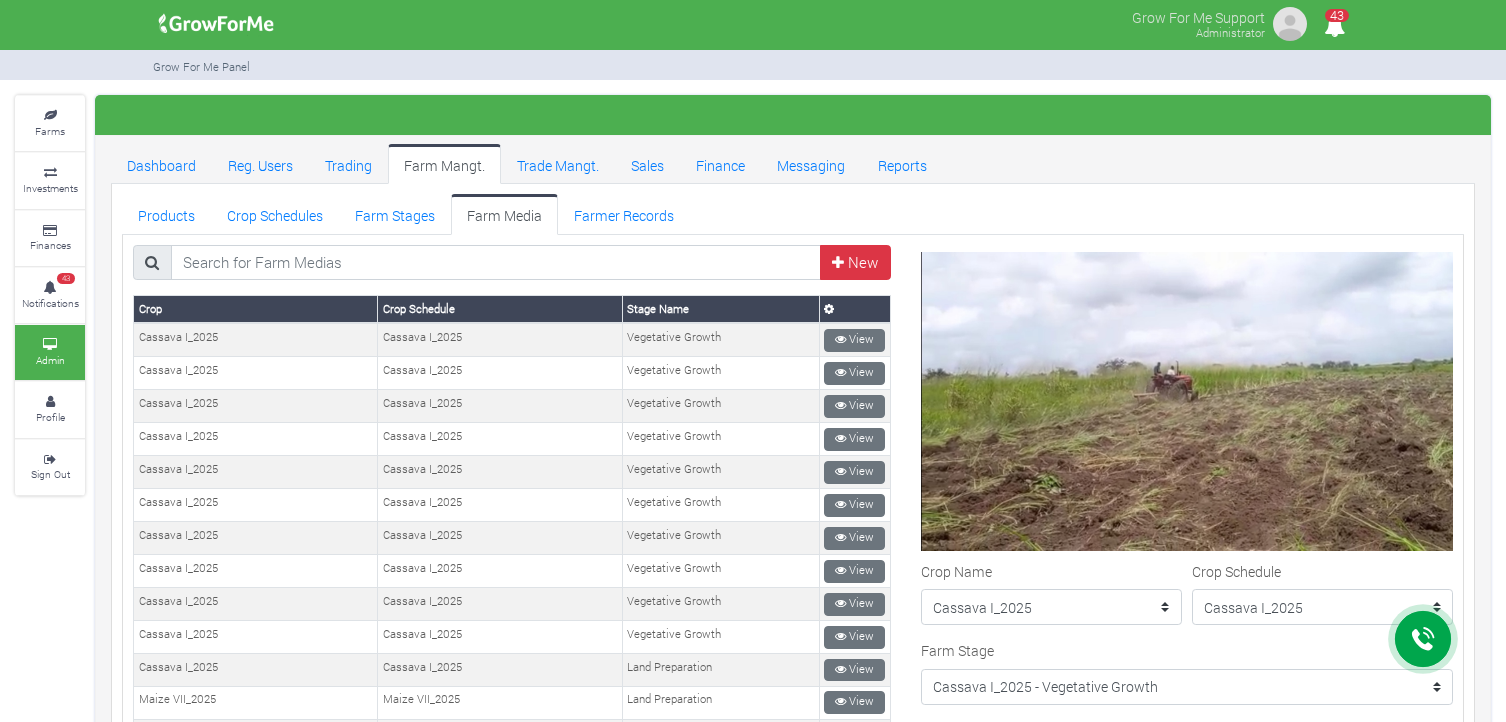 scroll, scrollTop: 0, scrollLeft: 0, axis: both 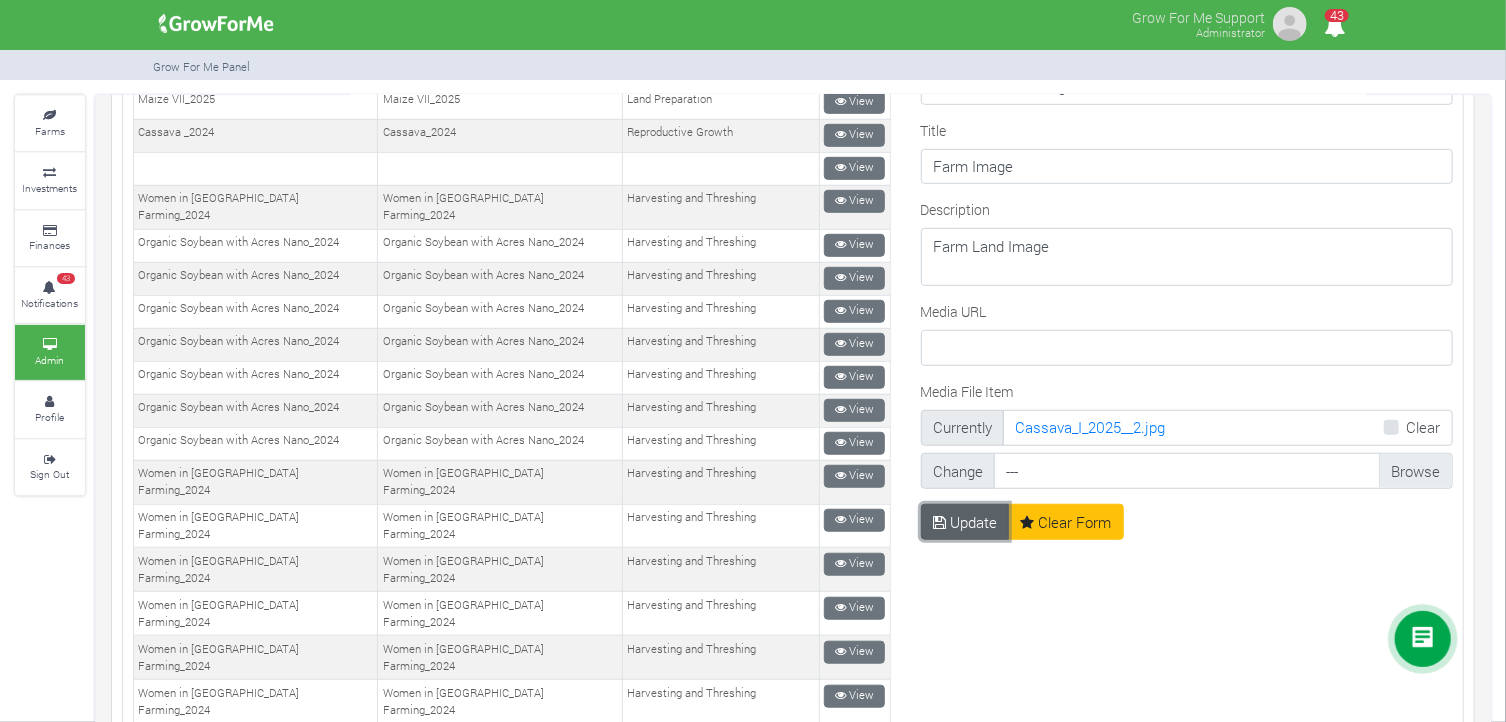 click on "Update" at bounding box center [965, 522] 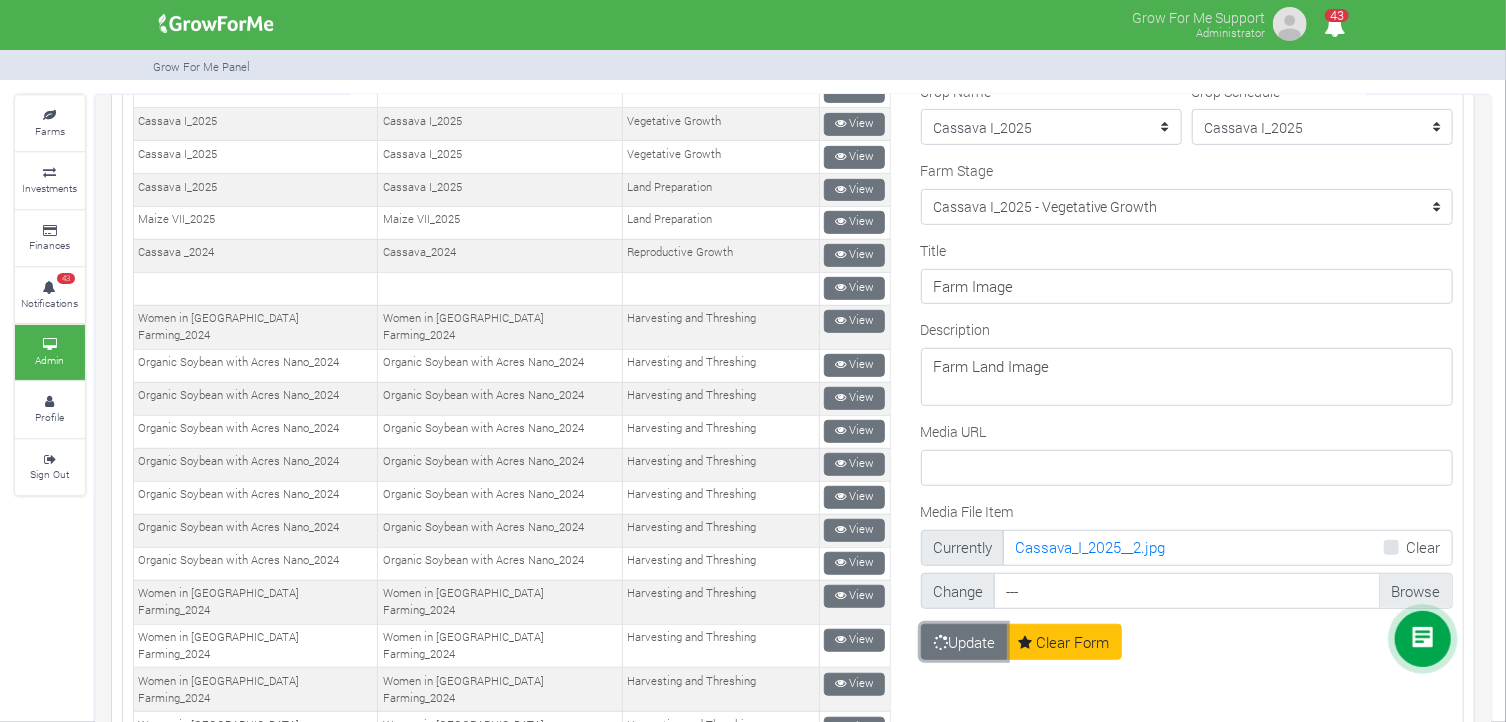 scroll, scrollTop: 200, scrollLeft: 0, axis: vertical 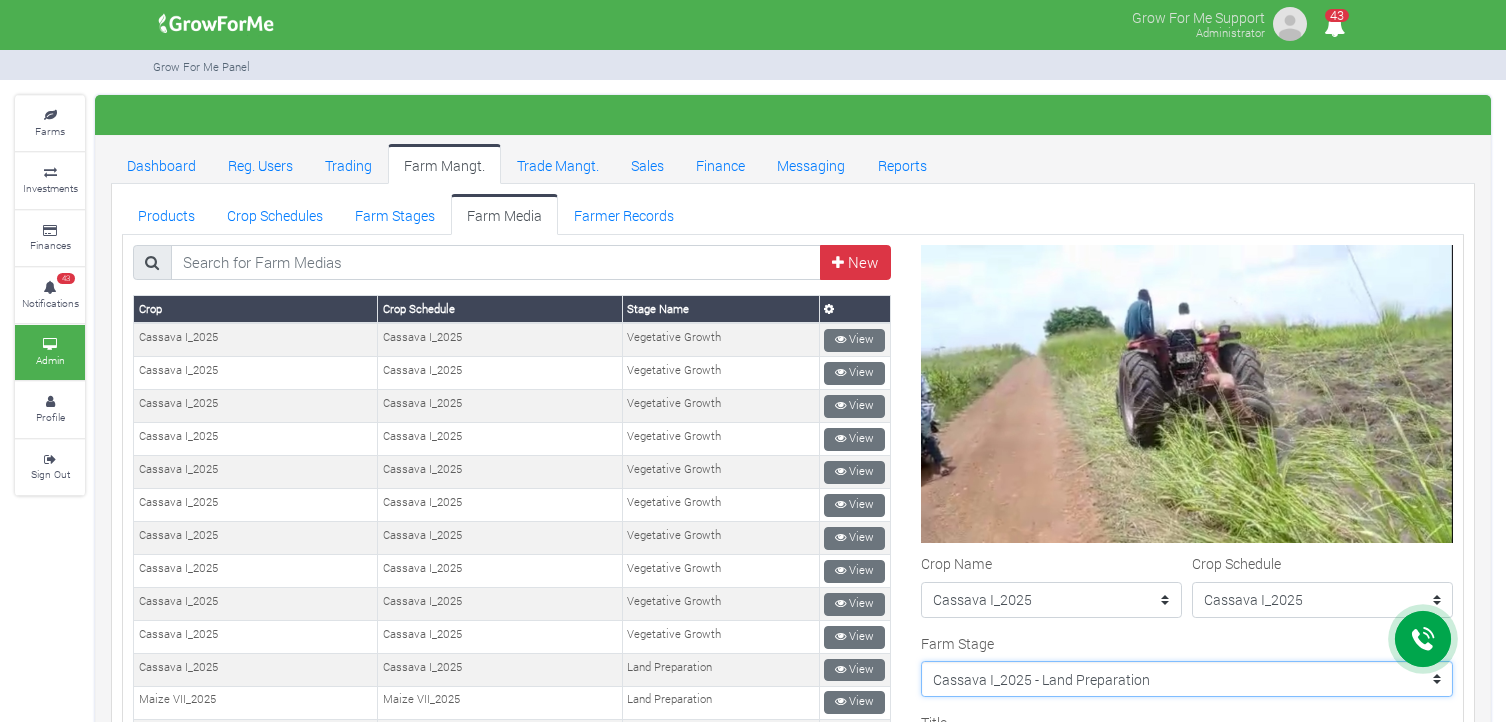 drag, startPoint x: 0, startPoint y: 0, endPoint x: 1093, endPoint y: 473, distance: 1190.9568 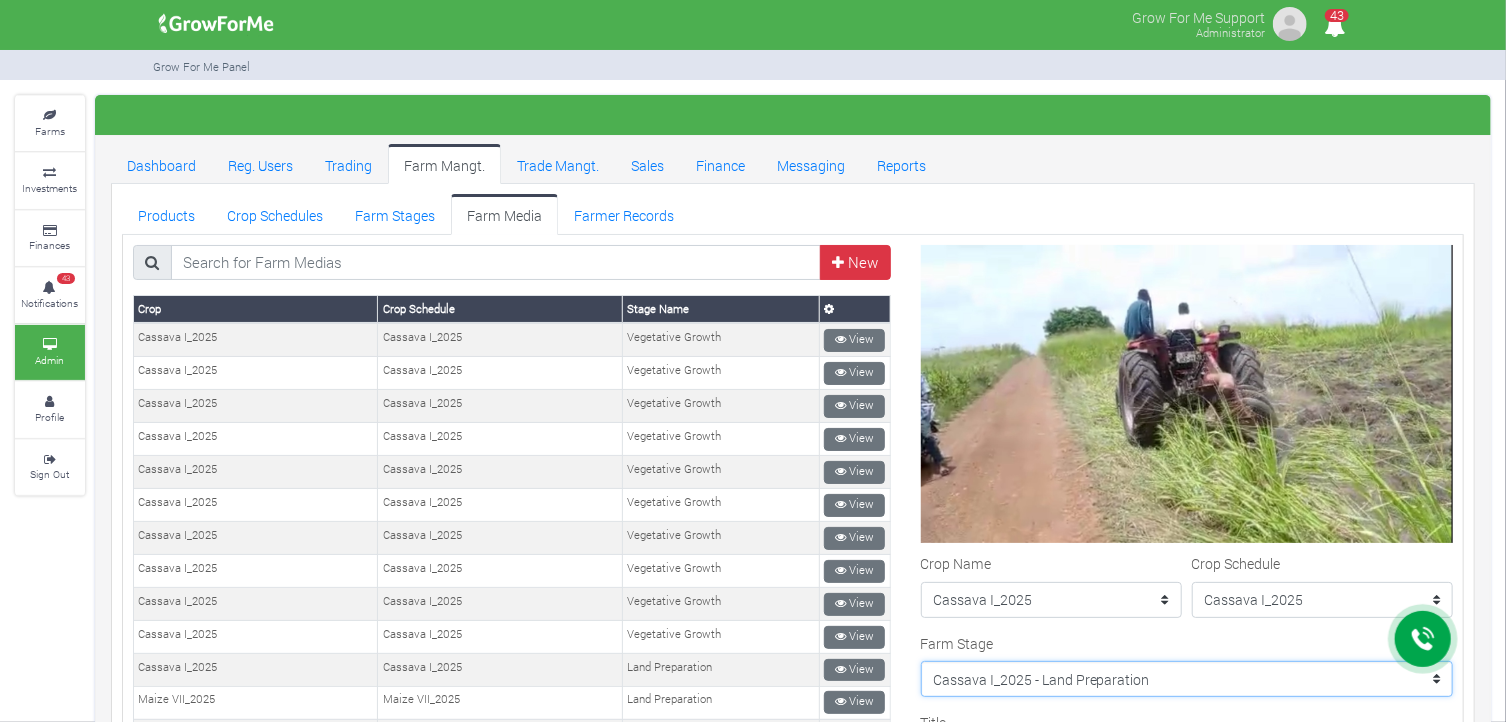 scroll, scrollTop: 200, scrollLeft: 0, axis: vertical 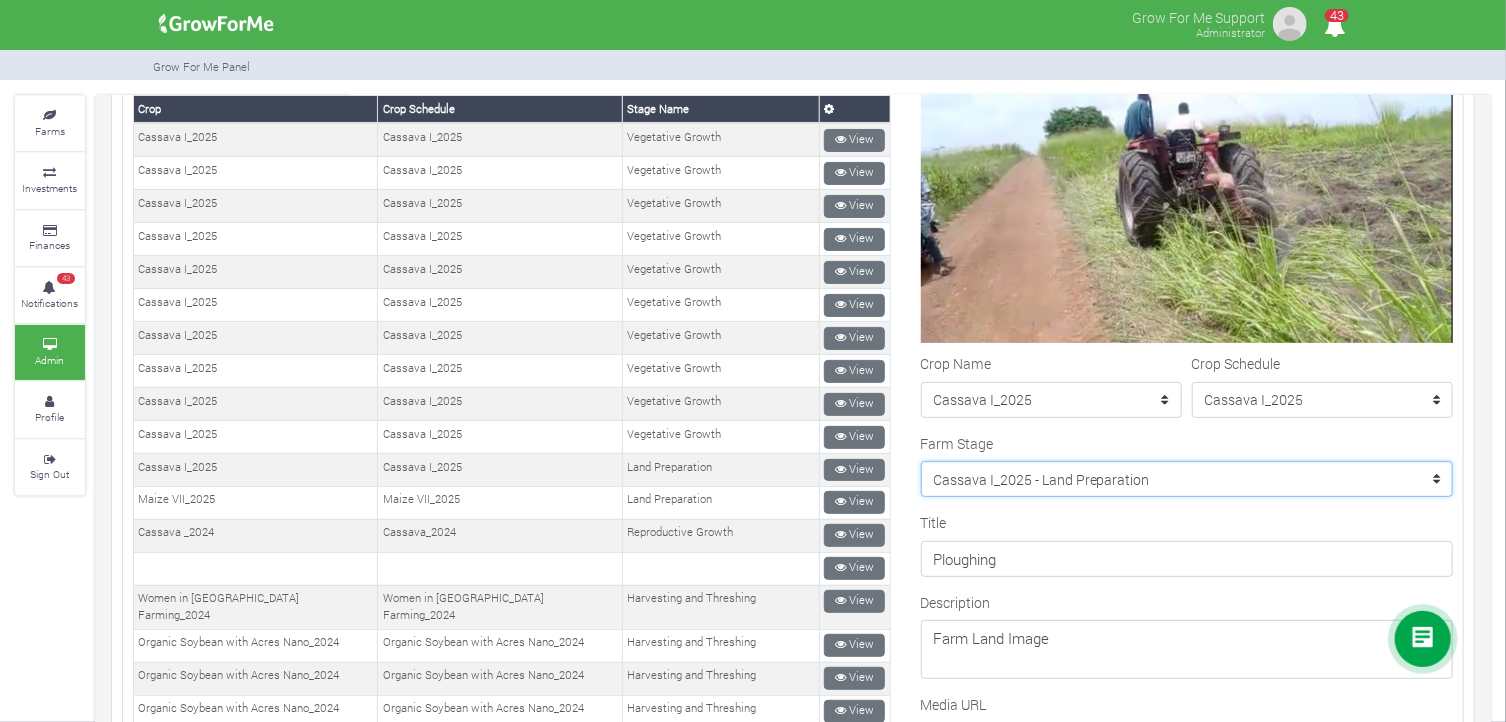 select on "208" 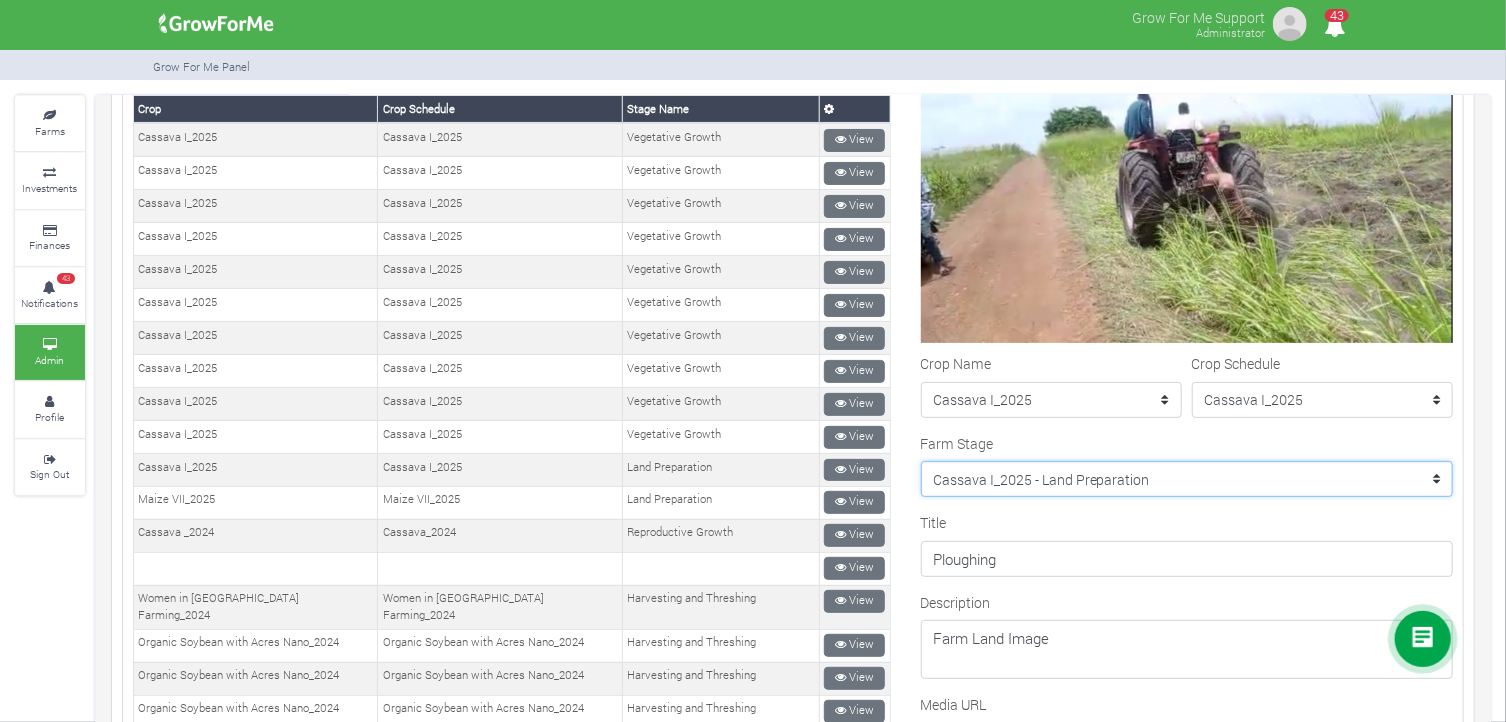 click on "---------   Crop Name   Maize II_2020 - Land Preparation   Crop Name   Crop Name   Women in Maize Farming II_2022 - Planting   Crop Name   Women in Soybean Farming_2023 - Planting Stage   Crop Name   Pineapple I_2020 - Fertilization   Soybean II_2021 - Land Preparation   Pineapple I_2020 - Maintenance   Pineapple I_2020 - Floral Induction   Crop Name   Crop Name   Crop Name   Crop Name   Crop Name   Crop Name   Maize II_2020 - Harvesting and Threshing   Maize II_2020 - Germination and Plant Population Establishment   Soybean II_2021 - Reproductive Growth stage   Pineapple II_2020 - Floral Induction   Pineapple II_2020 - Fruit Maturity   Maize II_2020 - Tasseling   Soybean II_2021 - Germination and Population establishment   Pineapple I_2020 - Fruit Development   Pineapple I_2020 - Harvesting   Soybean II_2021 - Harvesting and Threshing   Pineapple II_2020 - Crop Growth and Maintenance Stage   Pineapple 1_2021 - Planting   Pineapple 1_2021 - Vegetative Growth   Pineapple 1_2021 - Fruit Development" at bounding box center (1187, 479) 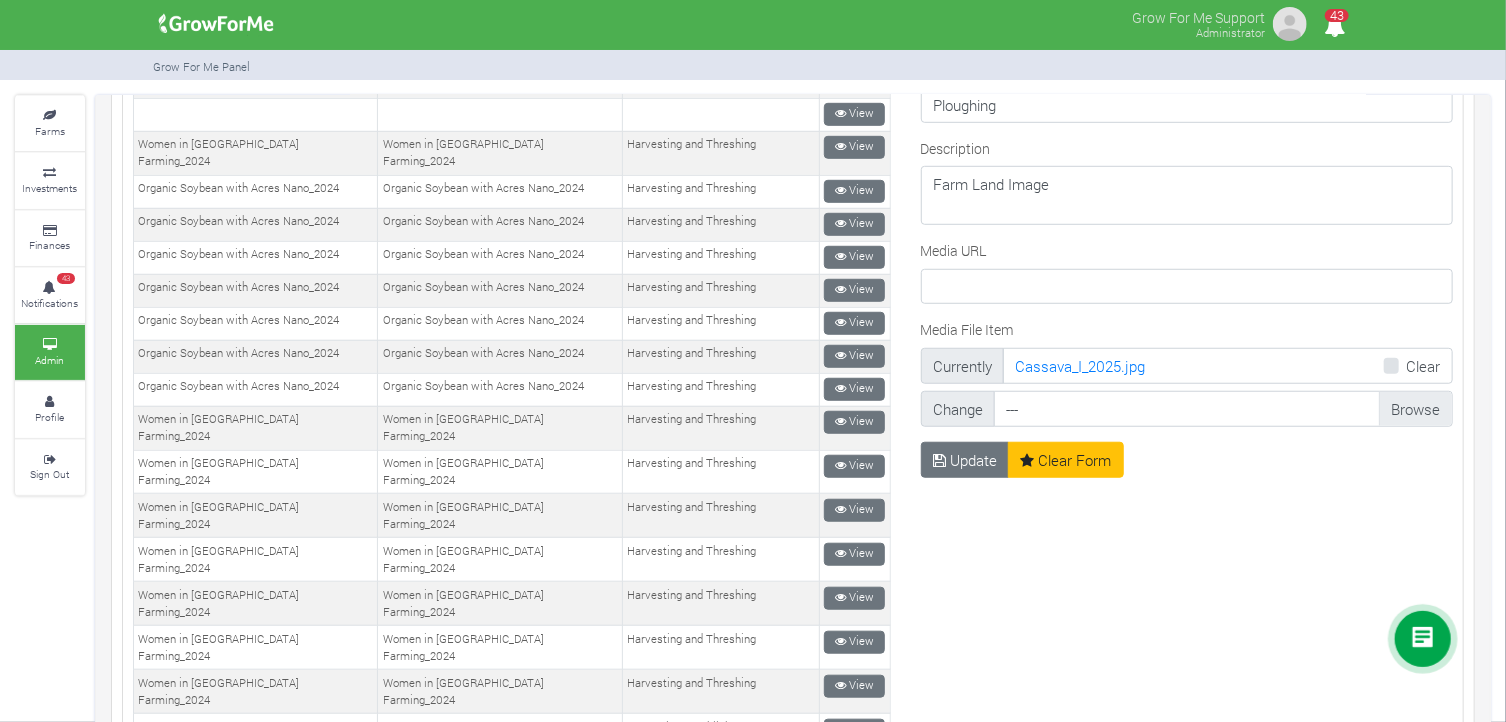 scroll, scrollTop: 700, scrollLeft: 0, axis: vertical 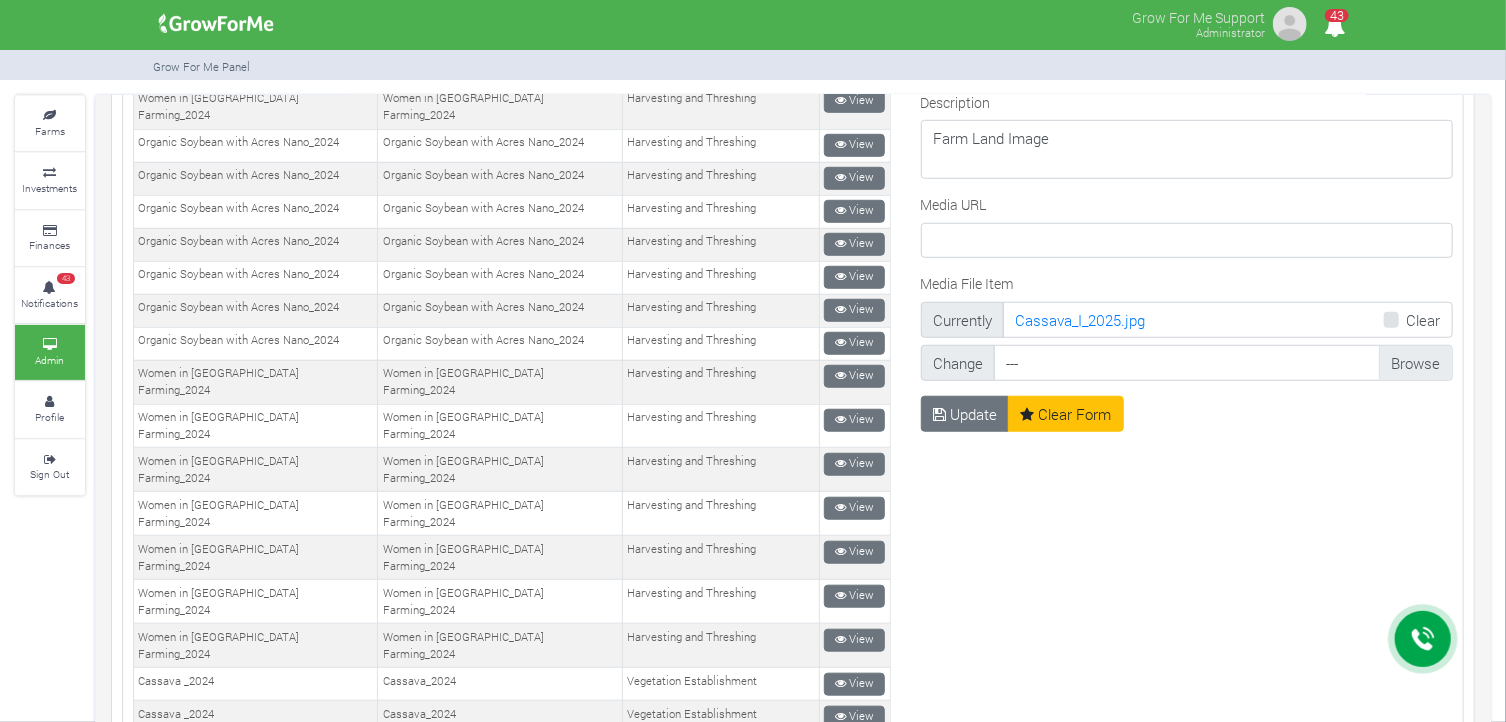 click on "Media File Item" at bounding box center (1223, 363) 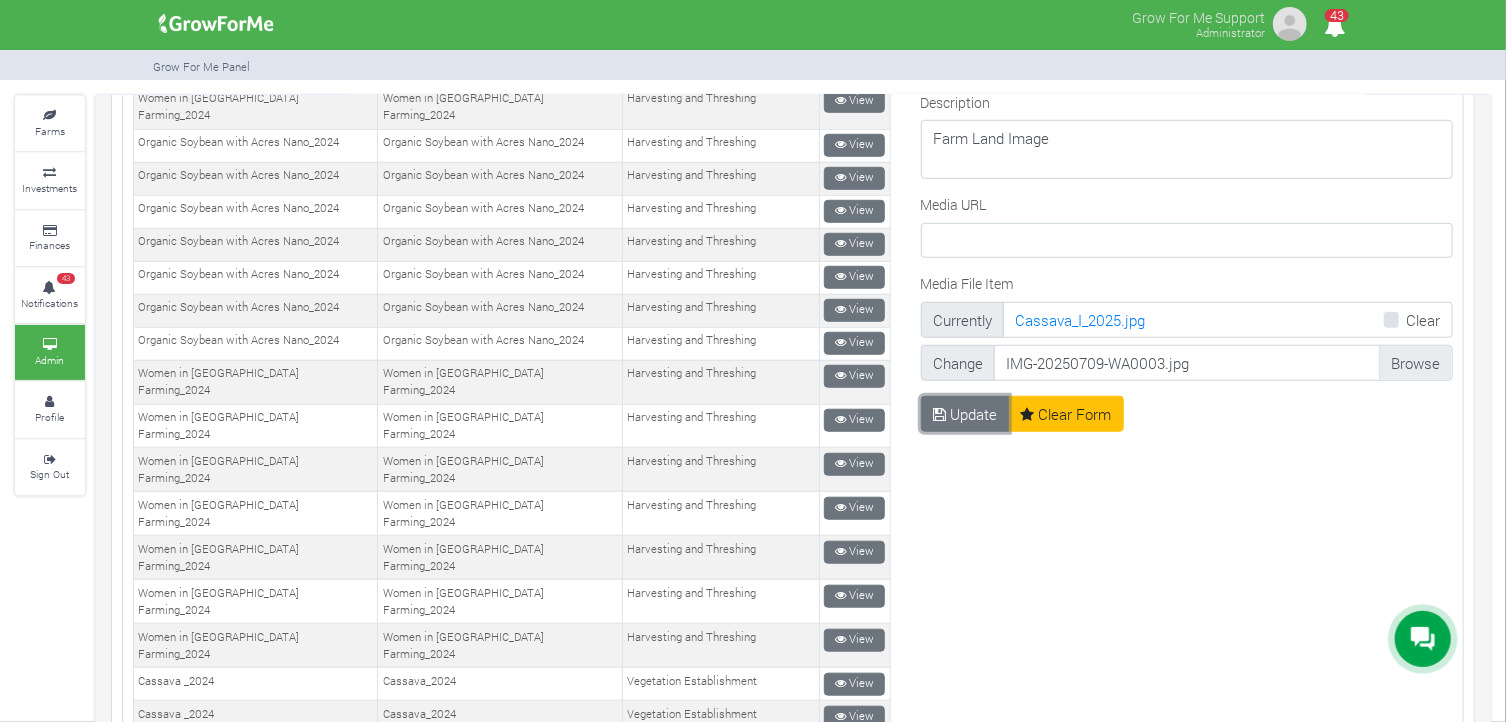 click at bounding box center [939, 414] 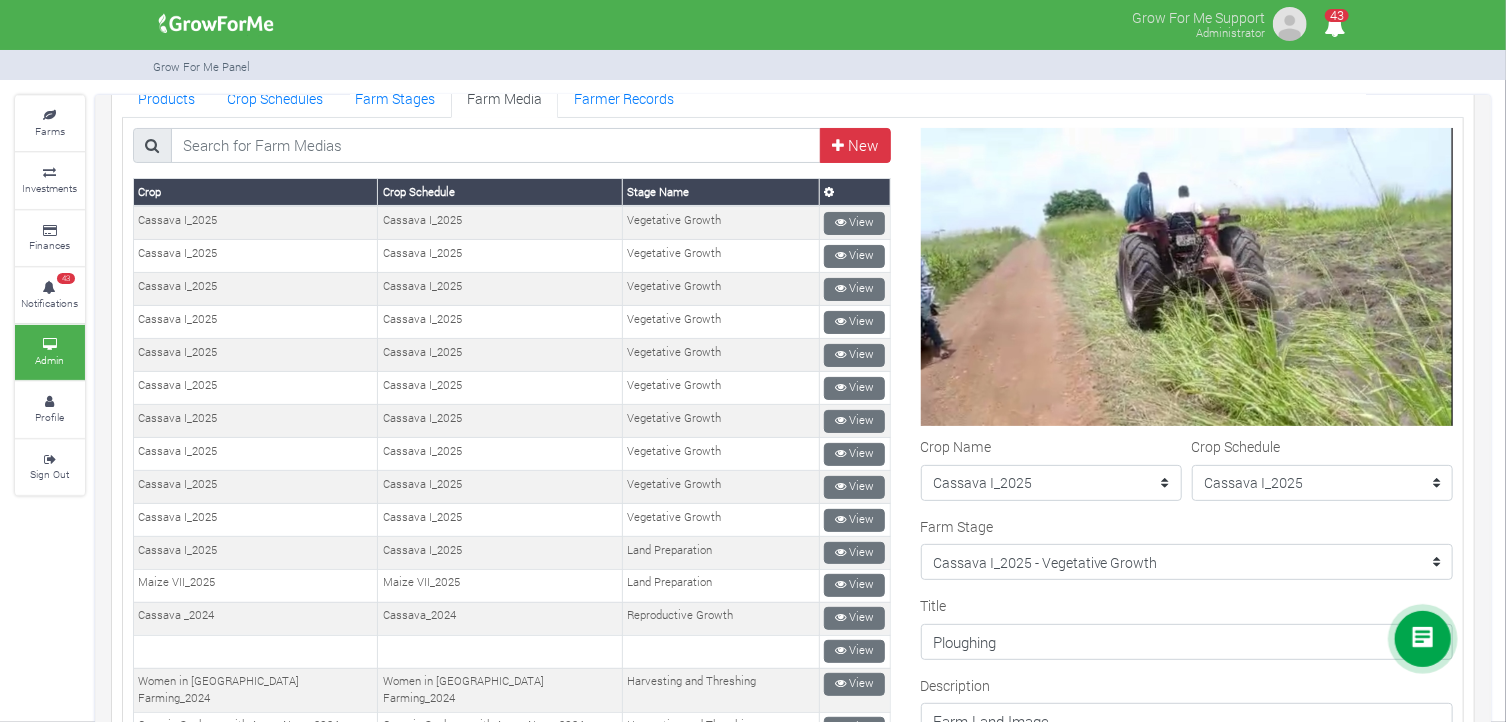 scroll, scrollTop: 100, scrollLeft: 0, axis: vertical 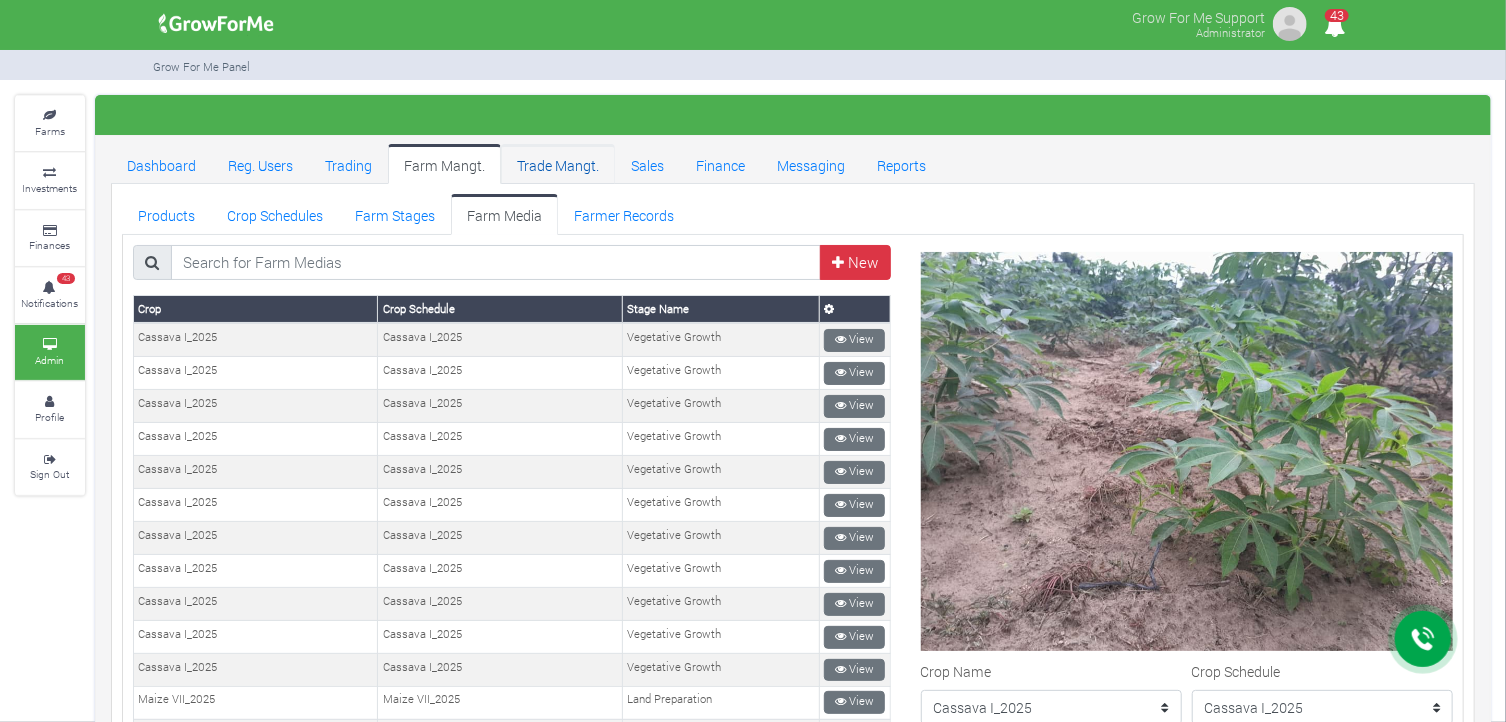 click on "Trade Mangt." at bounding box center [558, 164] 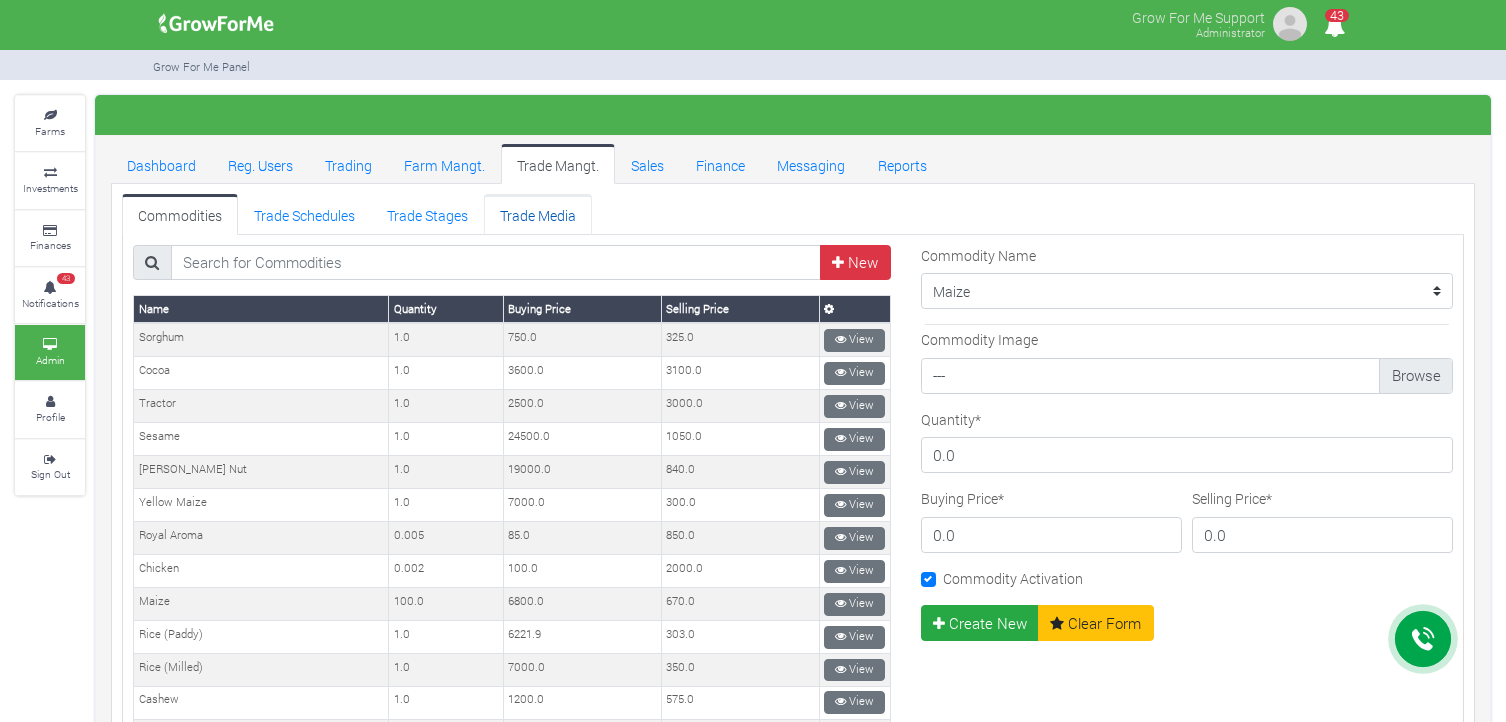 scroll, scrollTop: 0, scrollLeft: 0, axis: both 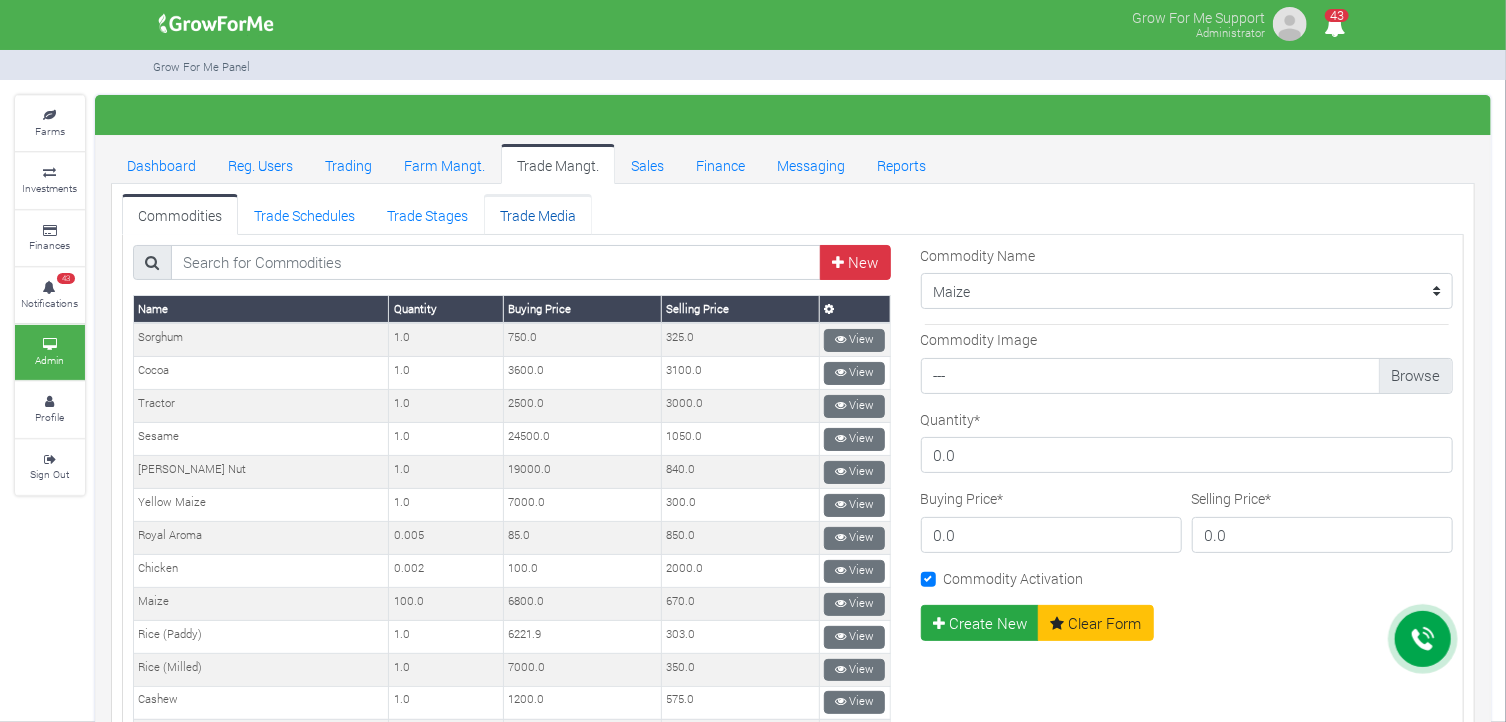 click on "Trade Media" at bounding box center [538, 214] 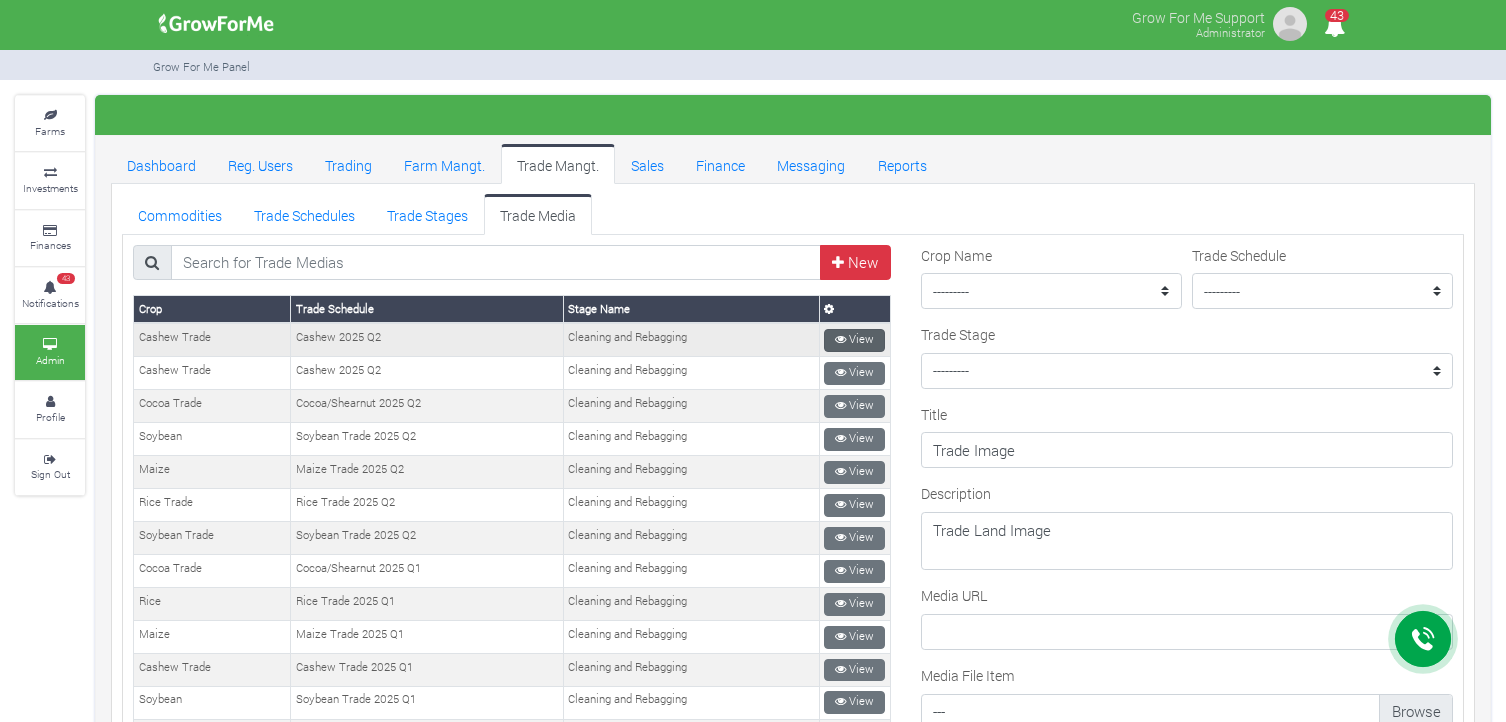 scroll, scrollTop: 0, scrollLeft: 0, axis: both 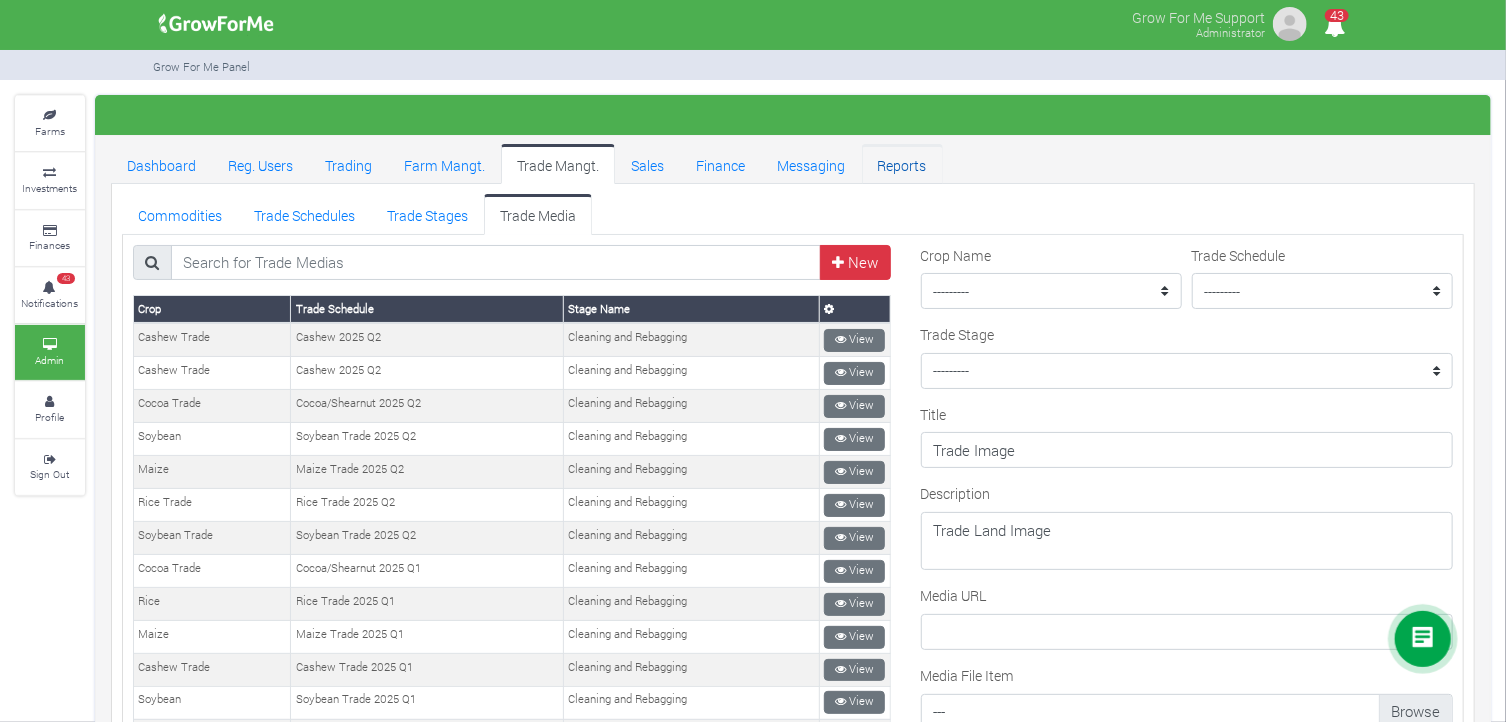 drag, startPoint x: 936, startPoint y: 197, endPoint x: 928, endPoint y: 168, distance: 30.083218 